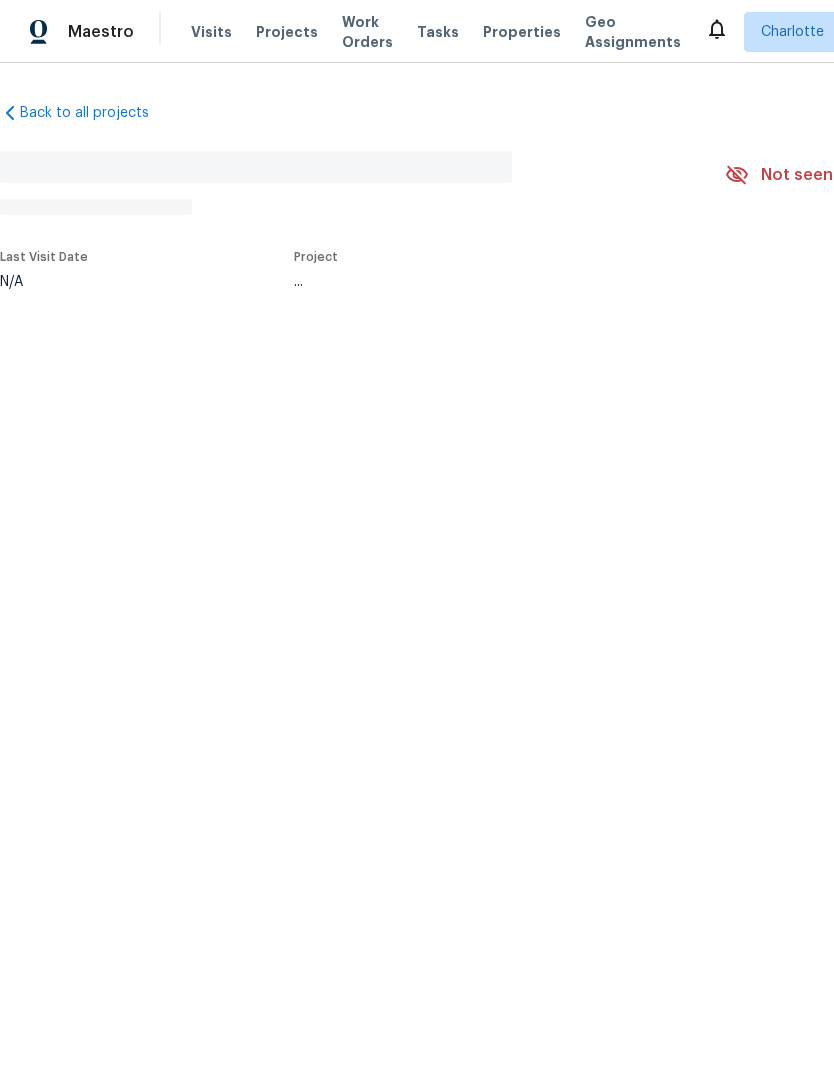 scroll, scrollTop: 0, scrollLeft: 0, axis: both 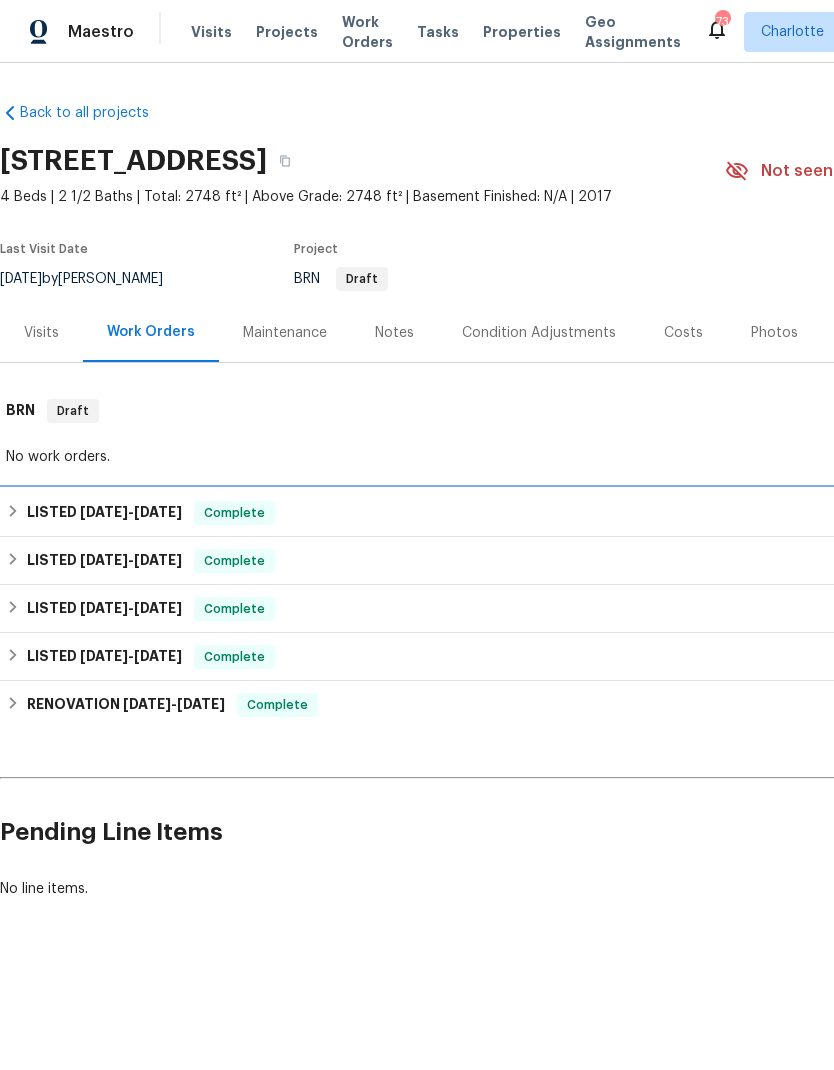 click 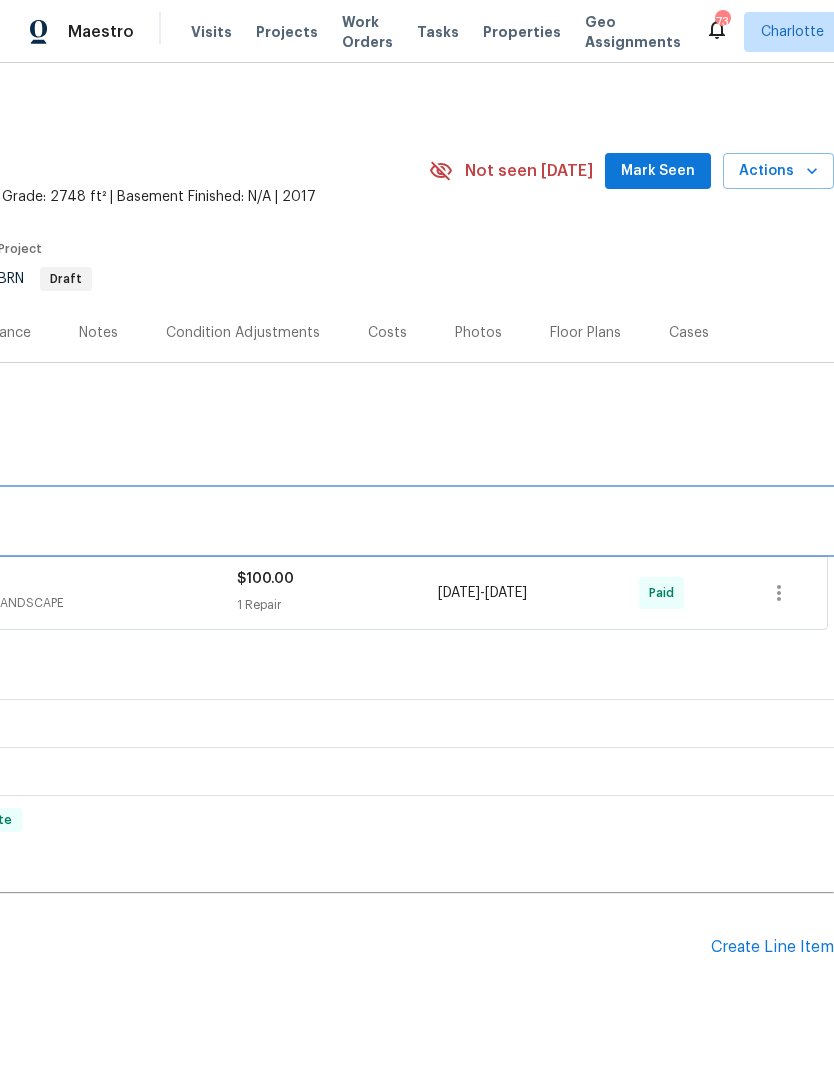 scroll, scrollTop: 0, scrollLeft: 296, axis: horizontal 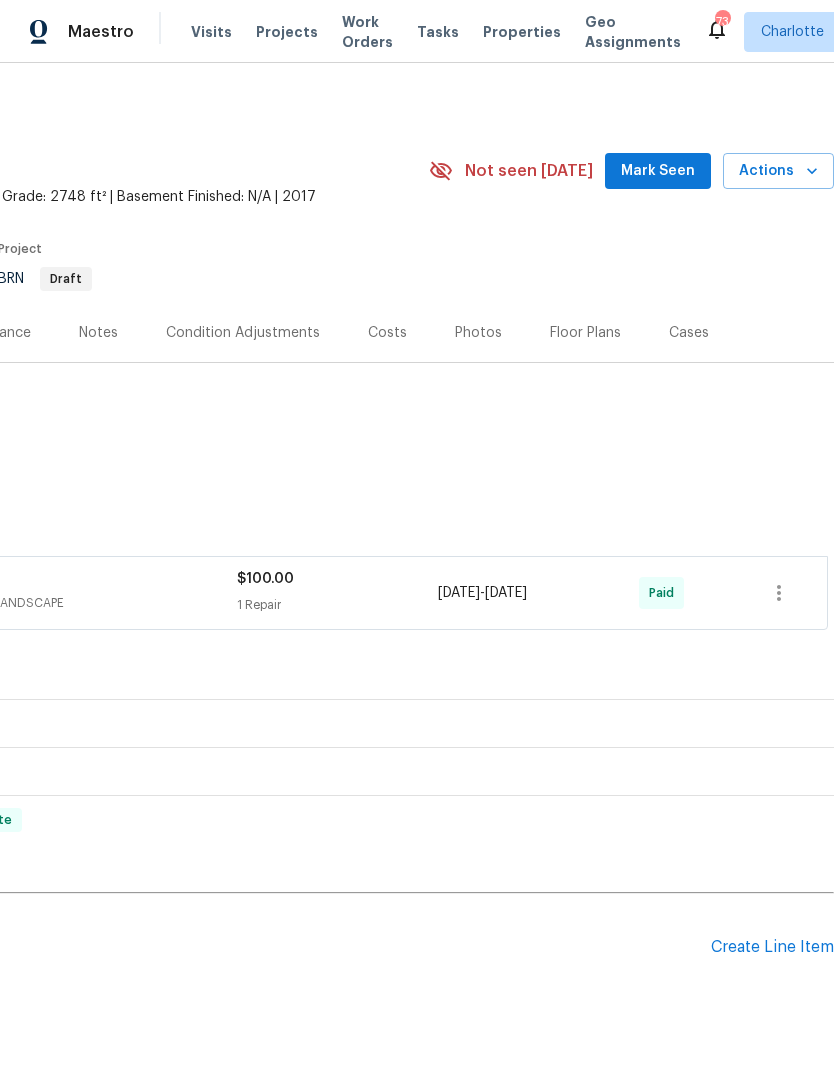 click on "SmartSolutions LANDSCAPING_MAINTENANCE, HARDSCAPE_LANDSCAPE" at bounding box center (-14, 593) 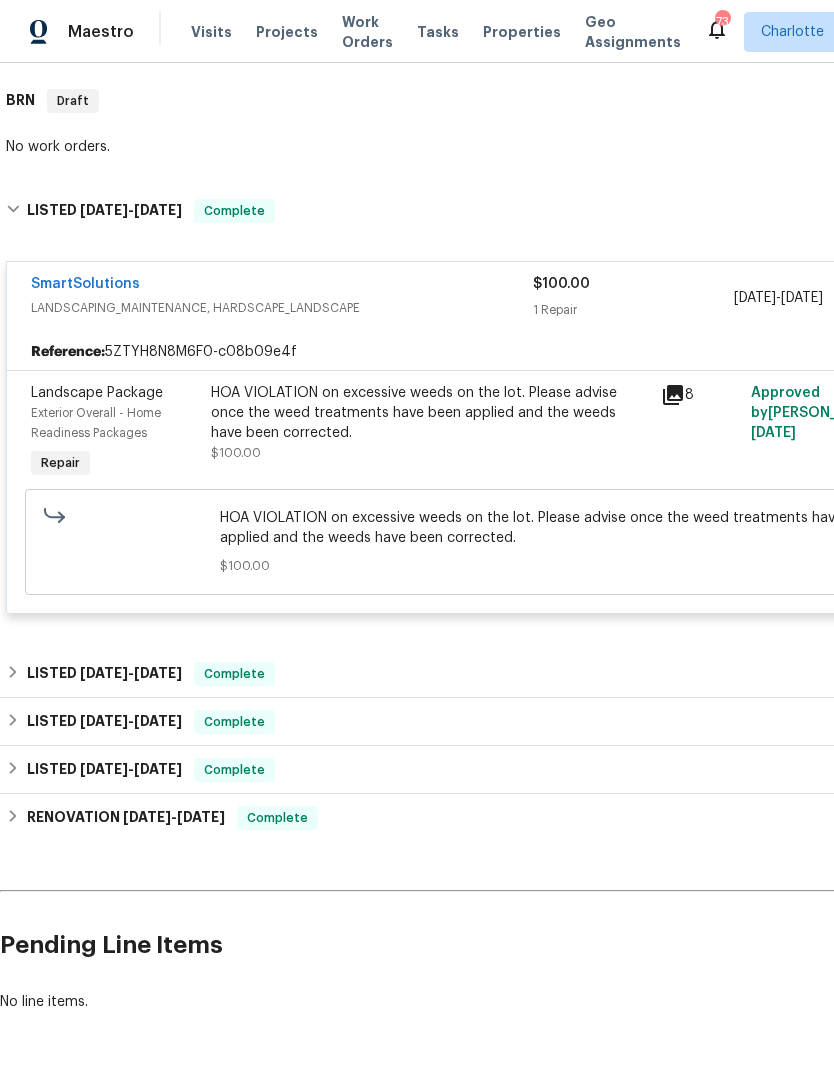 scroll, scrollTop: 309, scrollLeft: 0, axis: vertical 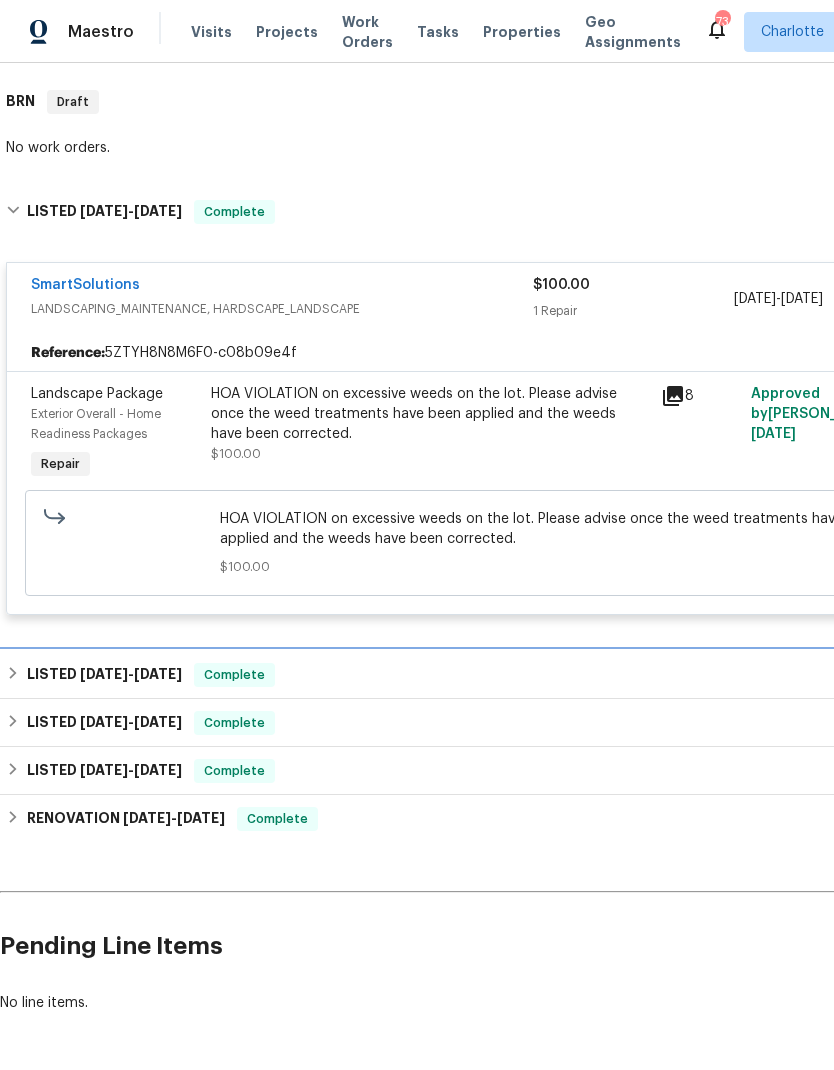 click on "LISTED   [DATE]  -  [DATE] Complete" at bounding box center [565, 675] 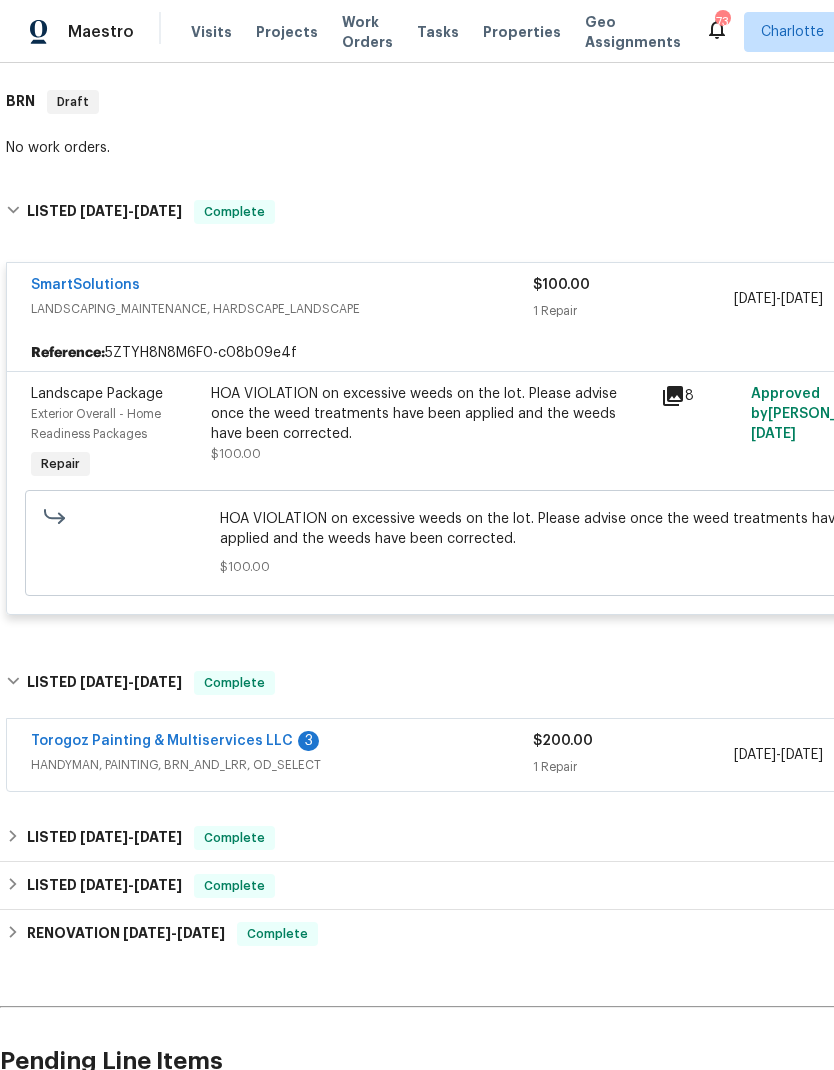 click on "HANDYMAN, PAINTING, BRN_AND_LRR, OD_SELECT" at bounding box center (282, 765) 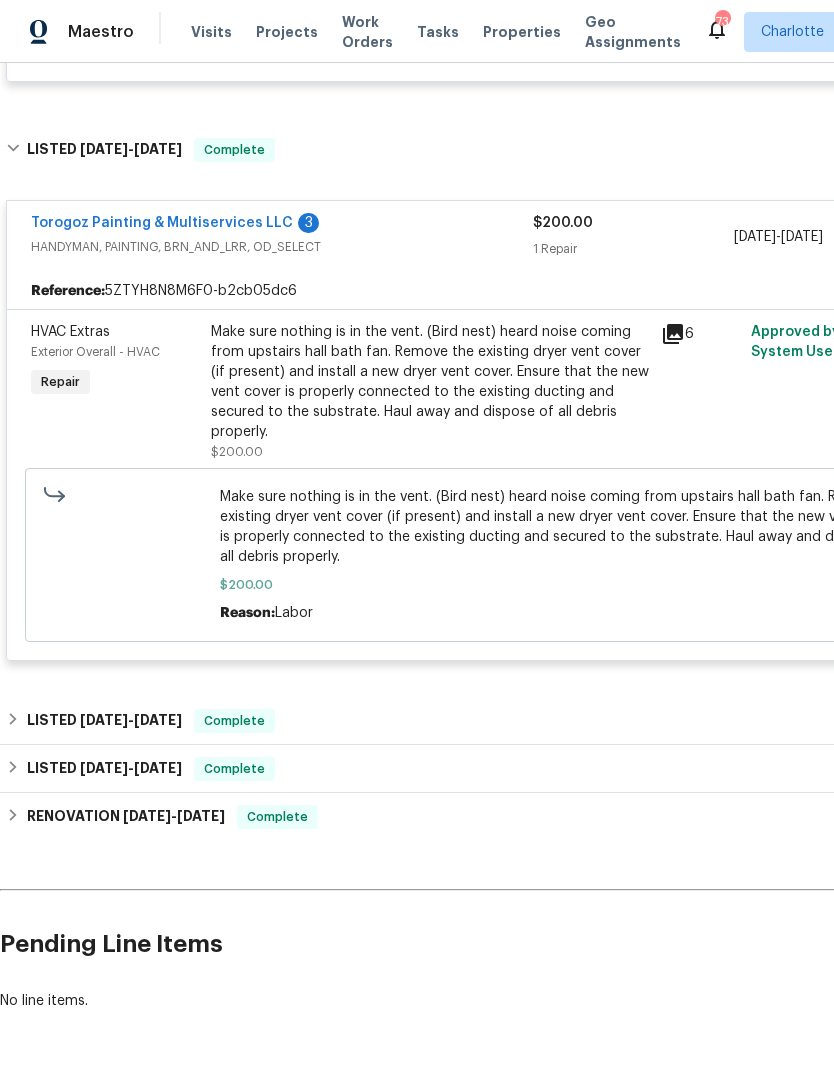 scroll, scrollTop: 842, scrollLeft: 0, axis: vertical 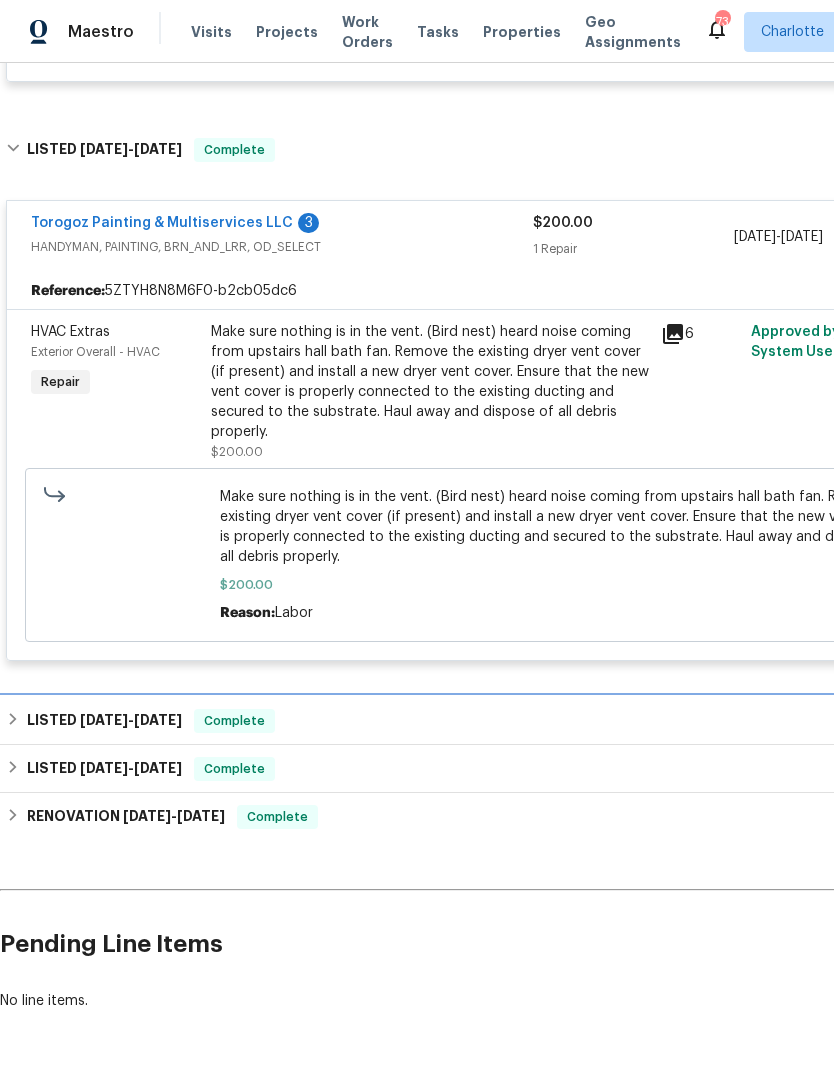 click 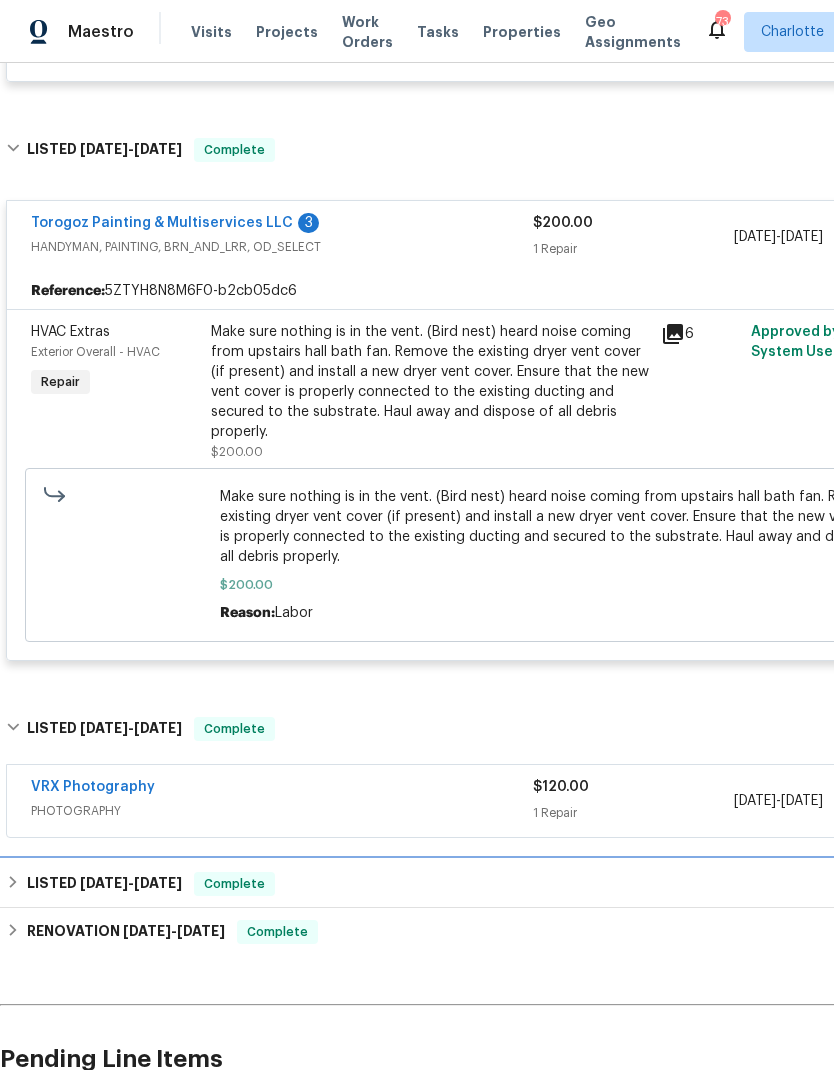 click on "LISTED   [DATE]  -  [DATE] Complete" at bounding box center (565, 884) 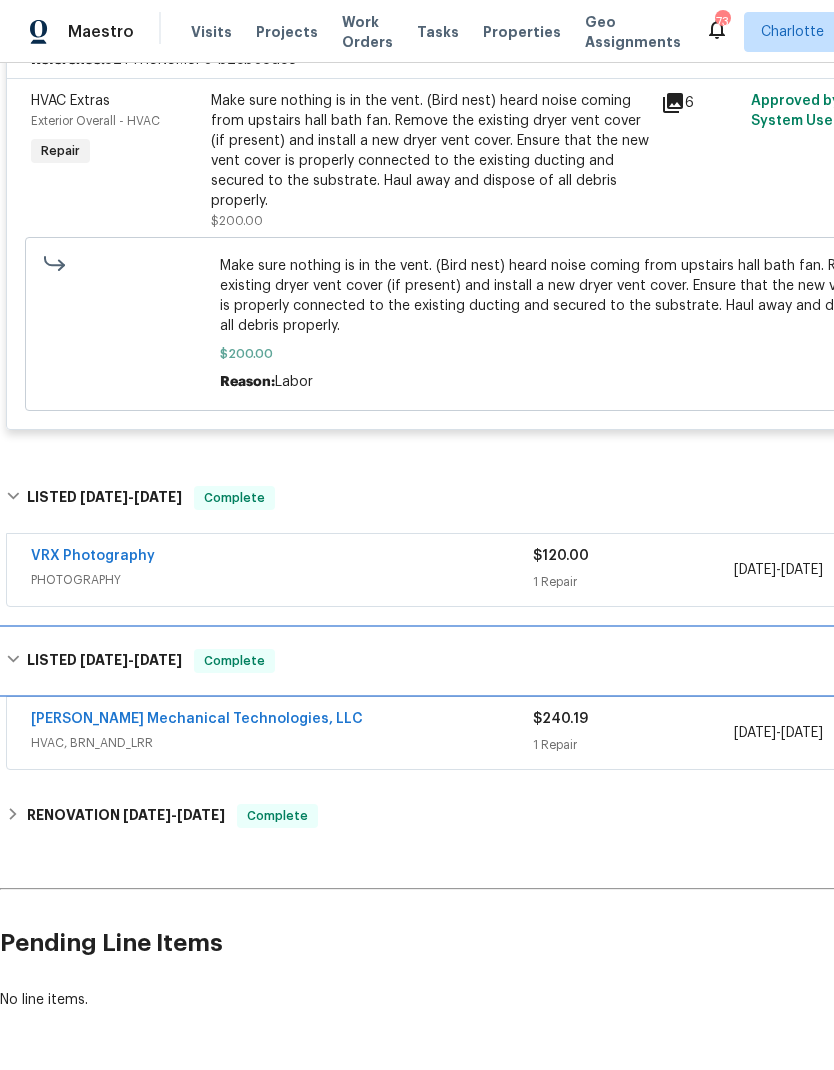 scroll, scrollTop: 1072, scrollLeft: 0, axis: vertical 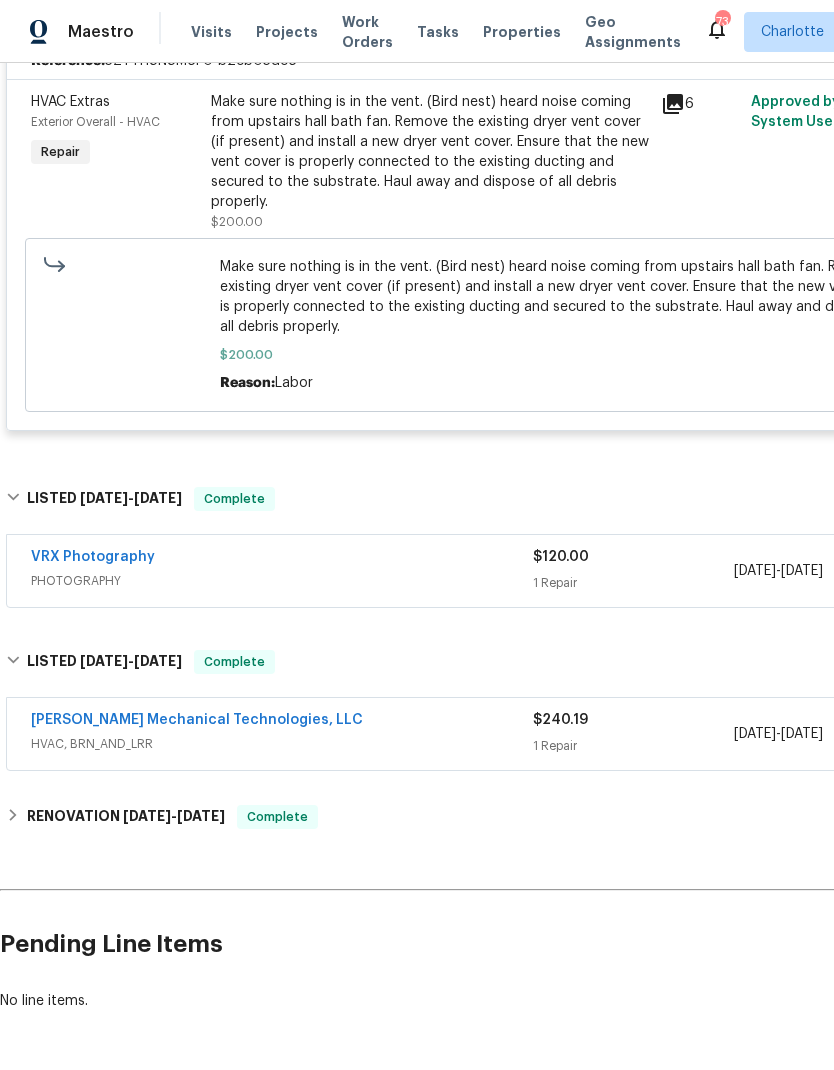 click on "HVAC, BRN_AND_LRR" at bounding box center (282, 744) 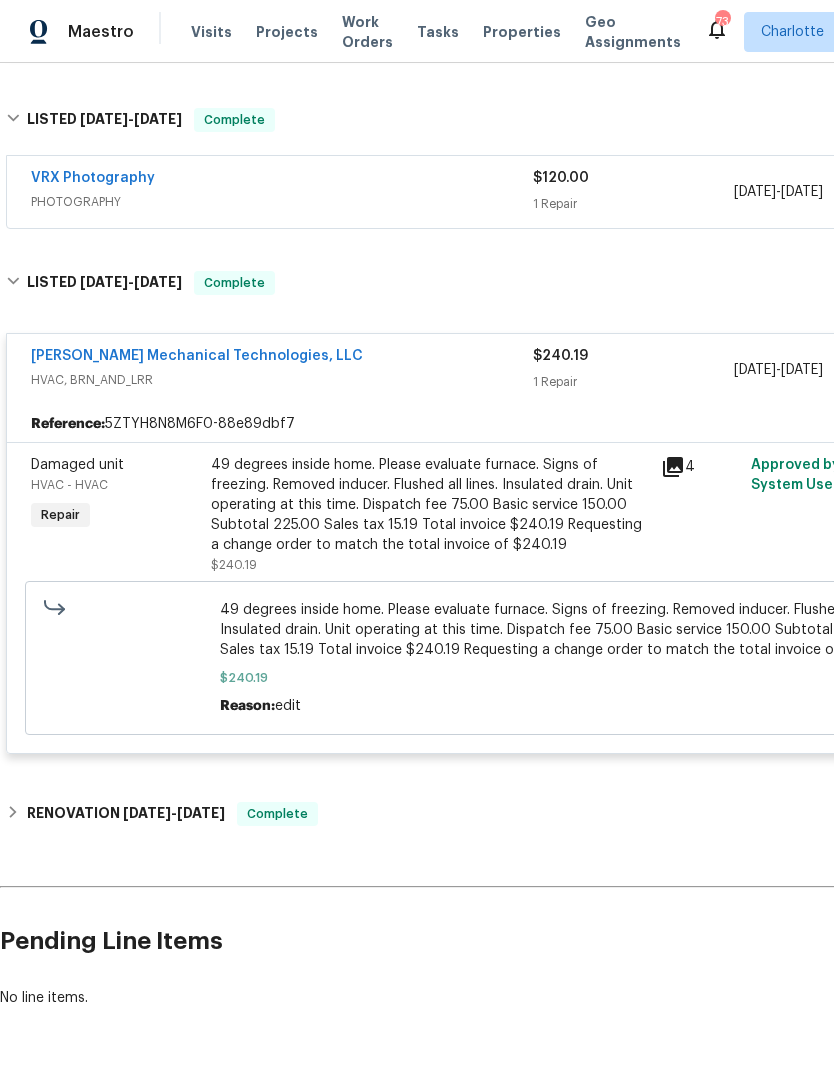 scroll, scrollTop: 1450, scrollLeft: 0, axis: vertical 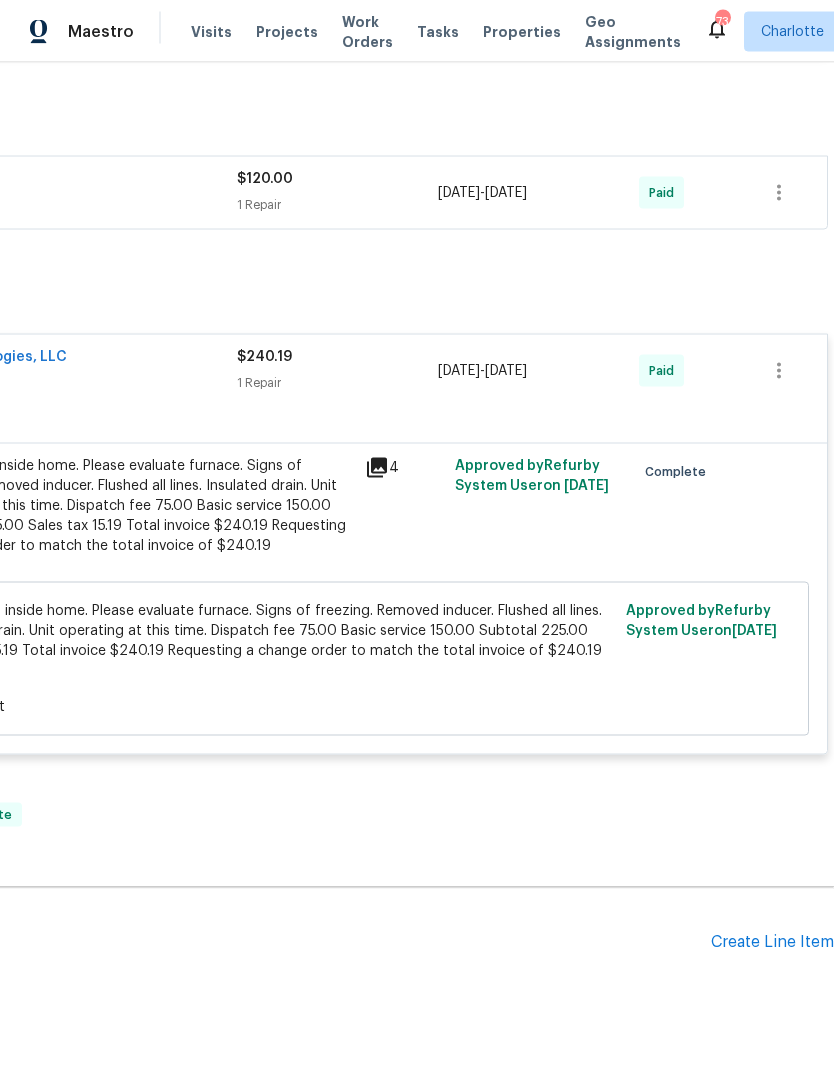 click on "Create Line Item" at bounding box center (772, 942) 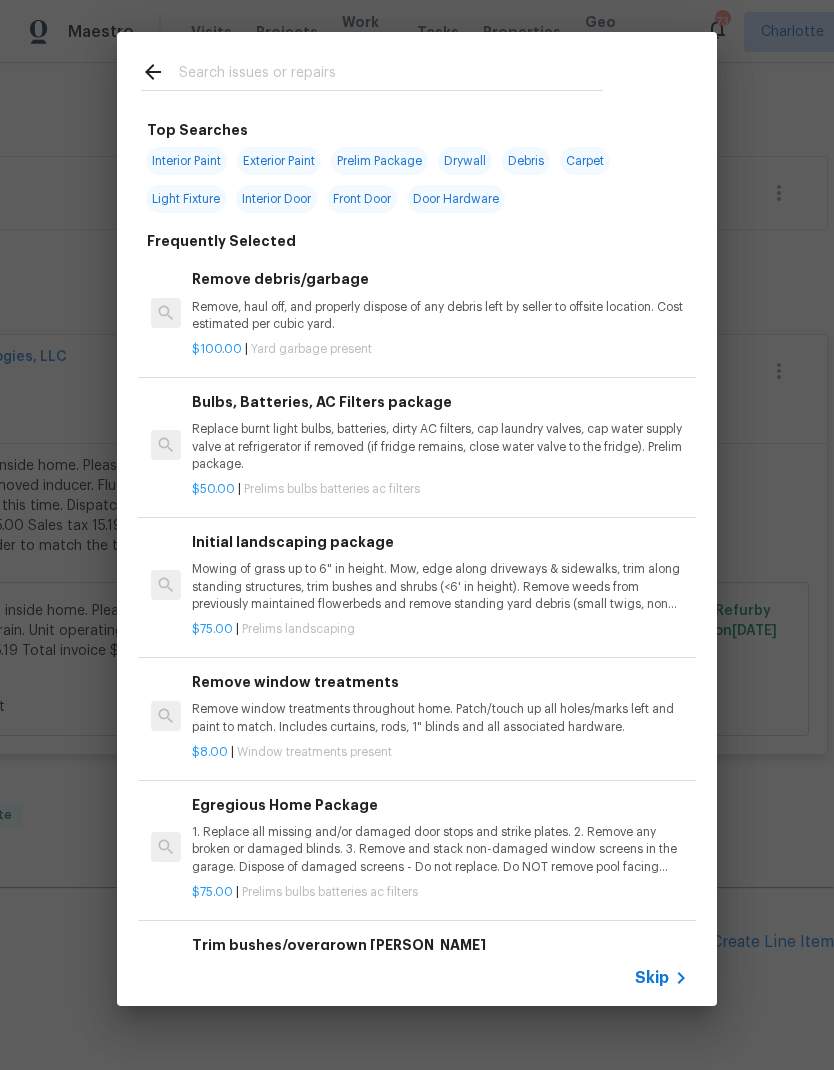 click at bounding box center [391, 75] 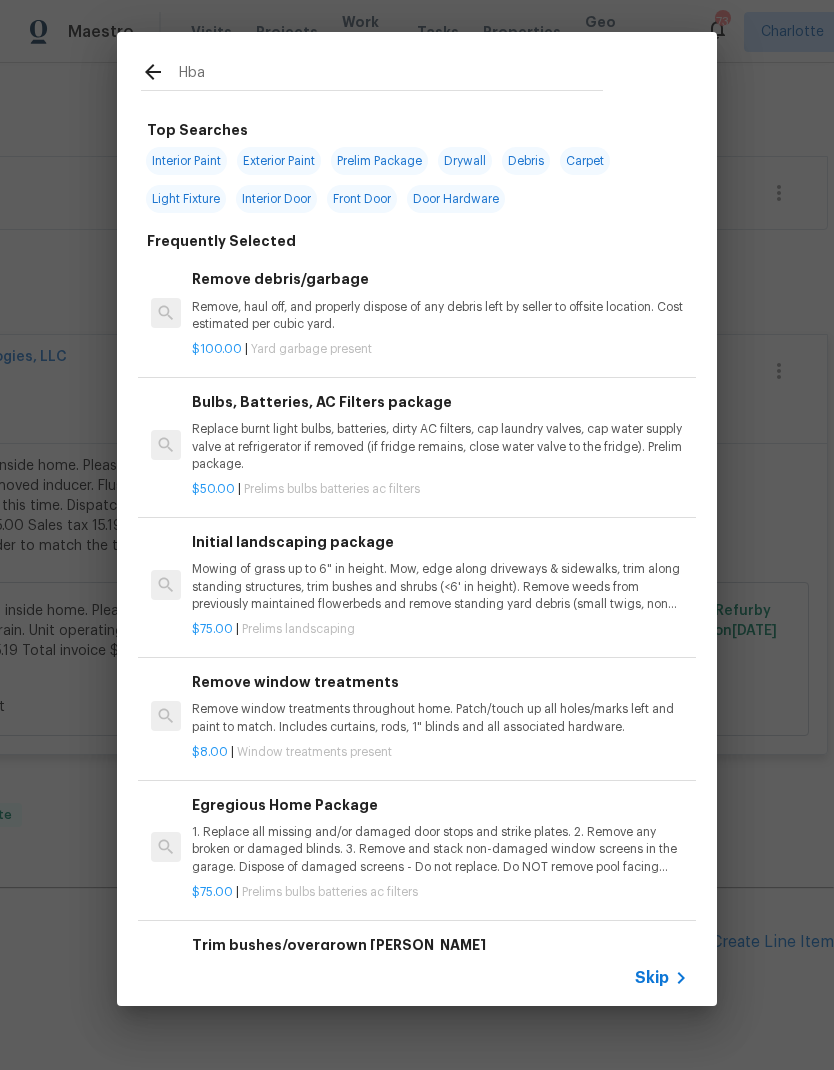 type on "Hbac" 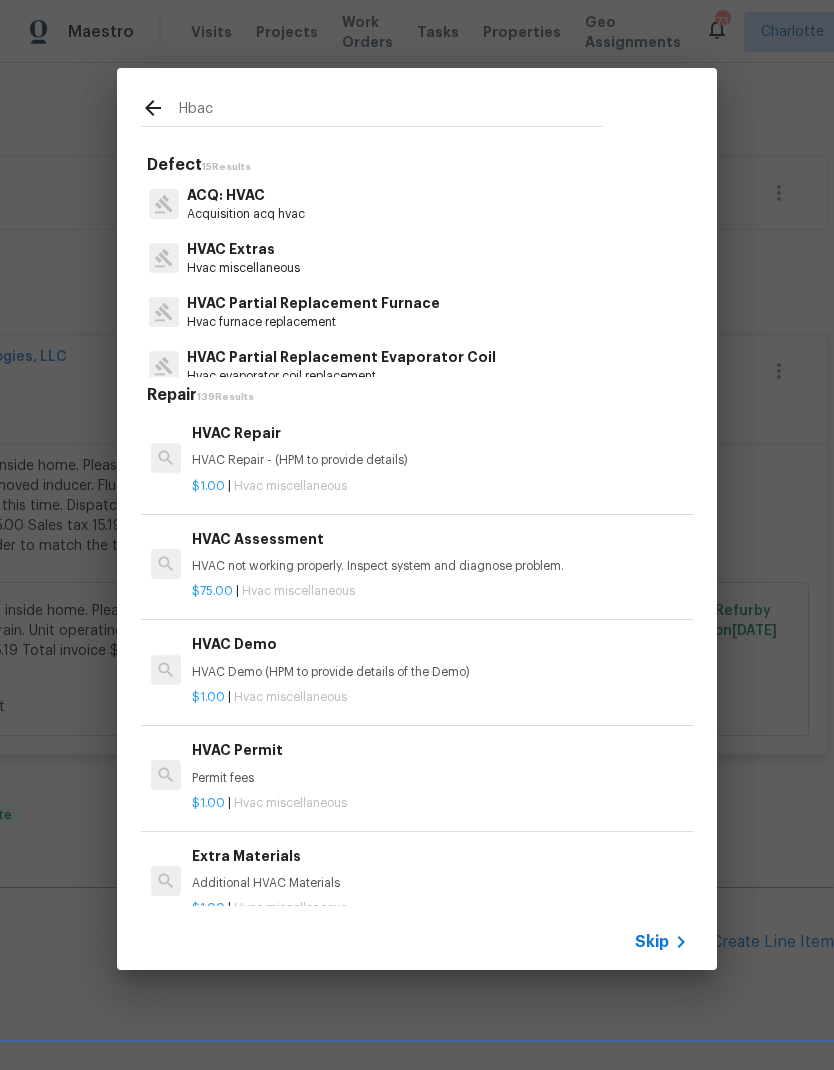 click on "$75.00   |   Hvac miscellaneous" at bounding box center (440, 587) 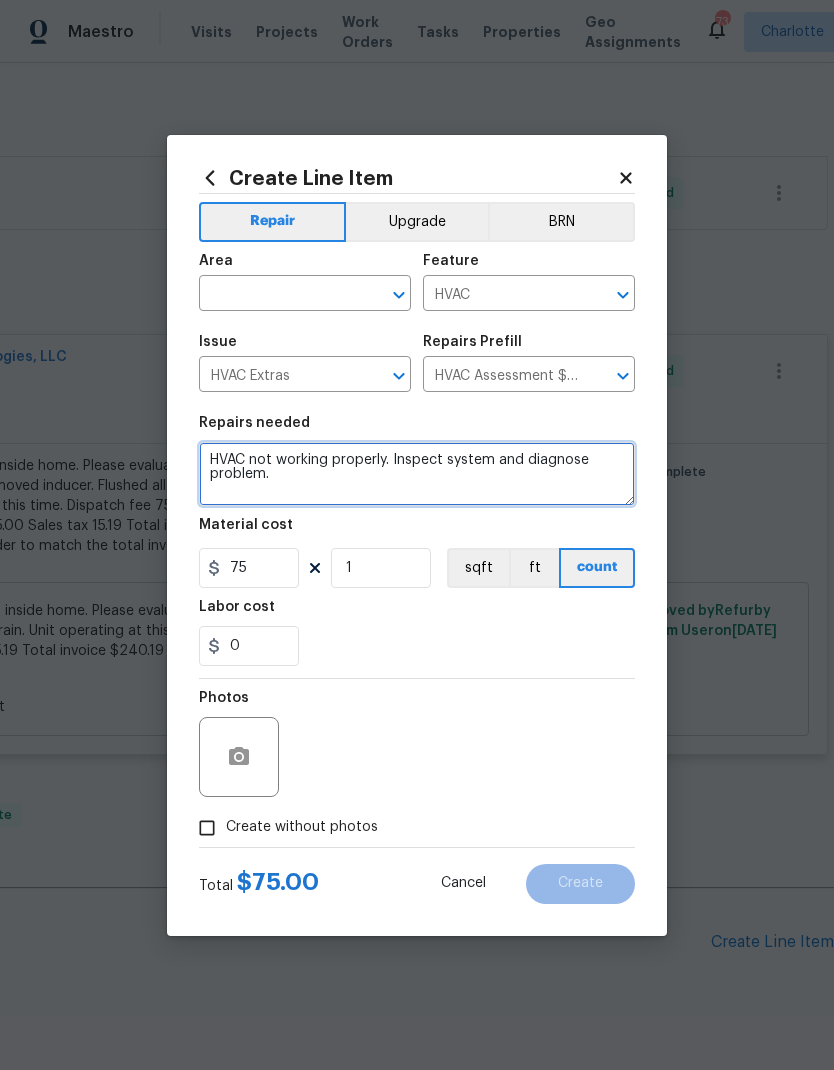 click on "HVAC not working properly. Inspect system and diagnose problem." at bounding box center [417, 474] 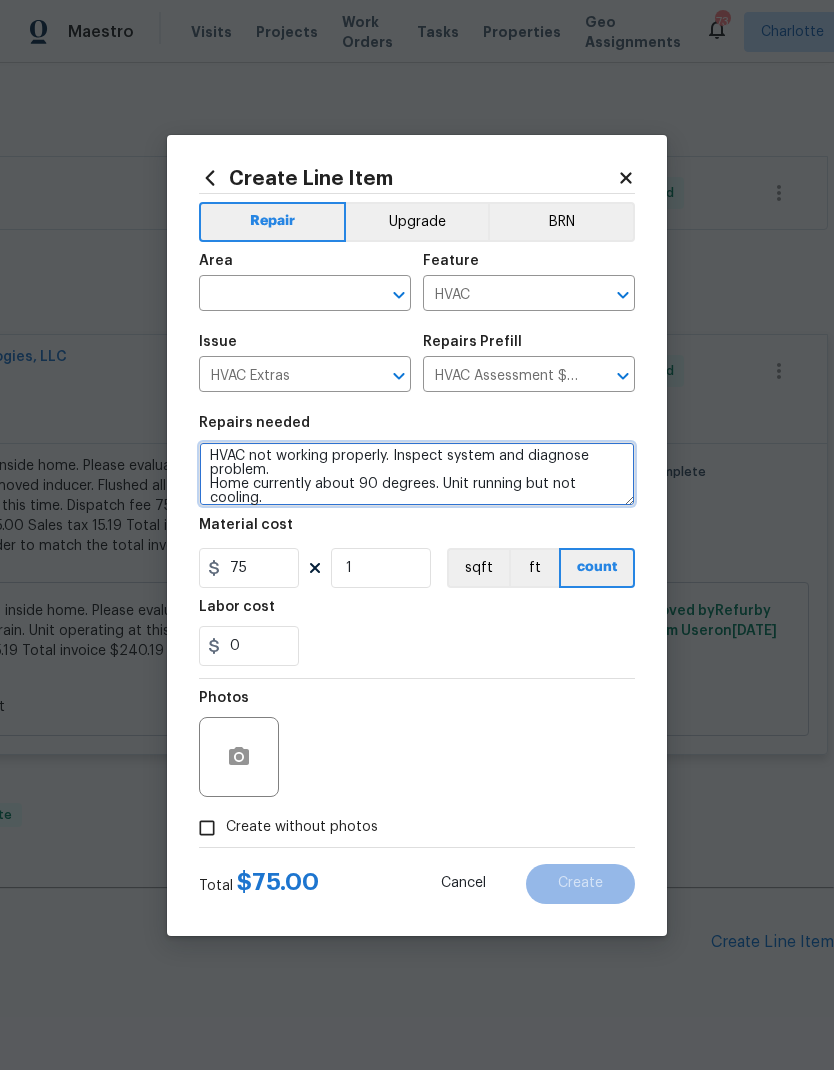 type on "HVAC not working properly. Inspect system and diagnose problem.
Home currently about 90 degrees. Unit running but not cooling." 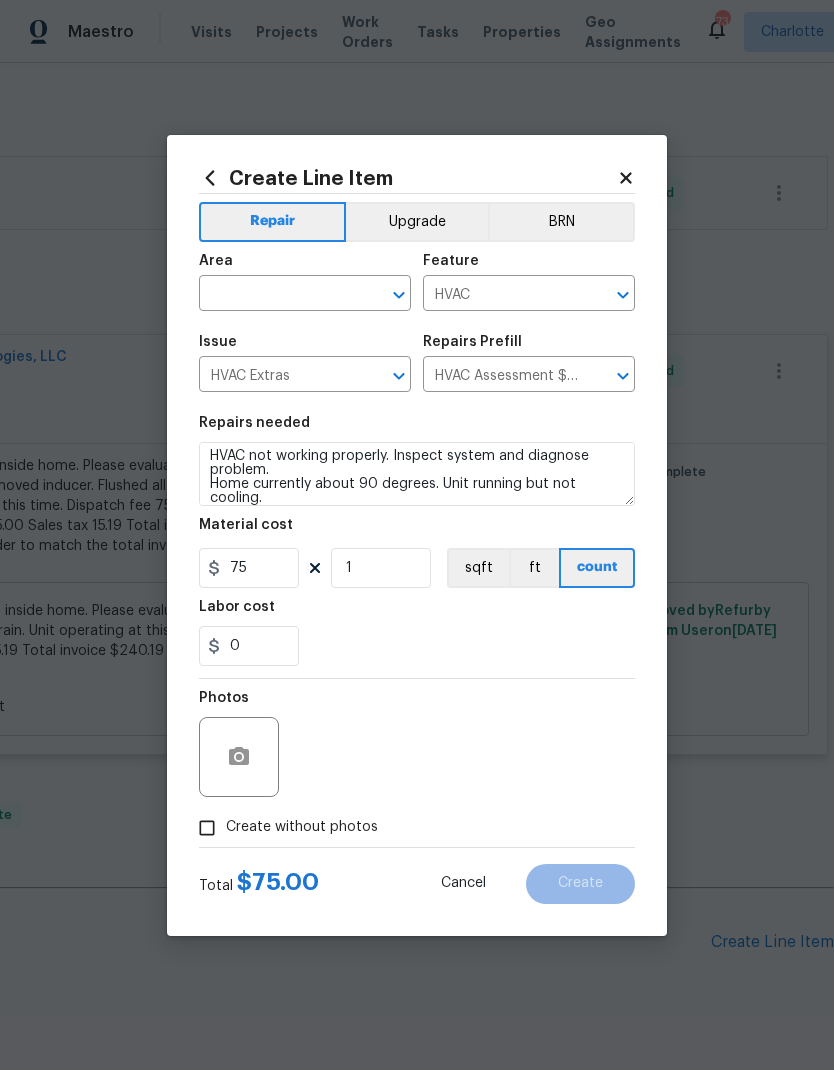 click at bounding box center (277, 295) 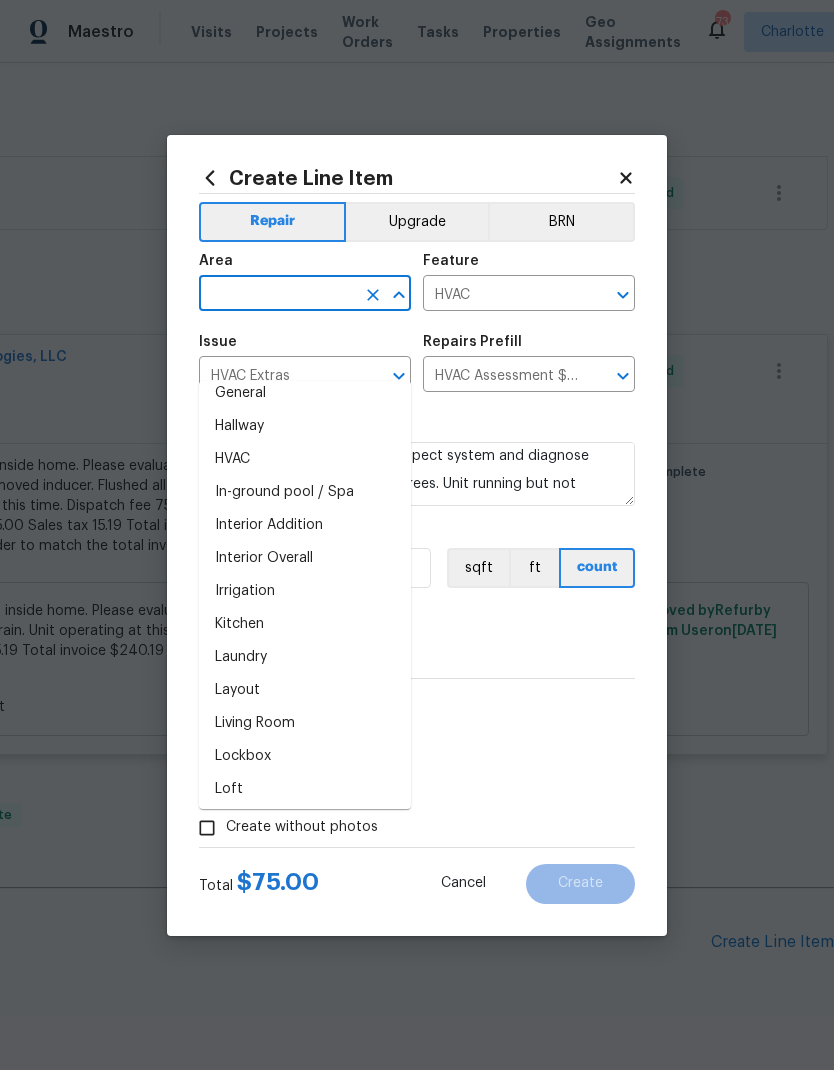 scroll, scrollTop: 668, scrollLeft: 0, axis: vertical 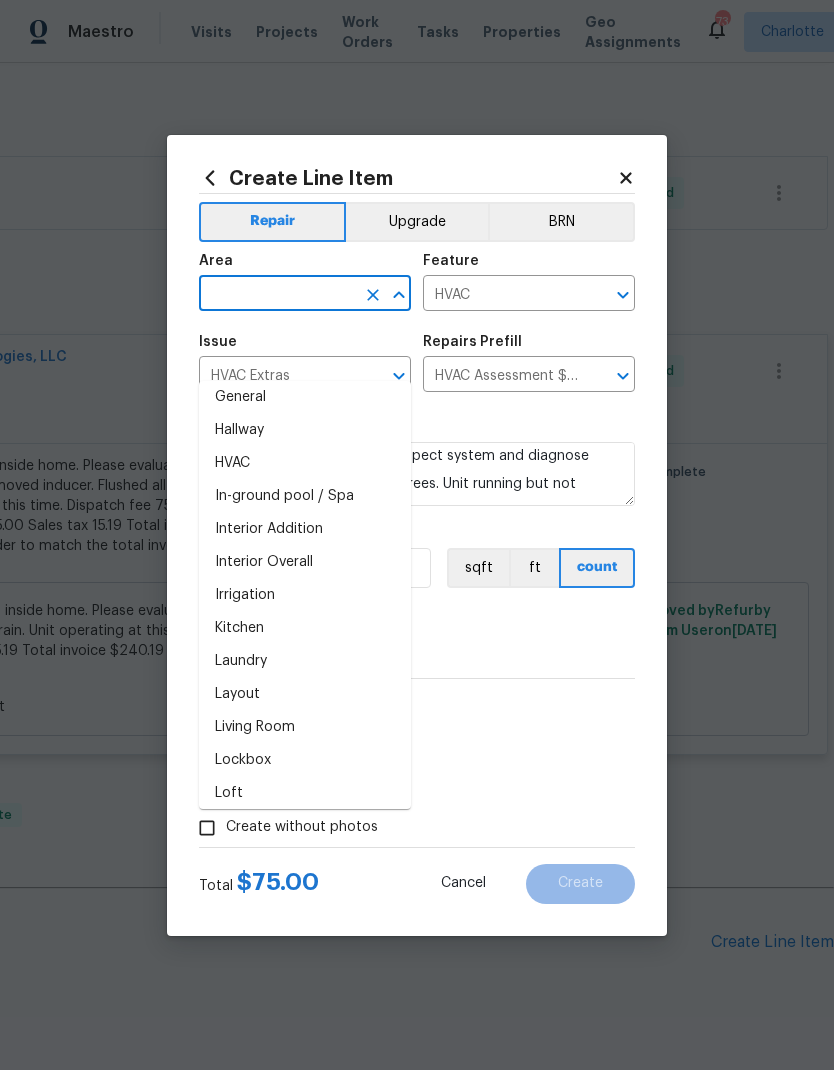 click on "HVAC" at bounding box center (305, 463) 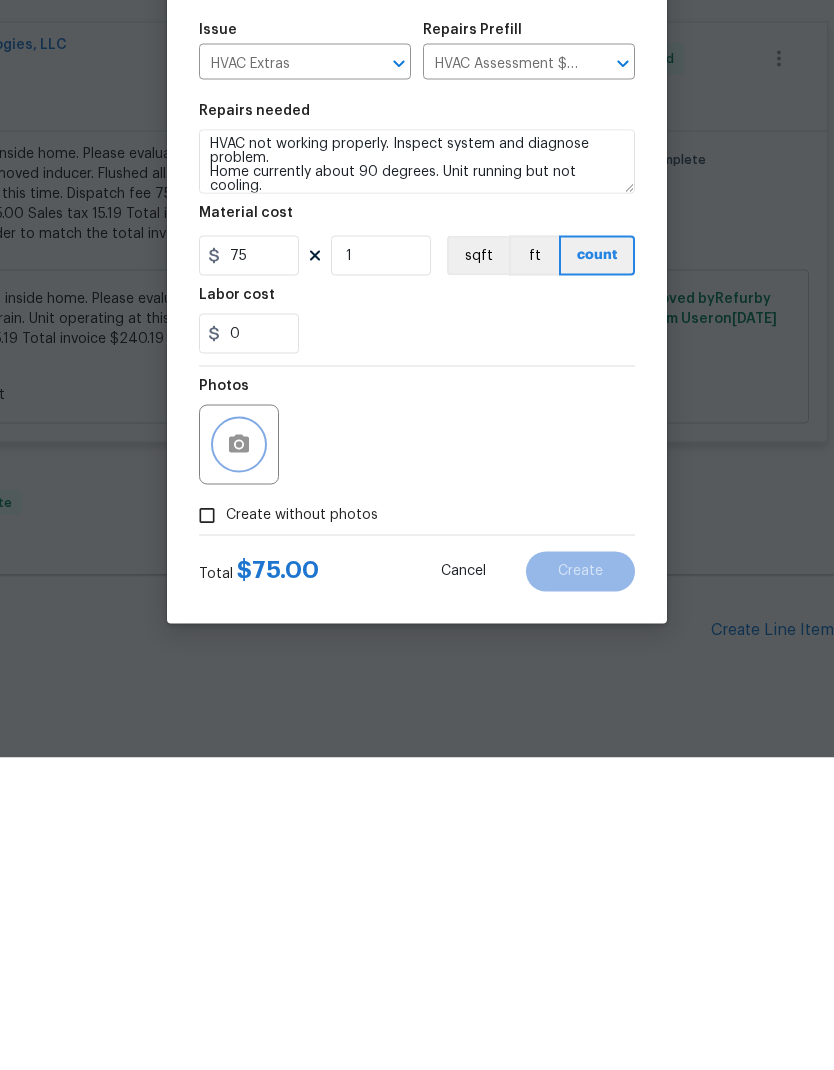 click 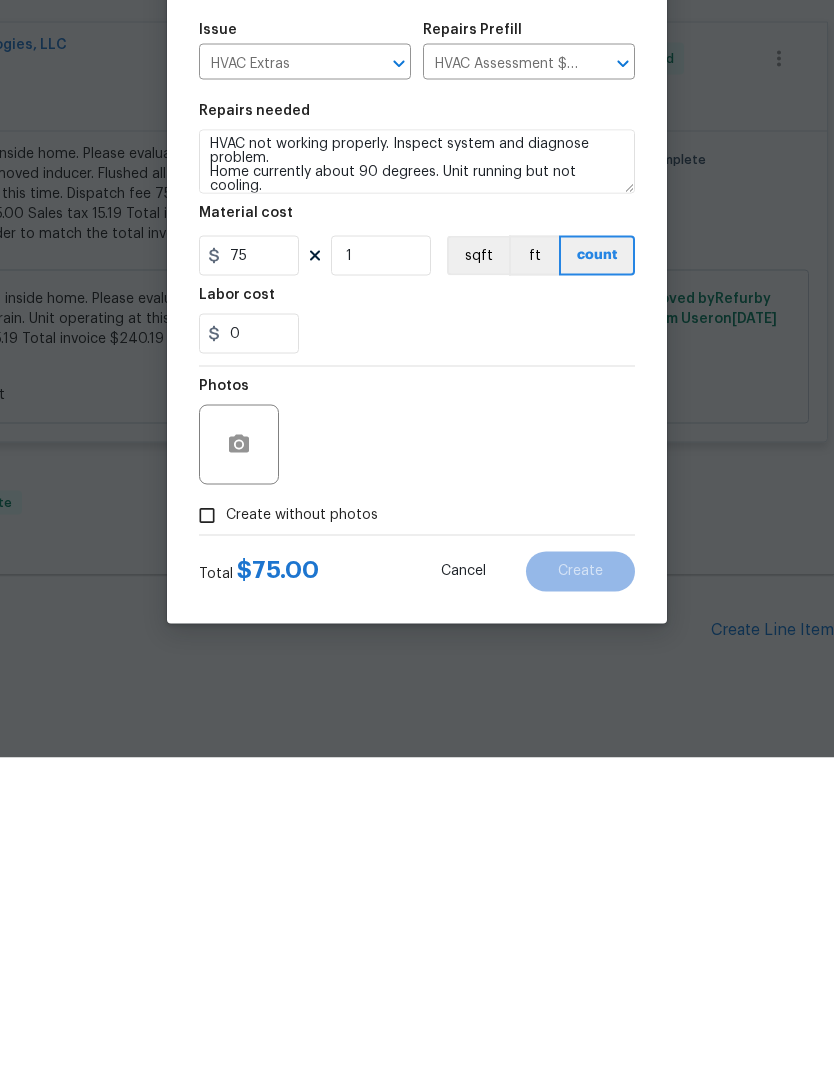 scroll, scrollTop: 80, scrollLeft: 0, axis: vertical 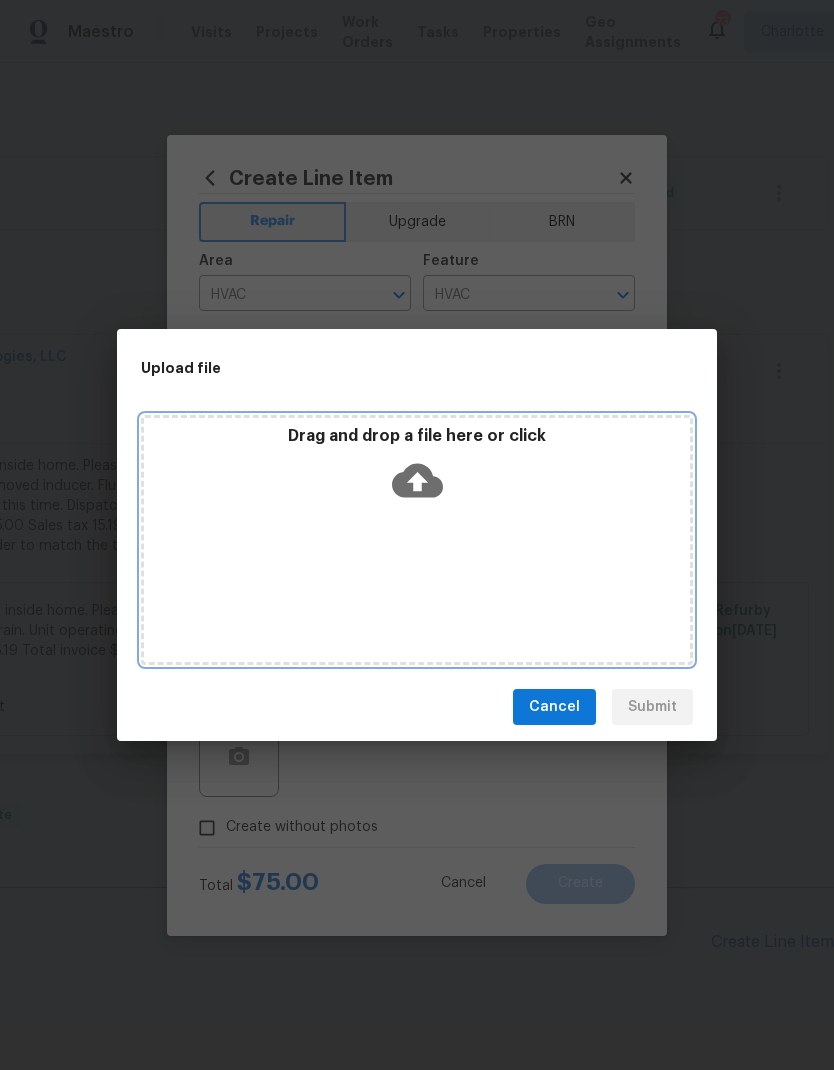 click 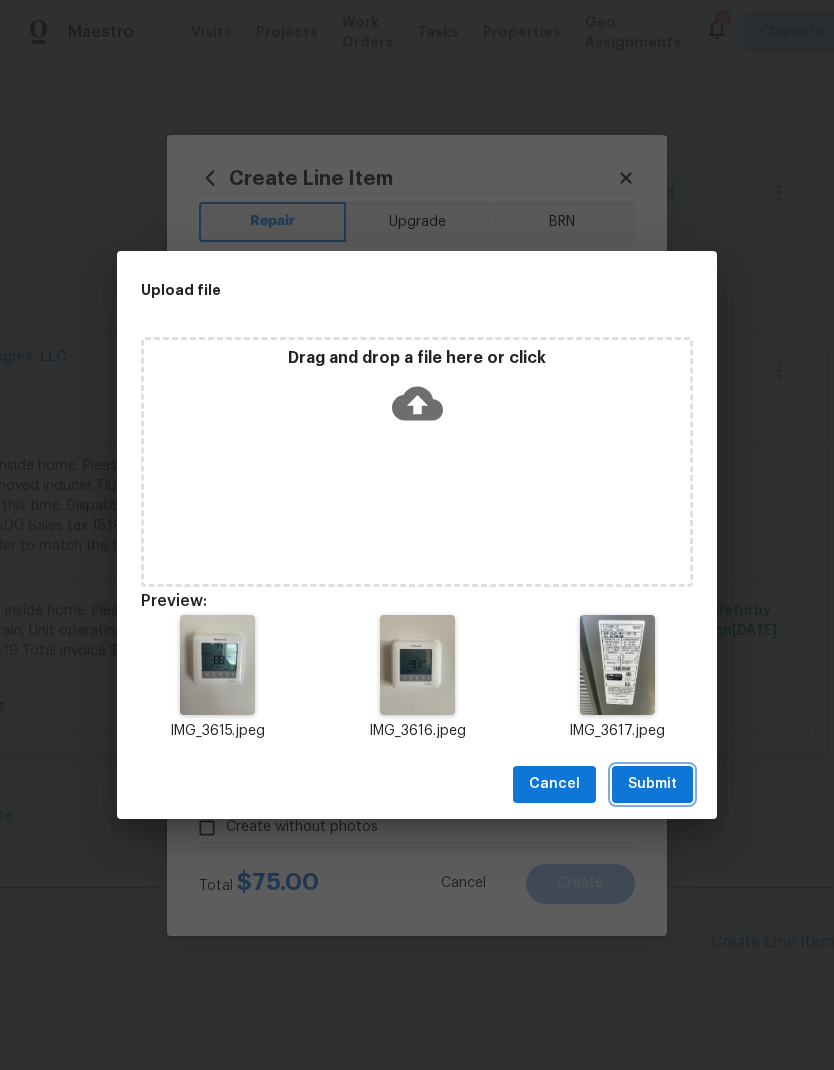 click on "Submit" at bounding box center (652, 784) 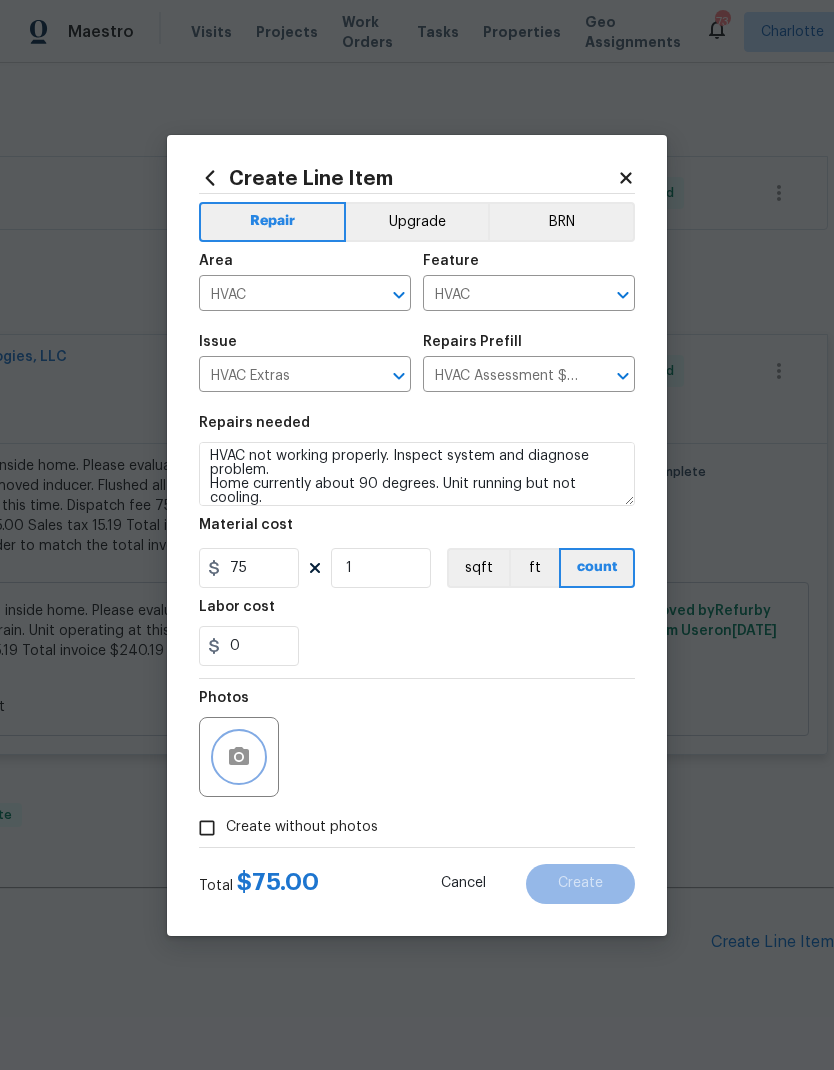 click 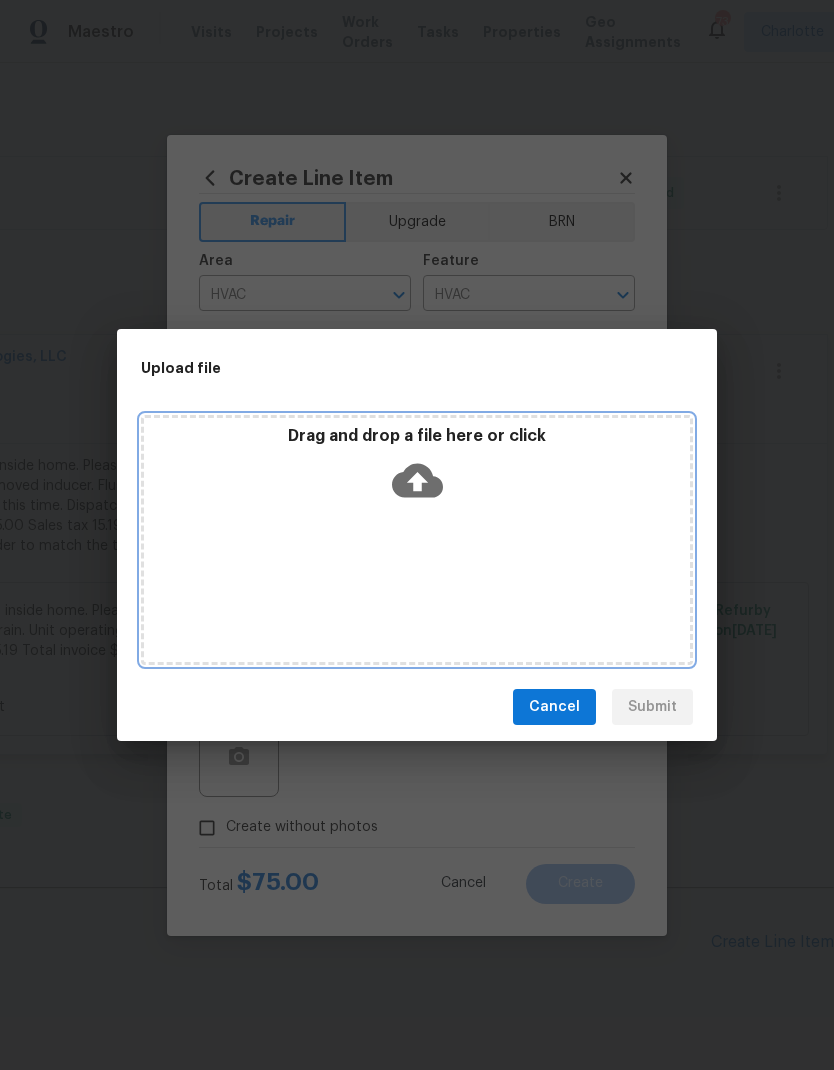 click 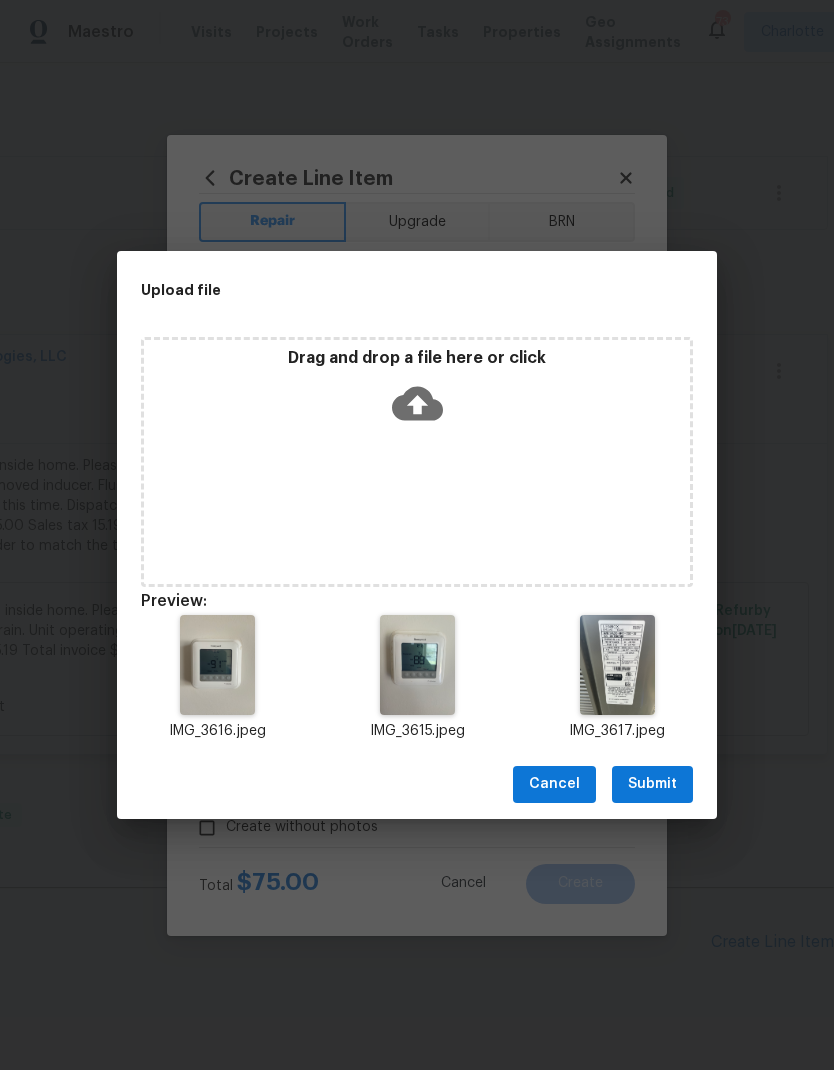 click on "Submit" at bounding box center [652, 784] 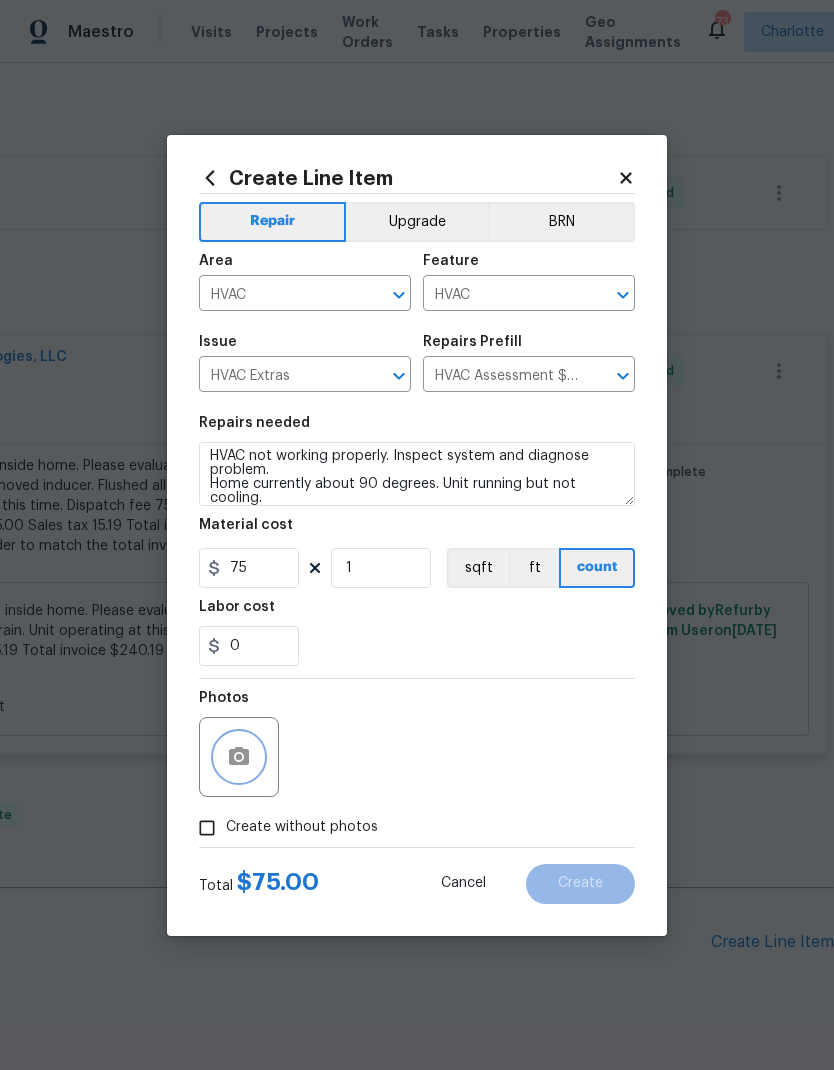 scroll, scrollTop: 0, scrollLeft: 0, axis: both 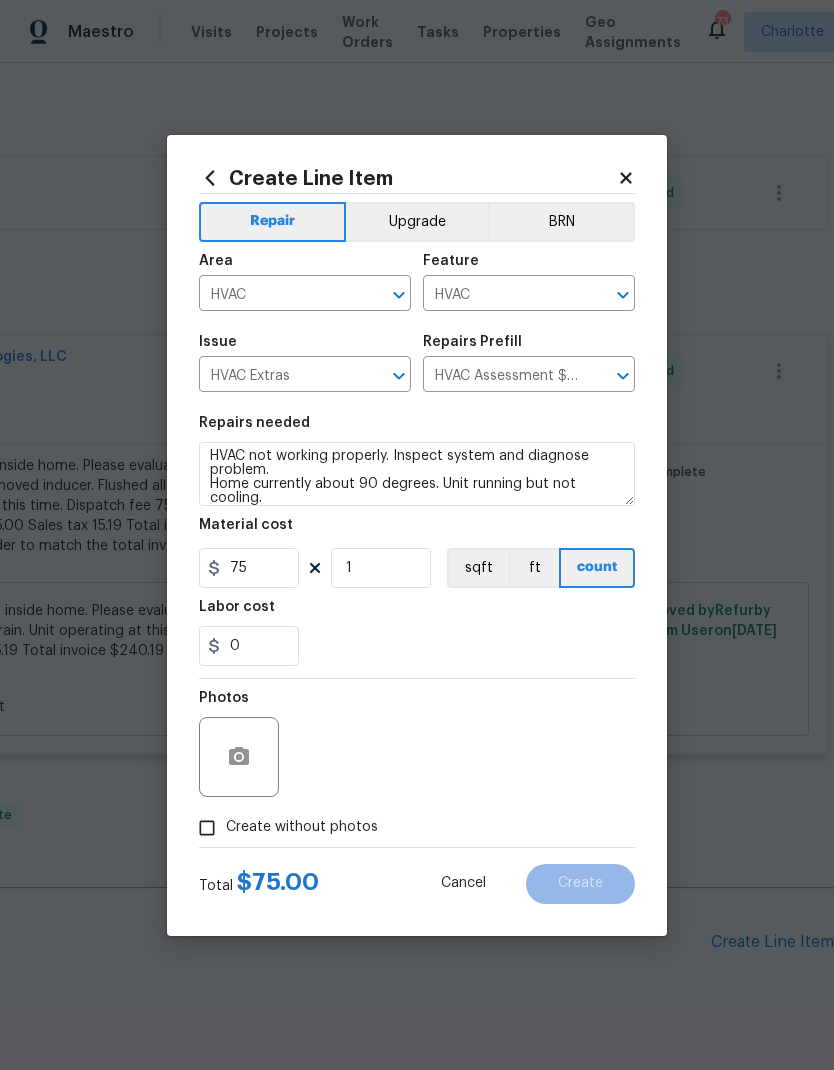click on "Create without photos" at bounding box center (207, 828) 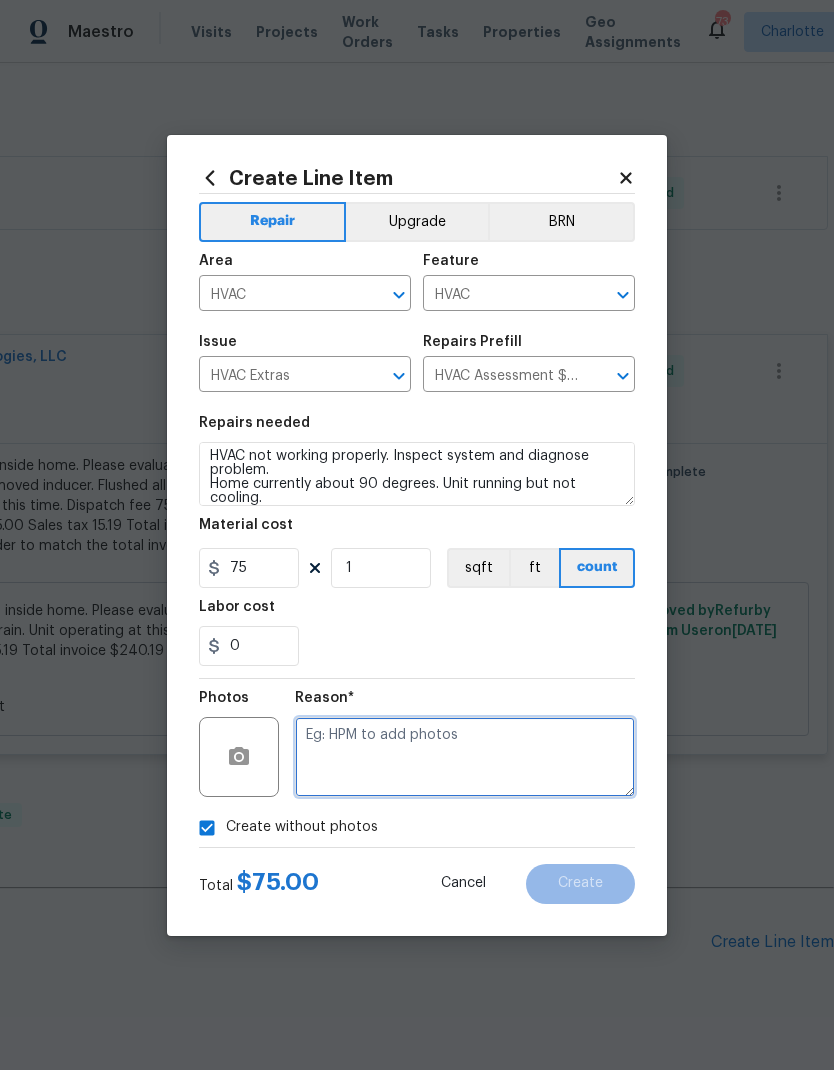 click at bounding box center [465, 757] 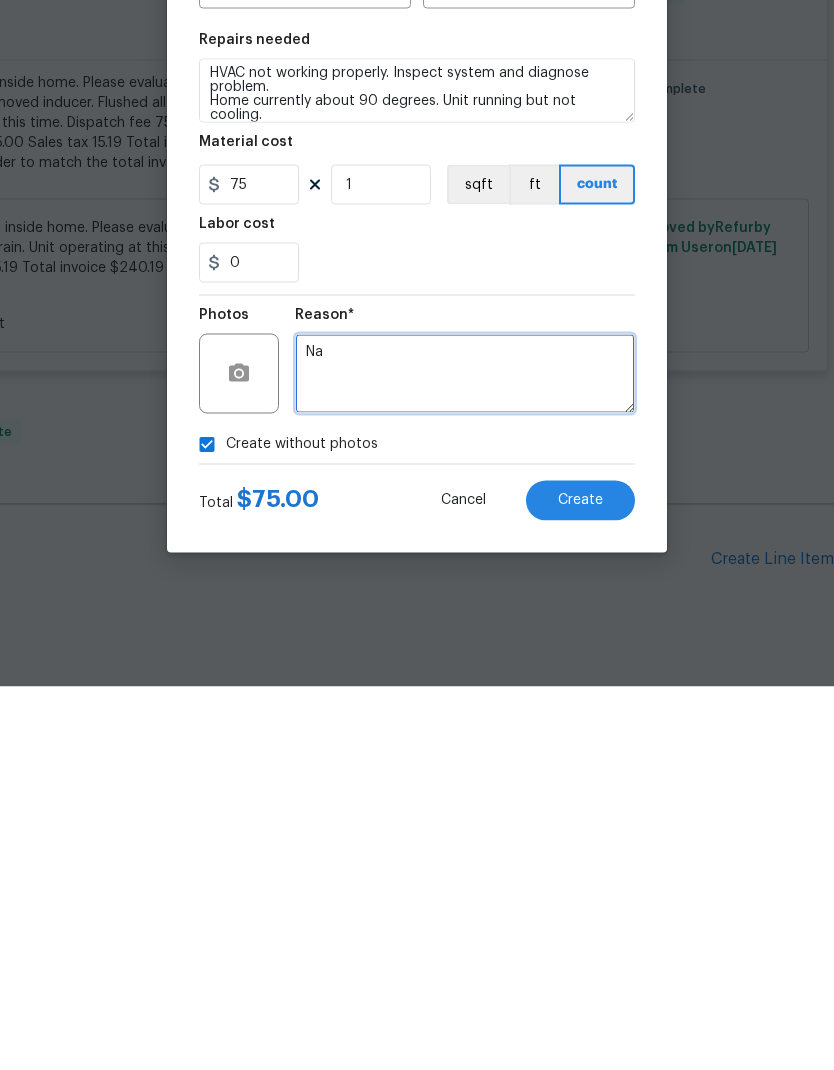 type on "Na" 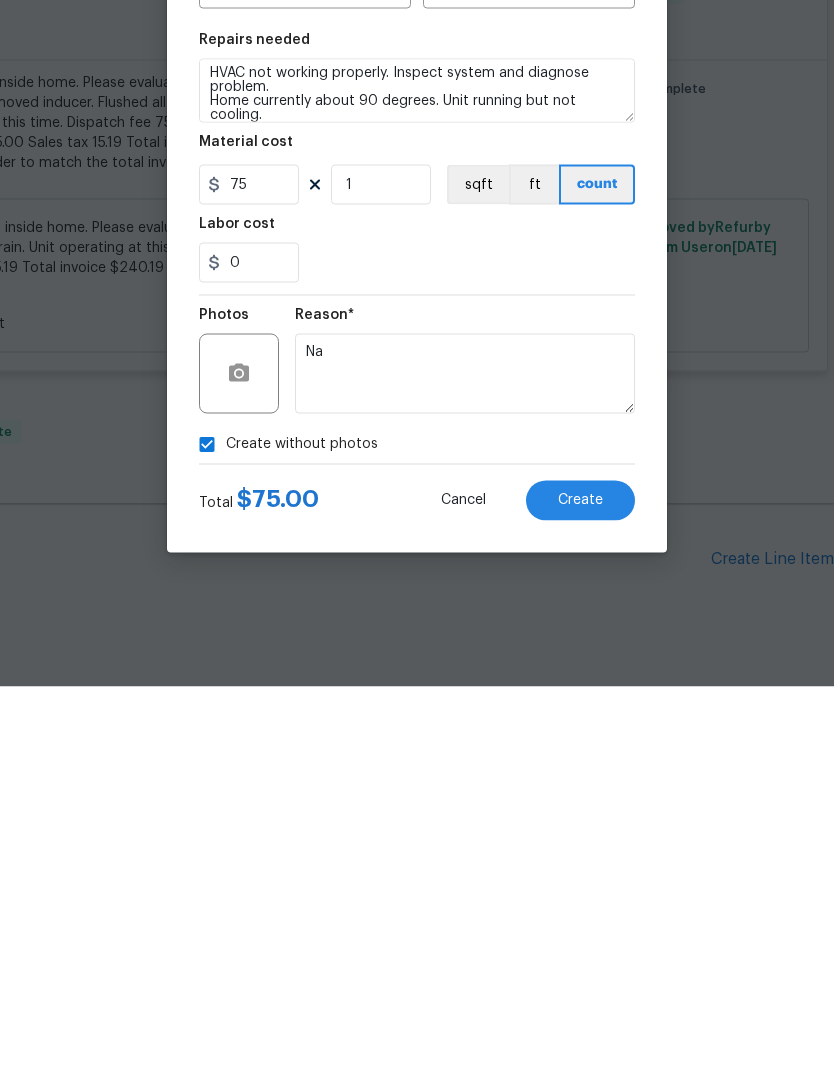 click on "Create" at bounding box center [580, 883] 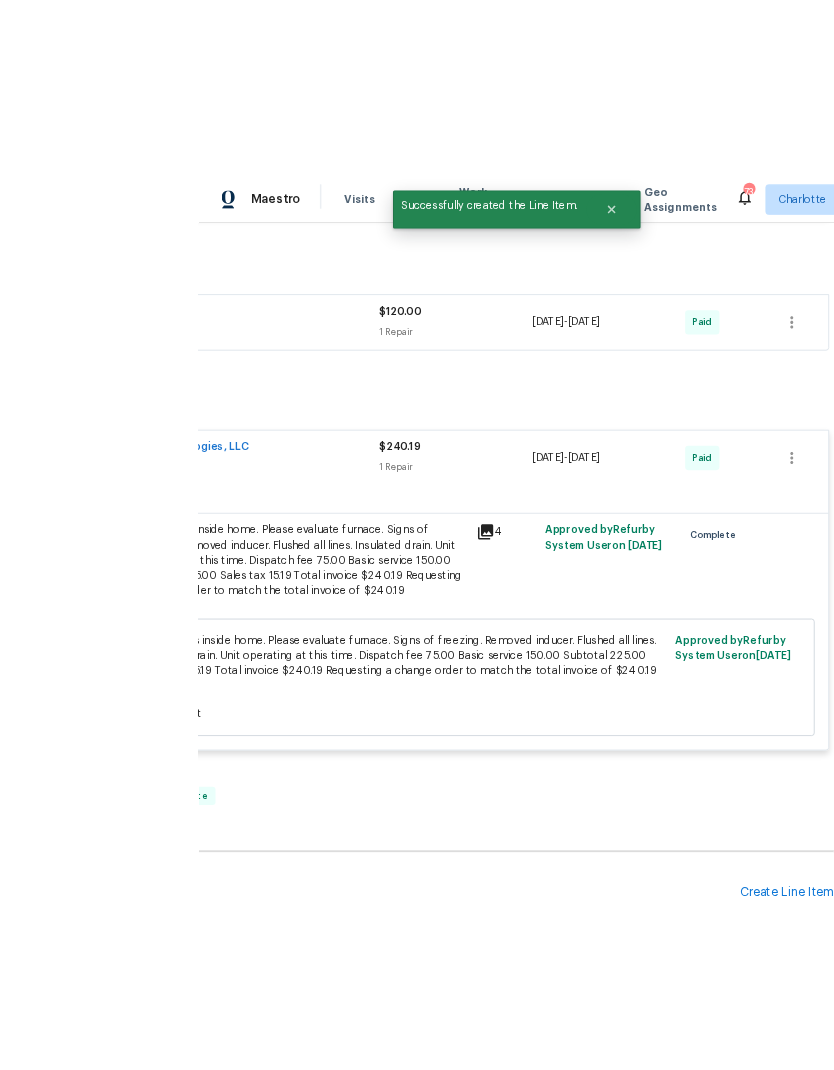 scroll, scrollTop: 80, scrollLeft: 0, axis: vertical 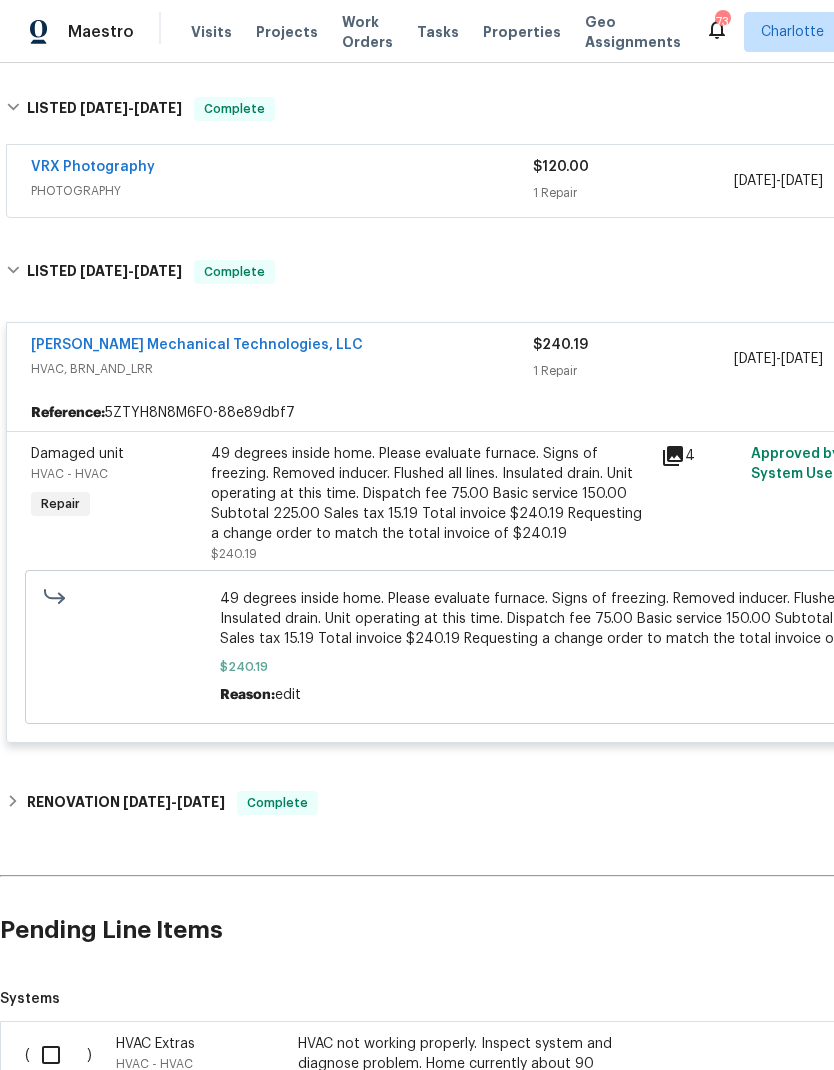 click at bounding box center (58, 1055) 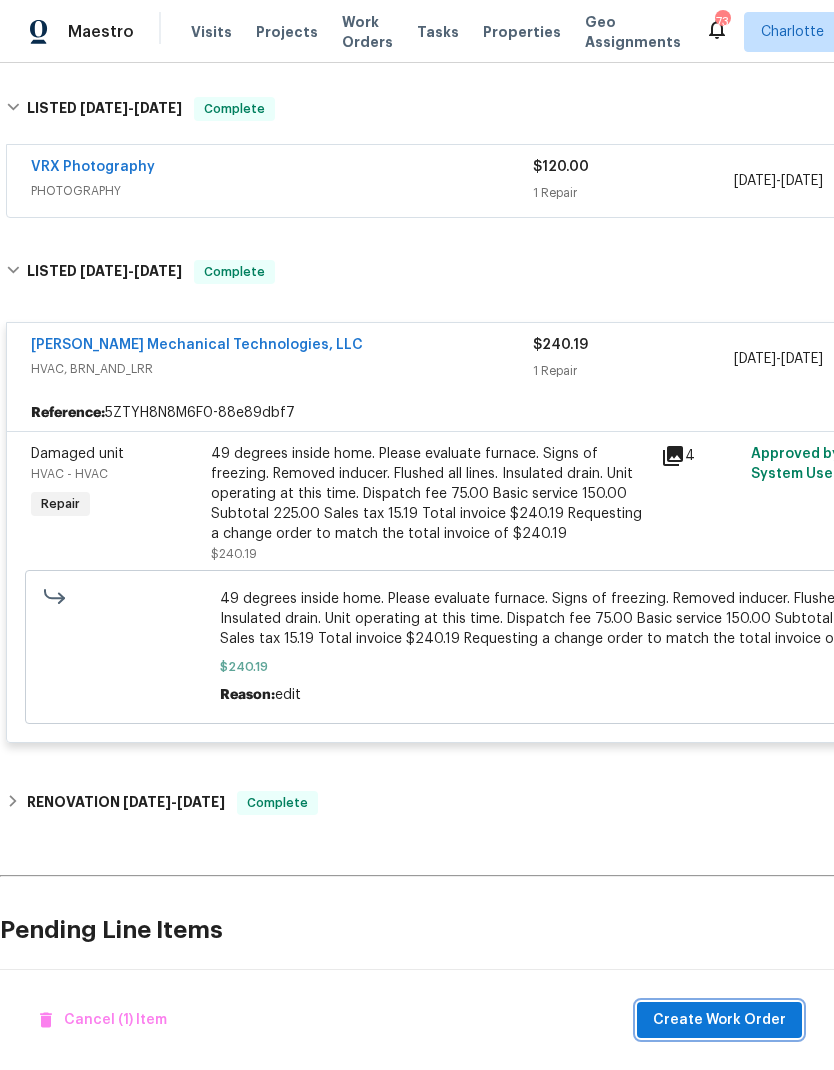click on "Create Work Order" at bounding box center (719, 1020) 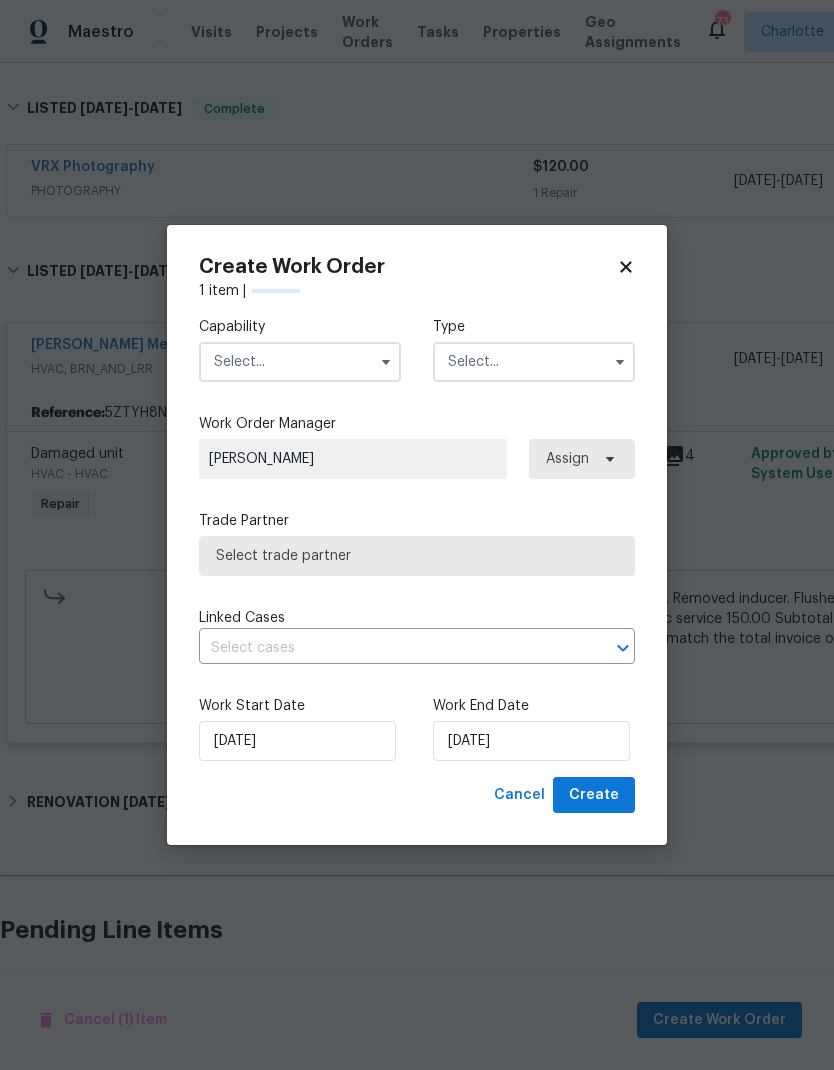 click at bounding box center (300, 362) 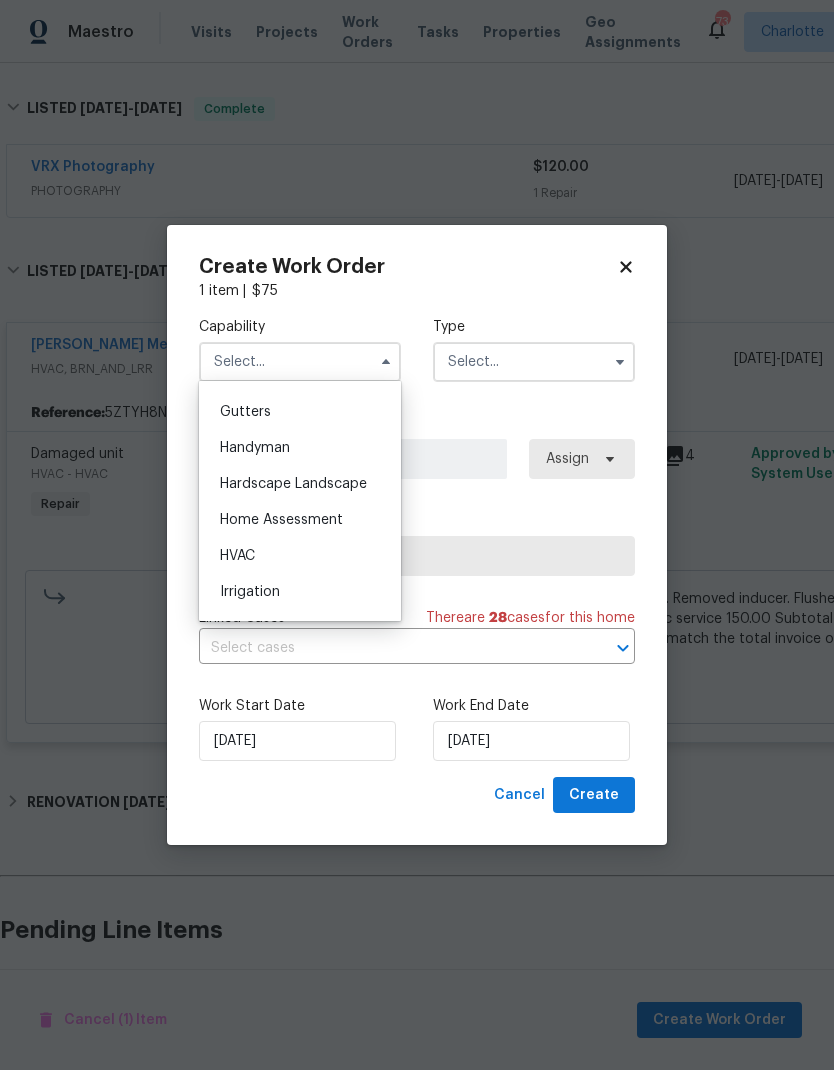scroll, scrollTop: 1061, scrollLeft: 0, axis: vertical 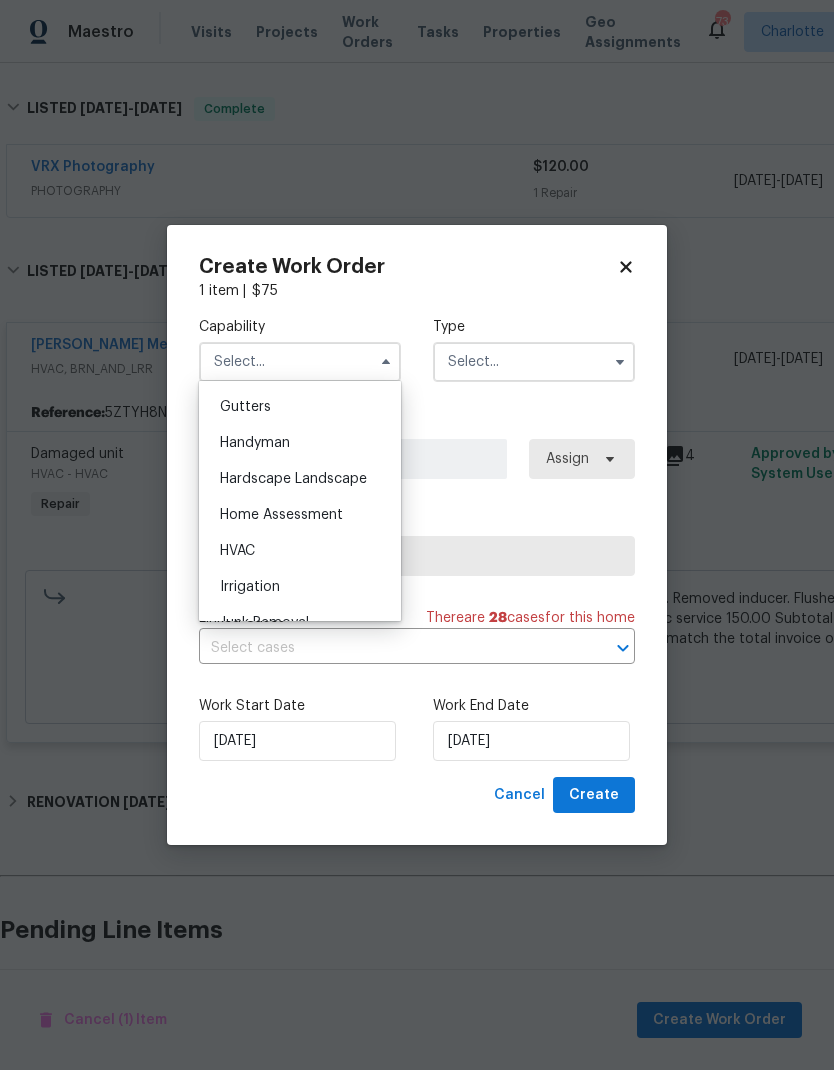 click on "HVAC" at bounding box center [300, 551] 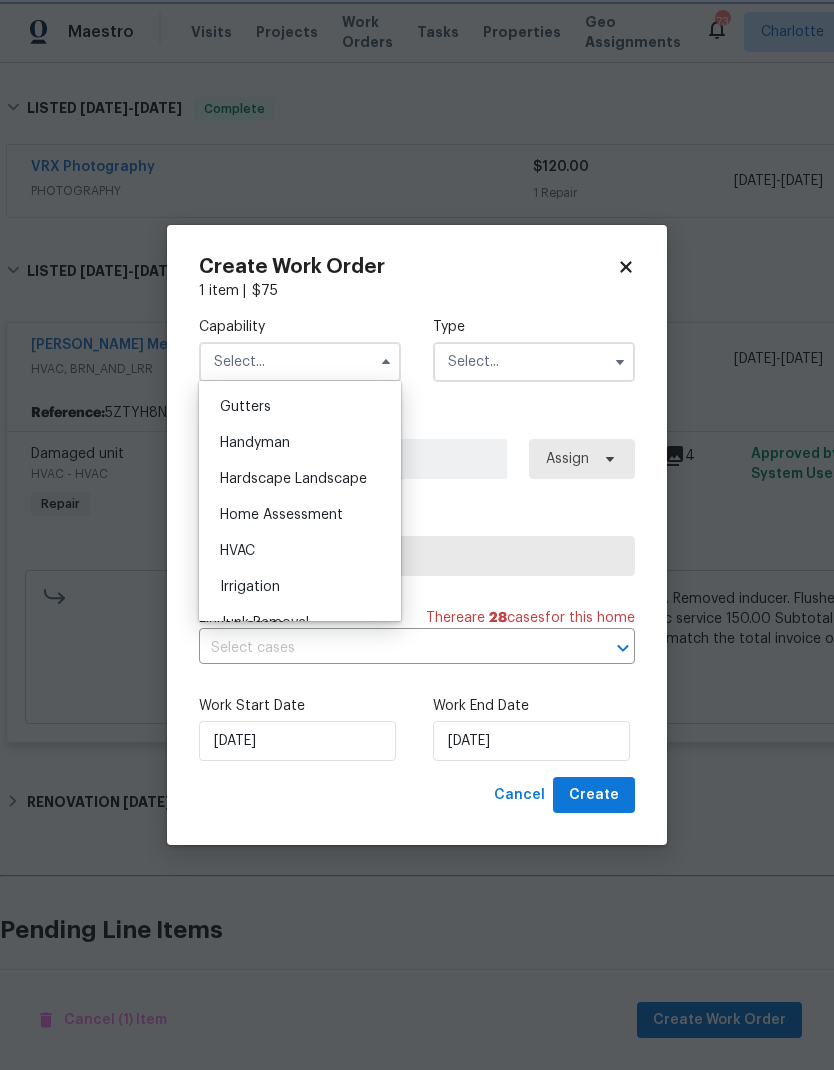type on "HVAC" 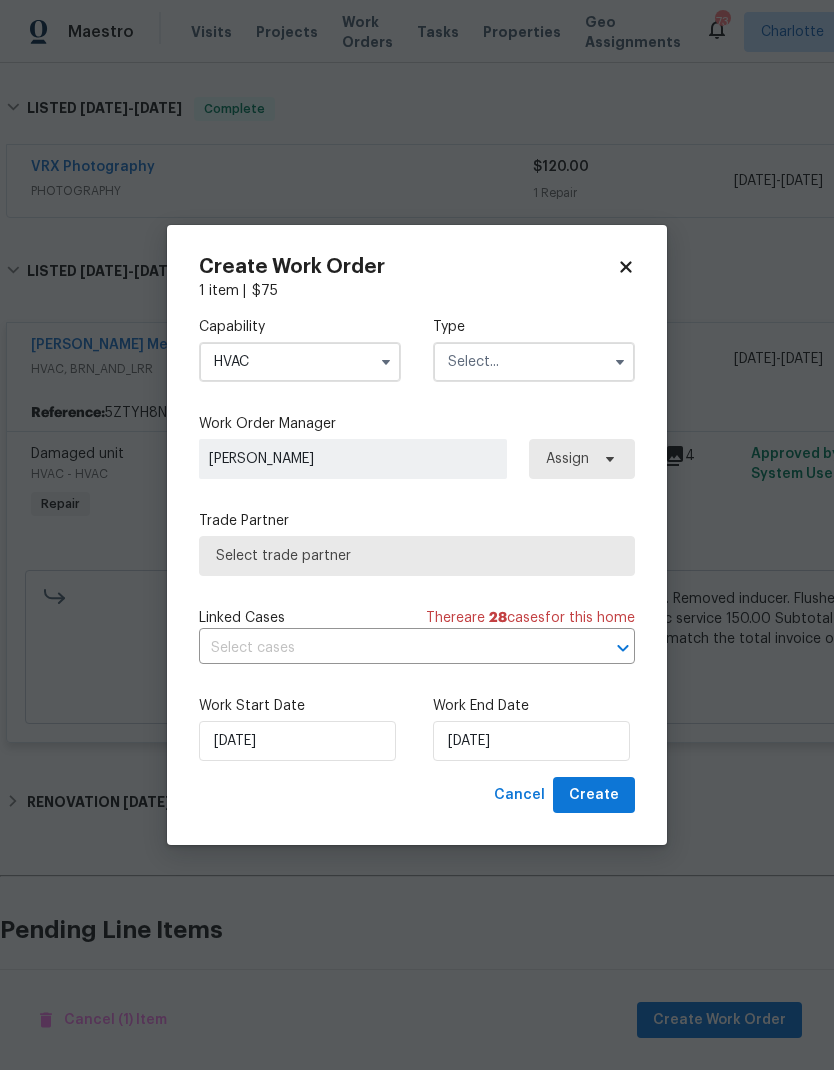 click at bounding box center (534, 362) 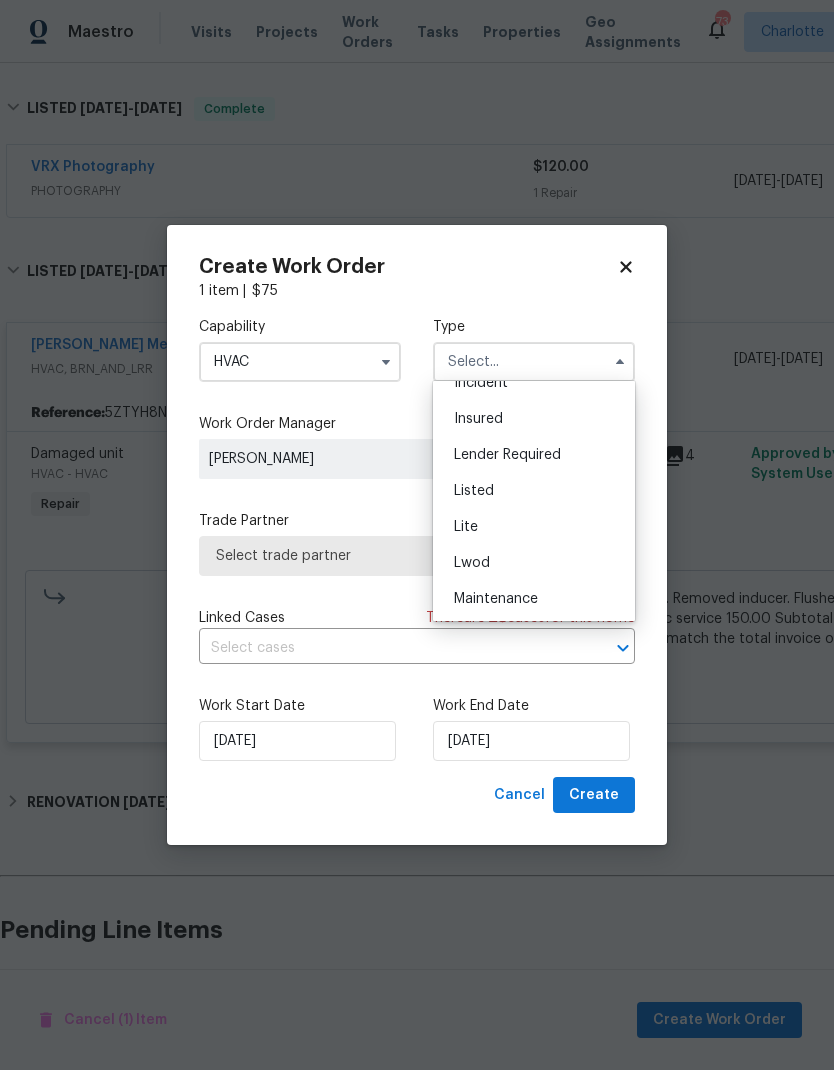 scroll, scrollTop: 131, scrollLeft: 0, axis: vertical 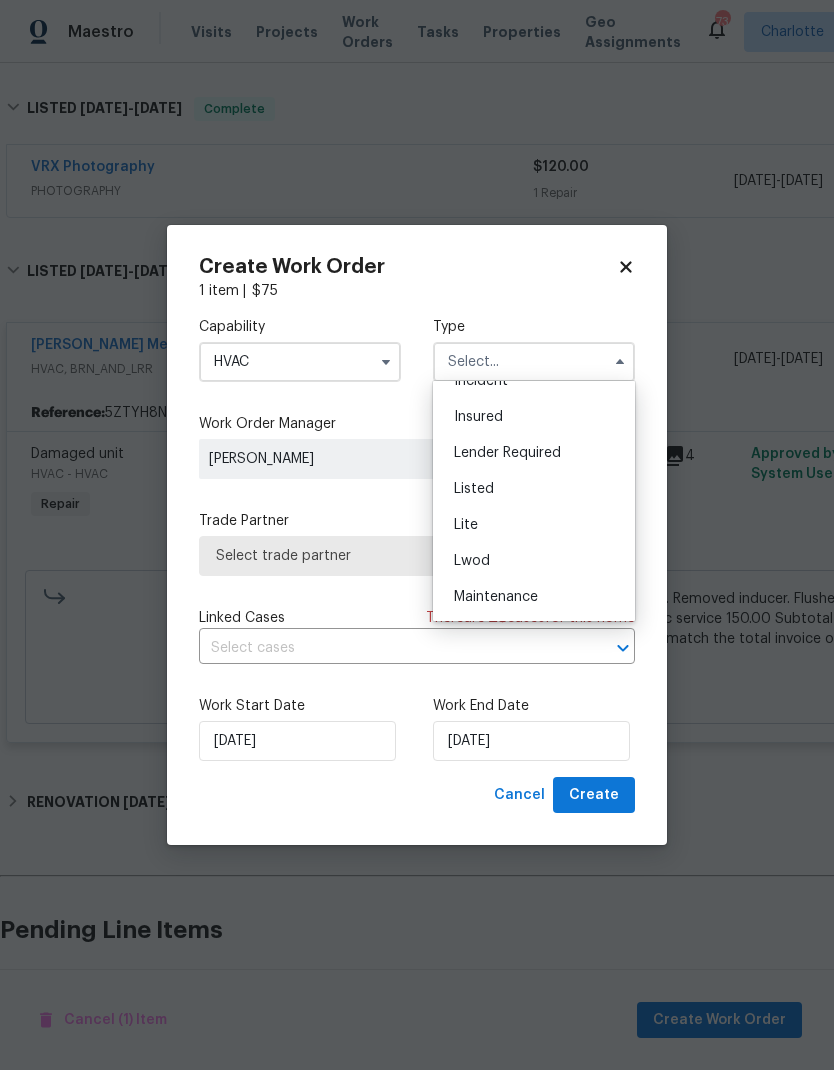 click on "Listed" at bounding box center [534, 489] 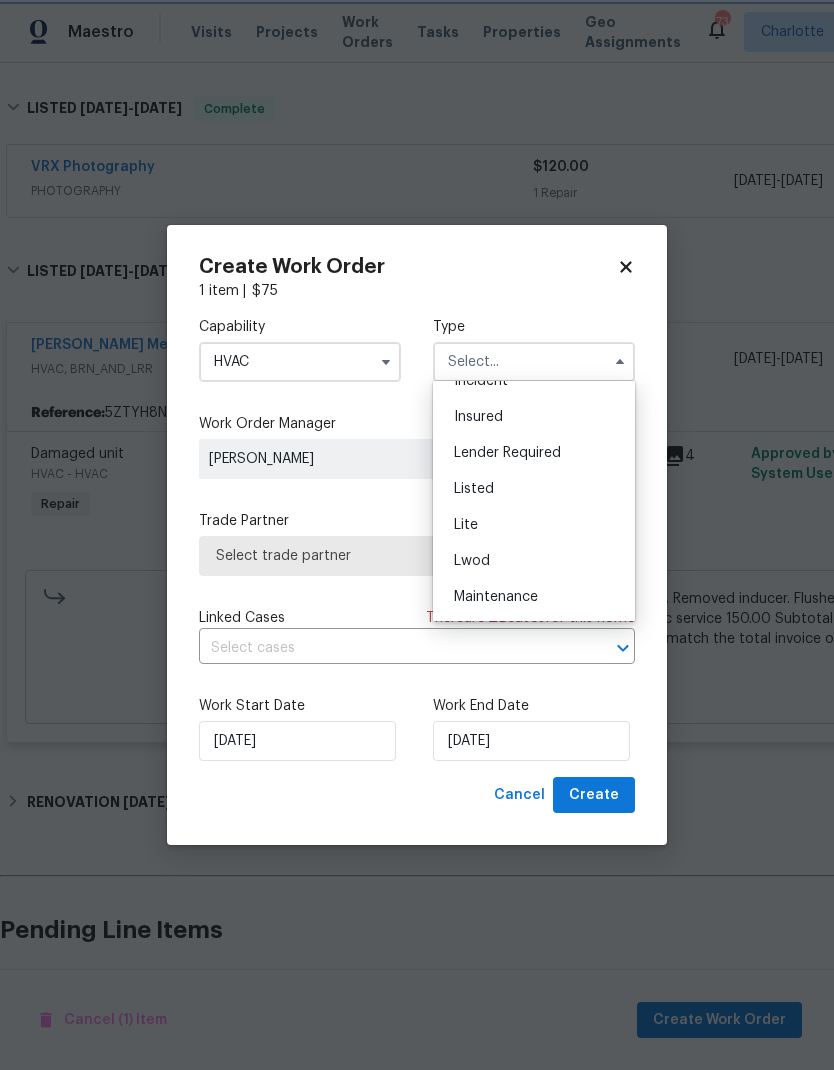 type on "Listed" 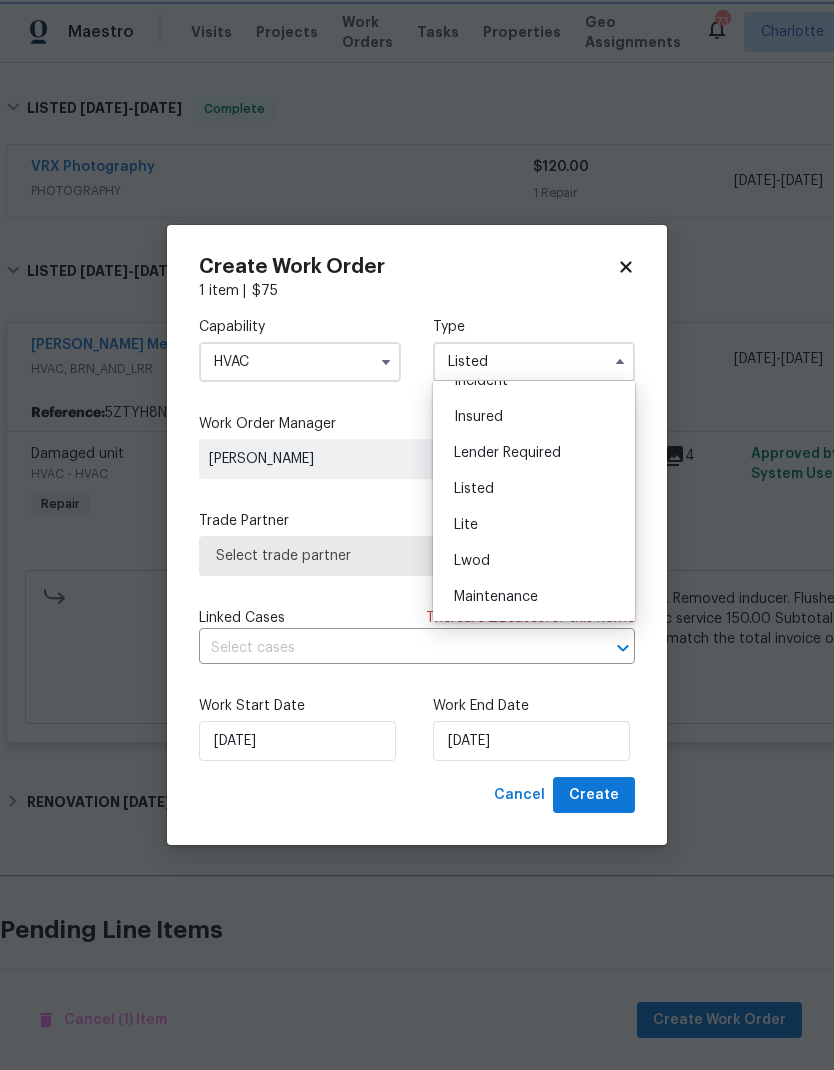 scroll, scrollTop: 0, scrollLeft: 0, axis: both 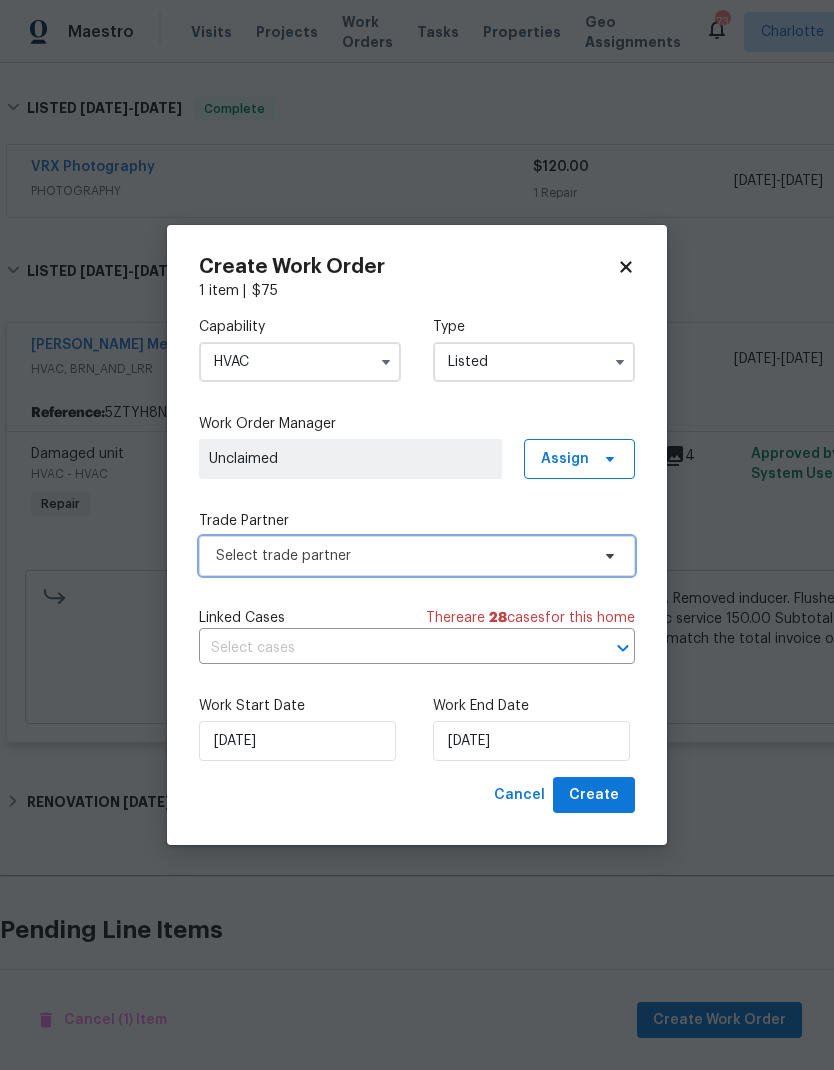 click on "Select trade partner" at bounding box center (402, 556) 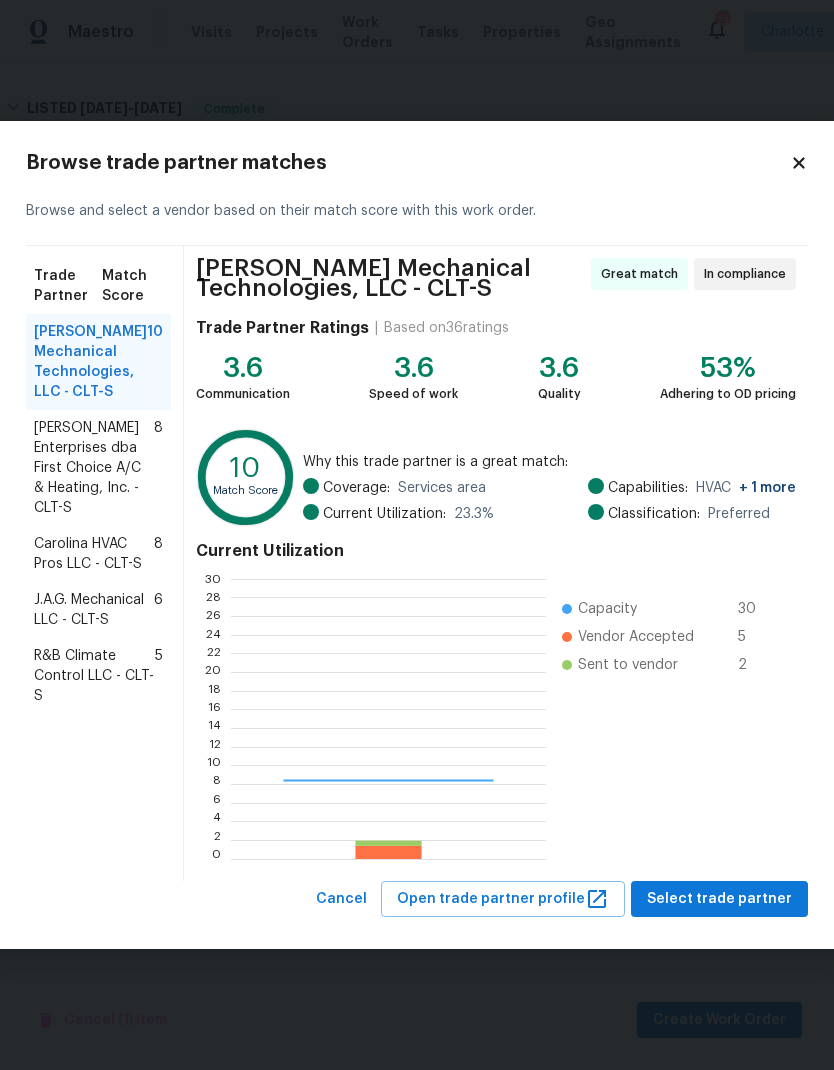 scroll, scrollTop: 2, scrollLeft: 2, axis: both 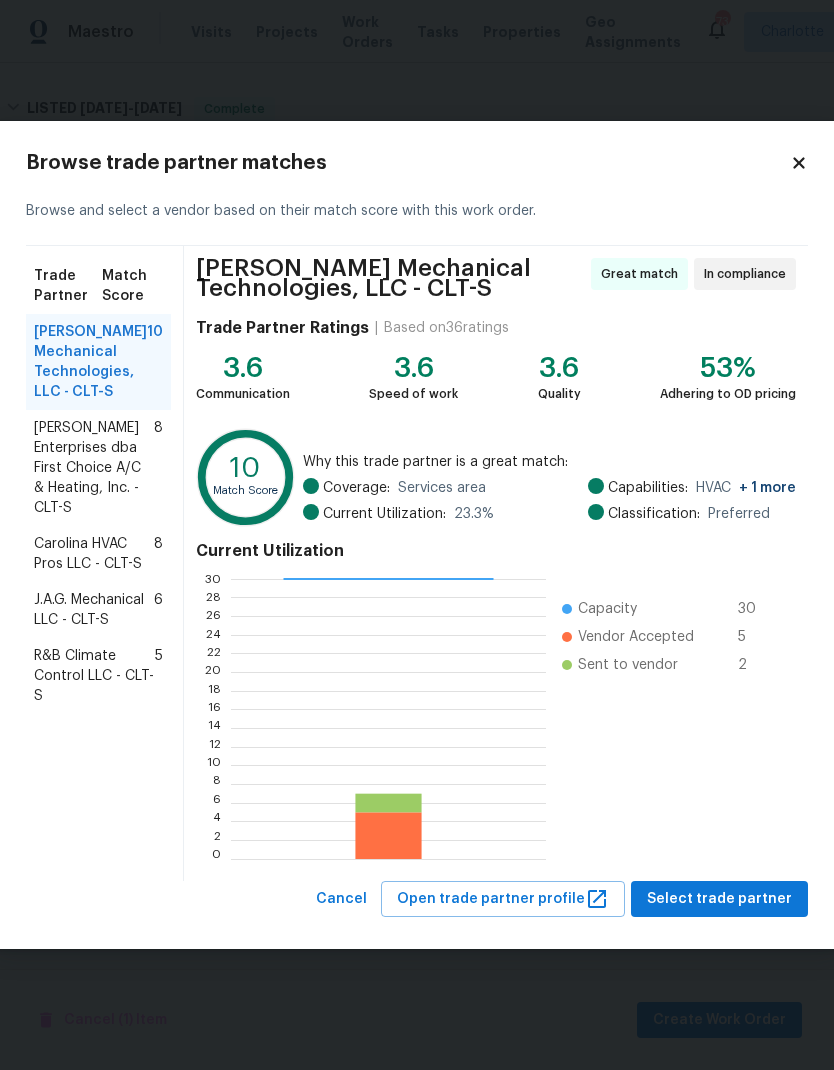 click on "J.A.G. Mechanical LLC - CLT-S" at bounding box center [94, 610] 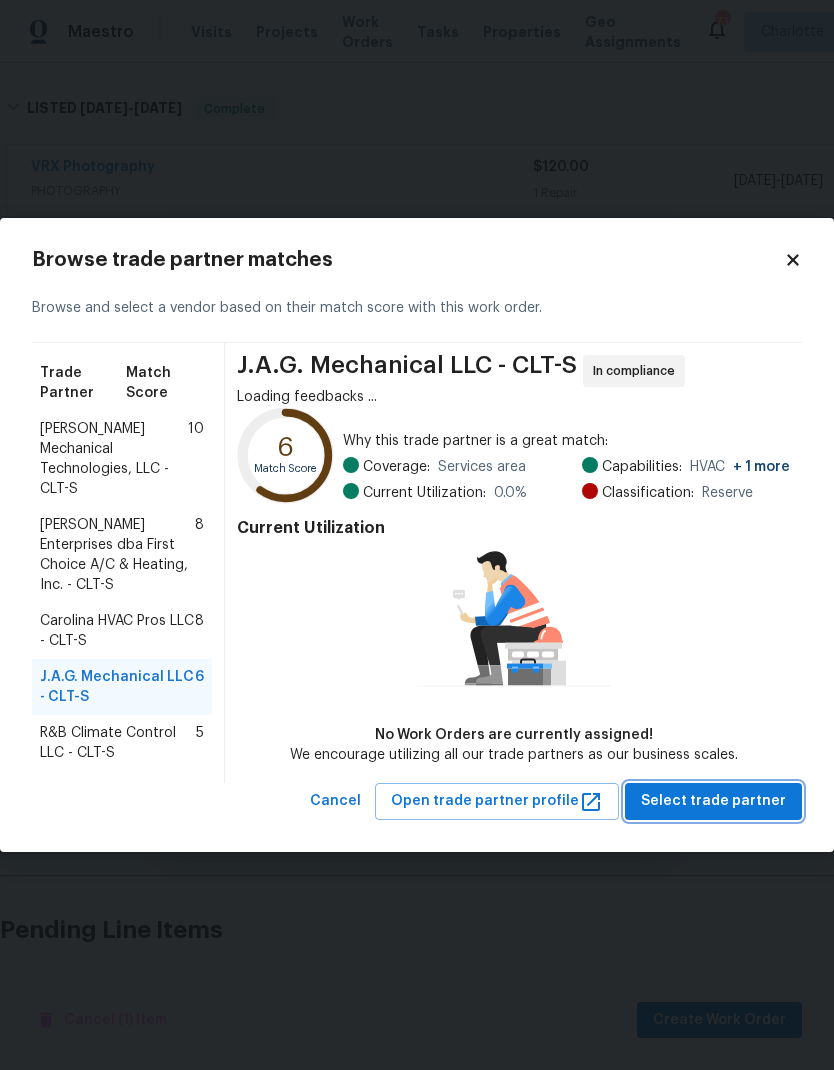 click on "Select trade partner" at bounding box center [713, 801] 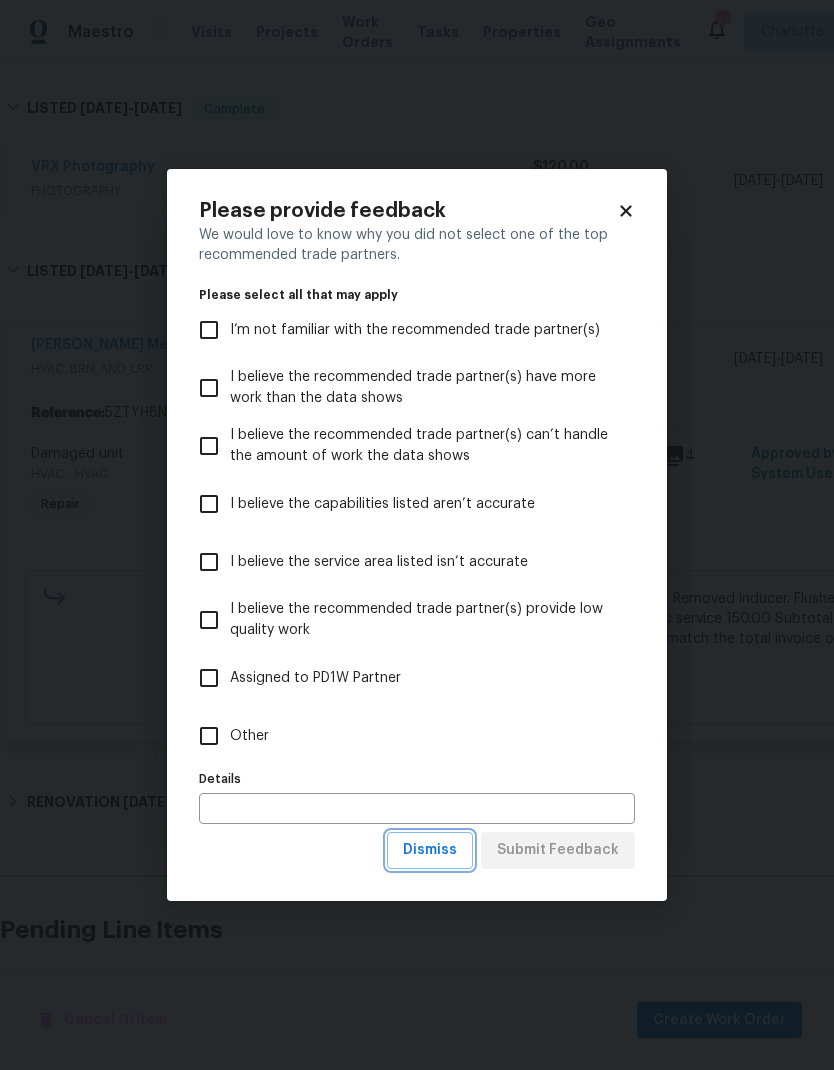 click on "Dismiss" at bounding box center (430, 850) 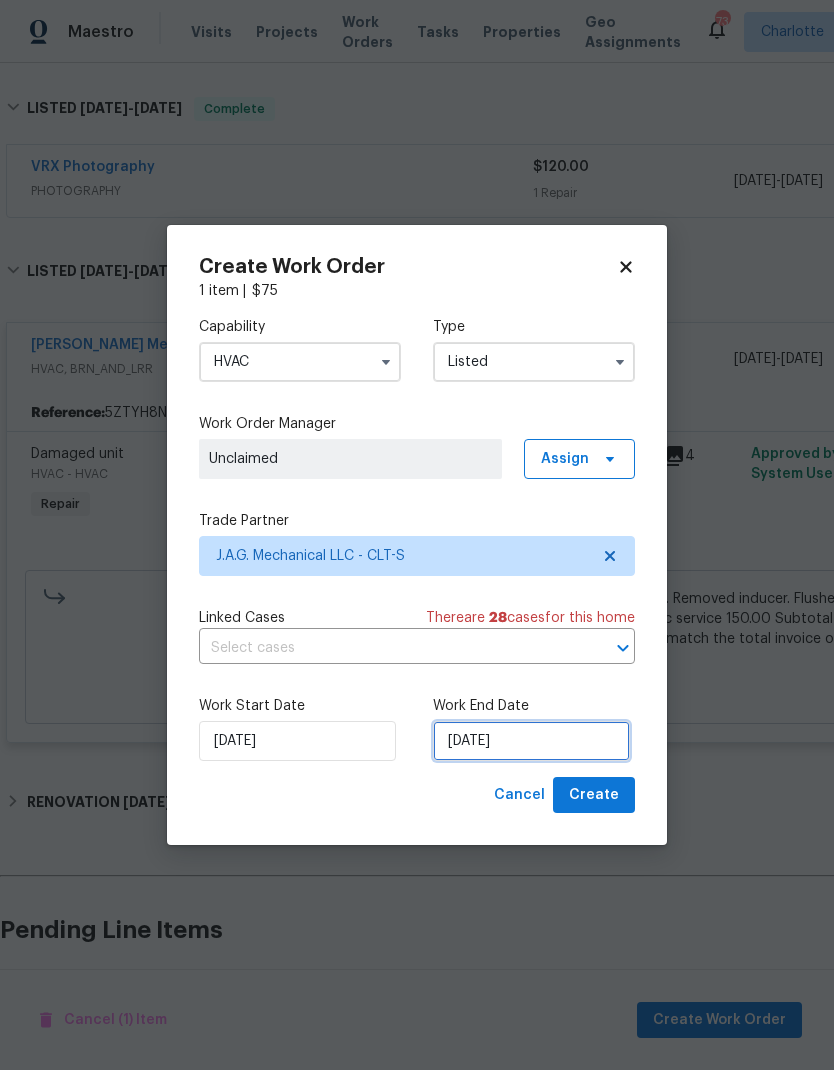 click on "[DATE]" at bounding box center [531, 741] 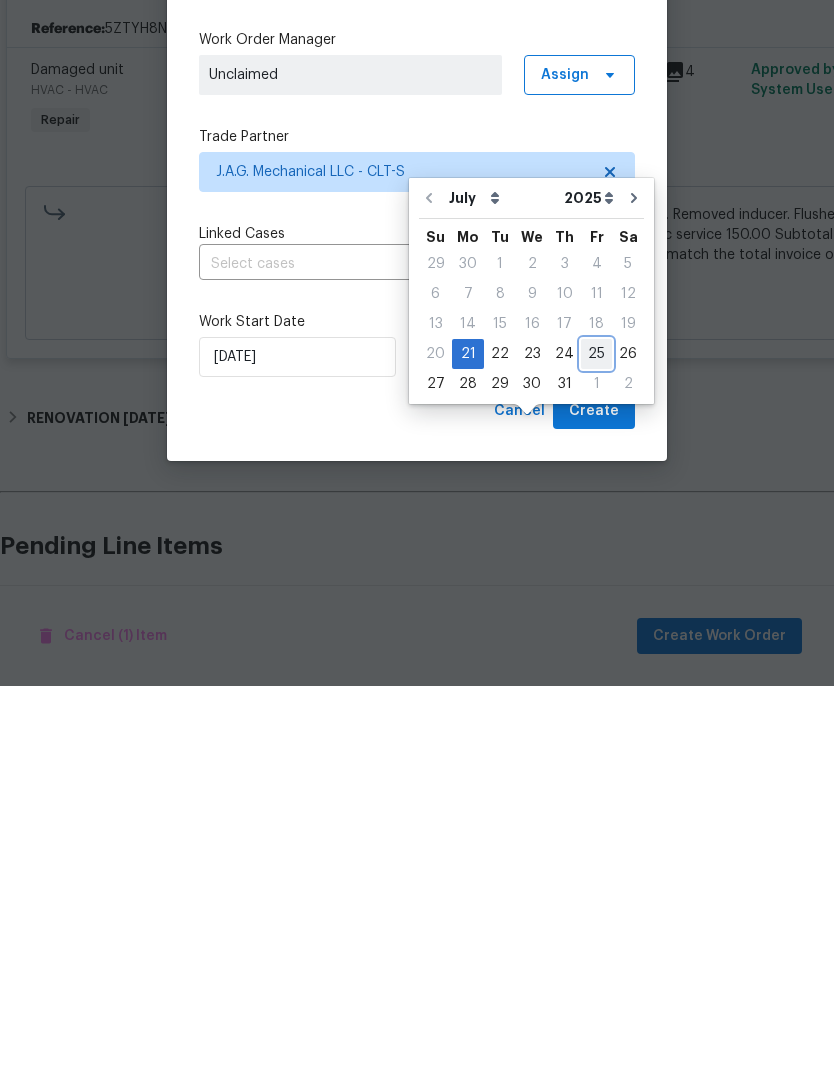 click on "25" at bounding box center [596, 738] 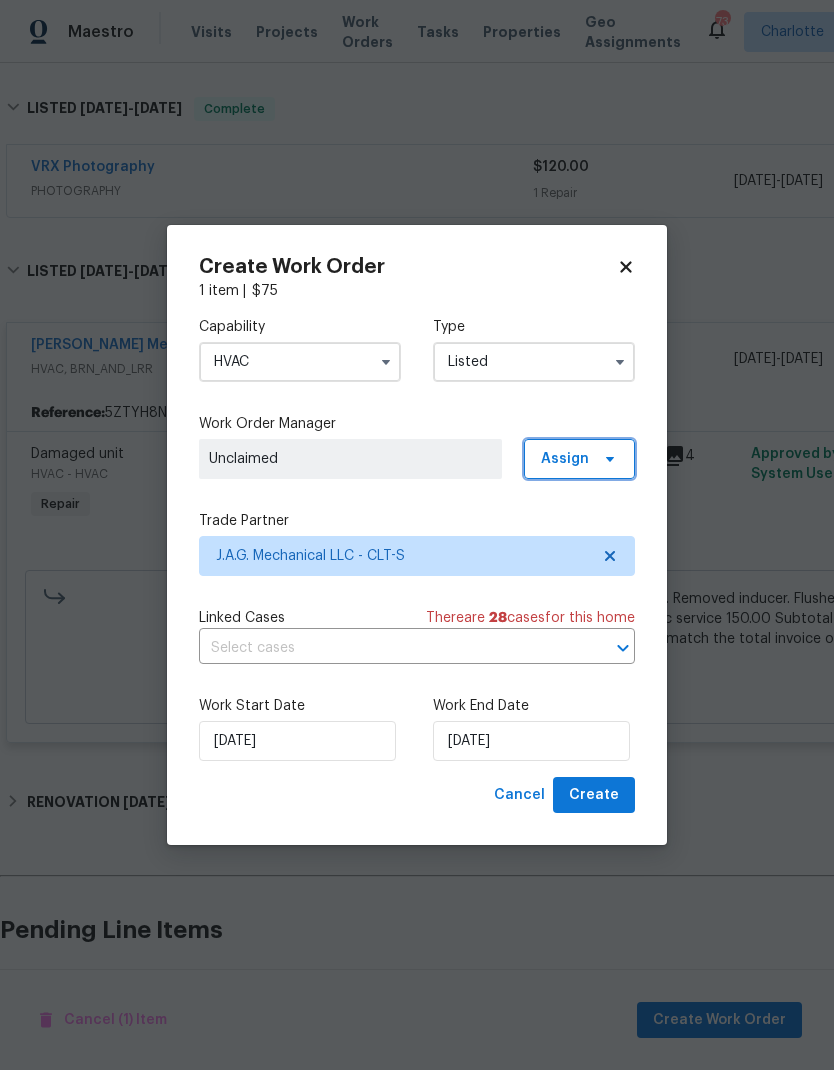 click on "Assign" at bounding box center [579, 459] 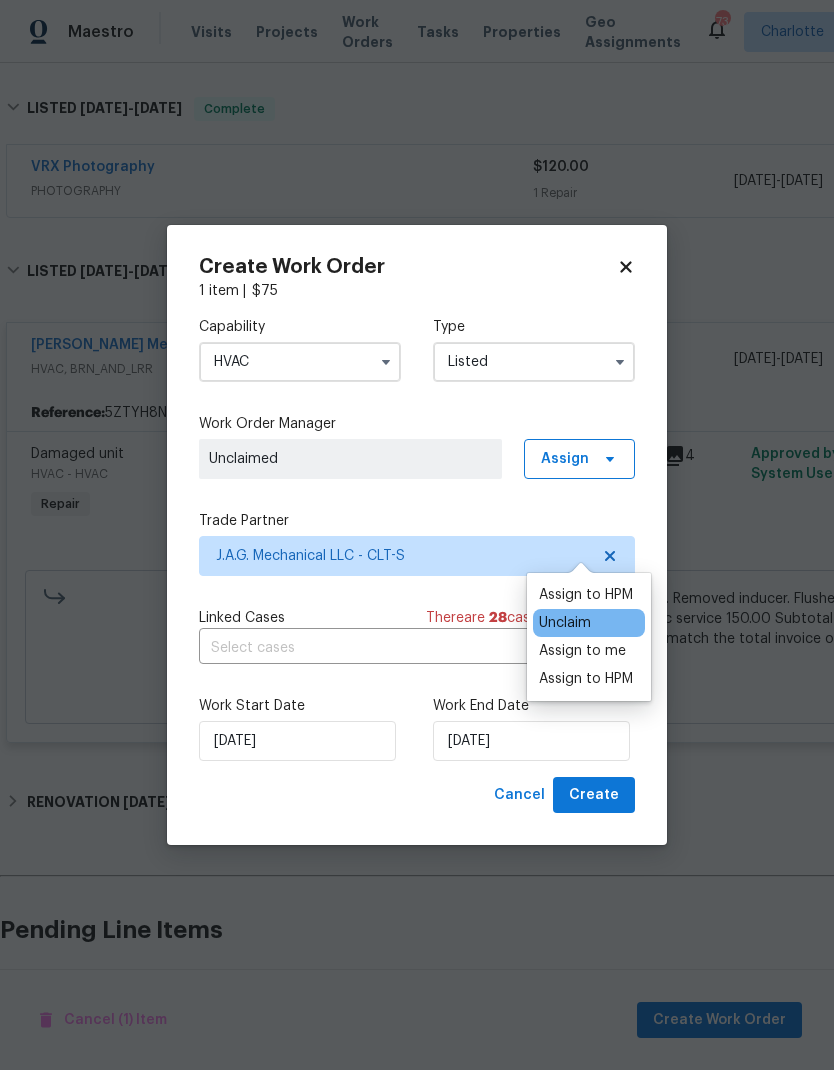 click on "Assign to me" at bounding box center (582, 651) 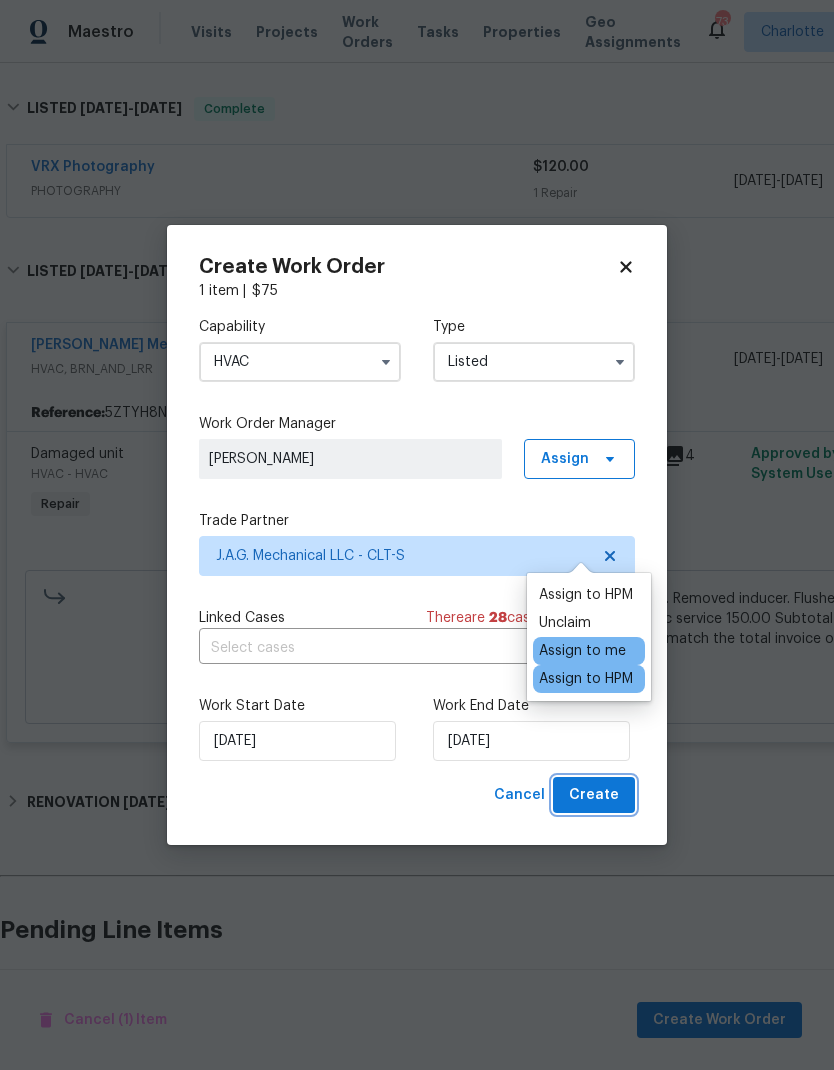 click on "Create" at bounding box center [594, 795] 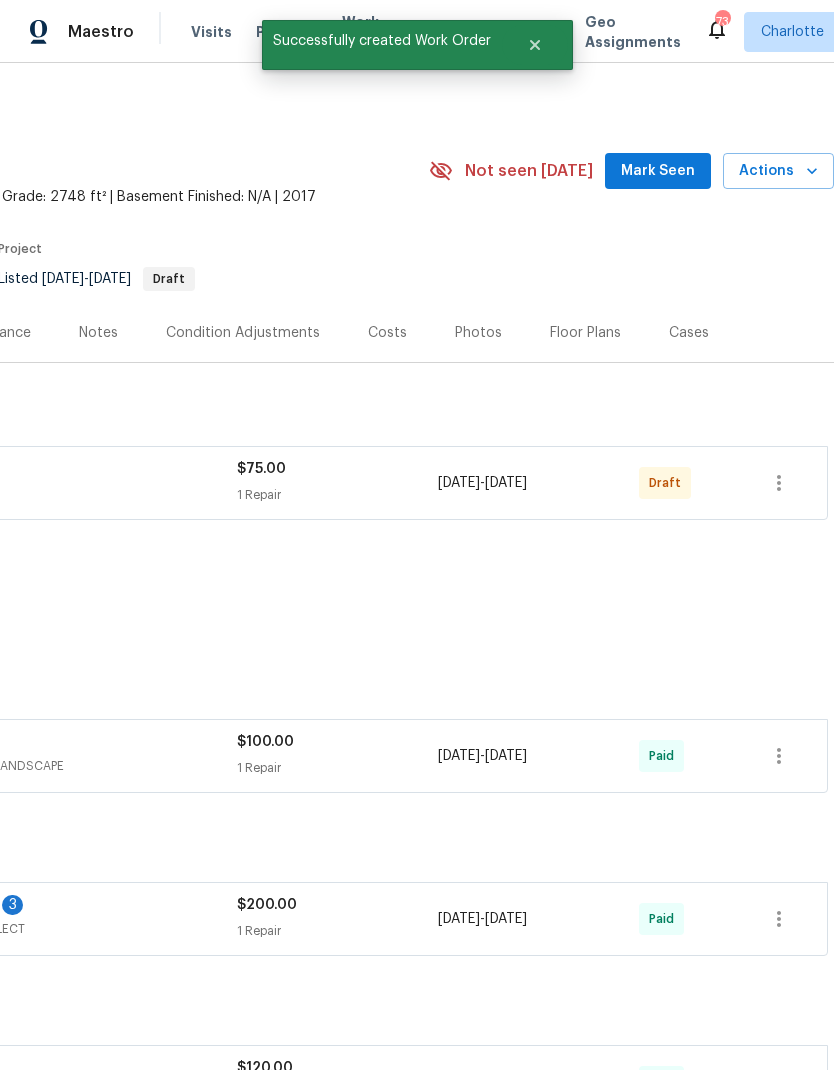 scroll, scrollTop: 0, scrollLeft: 296, axis: horizontal 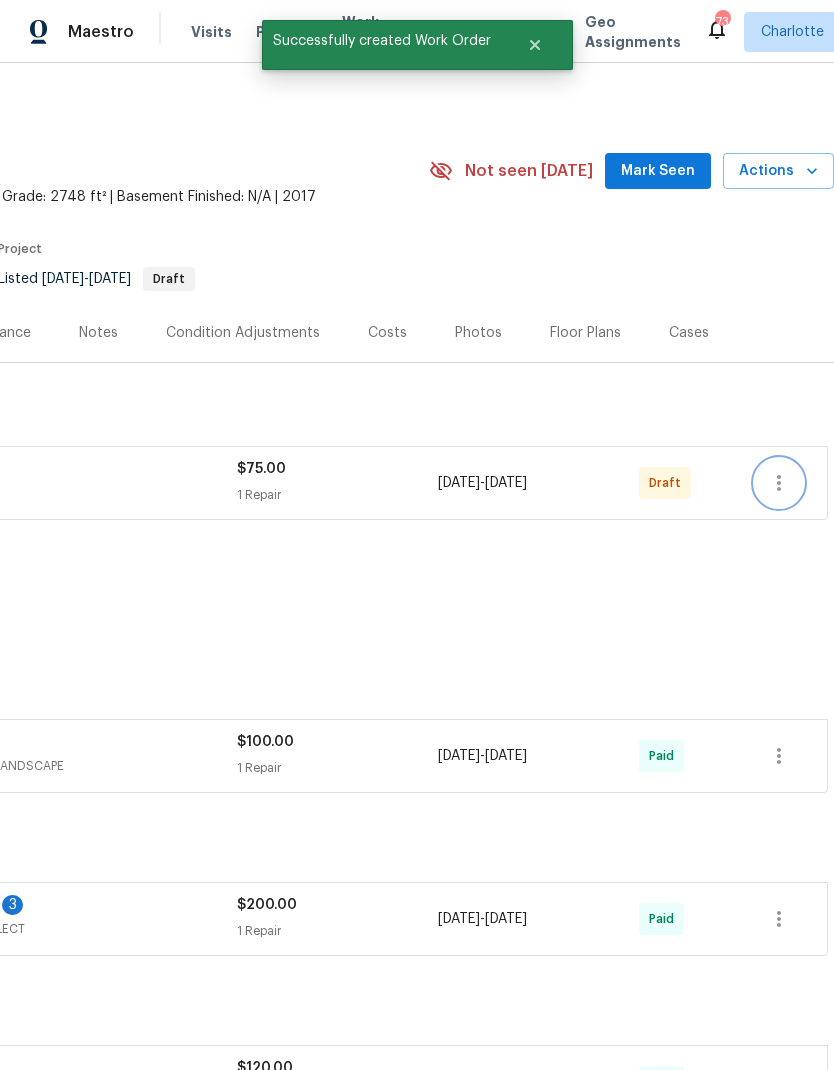 click 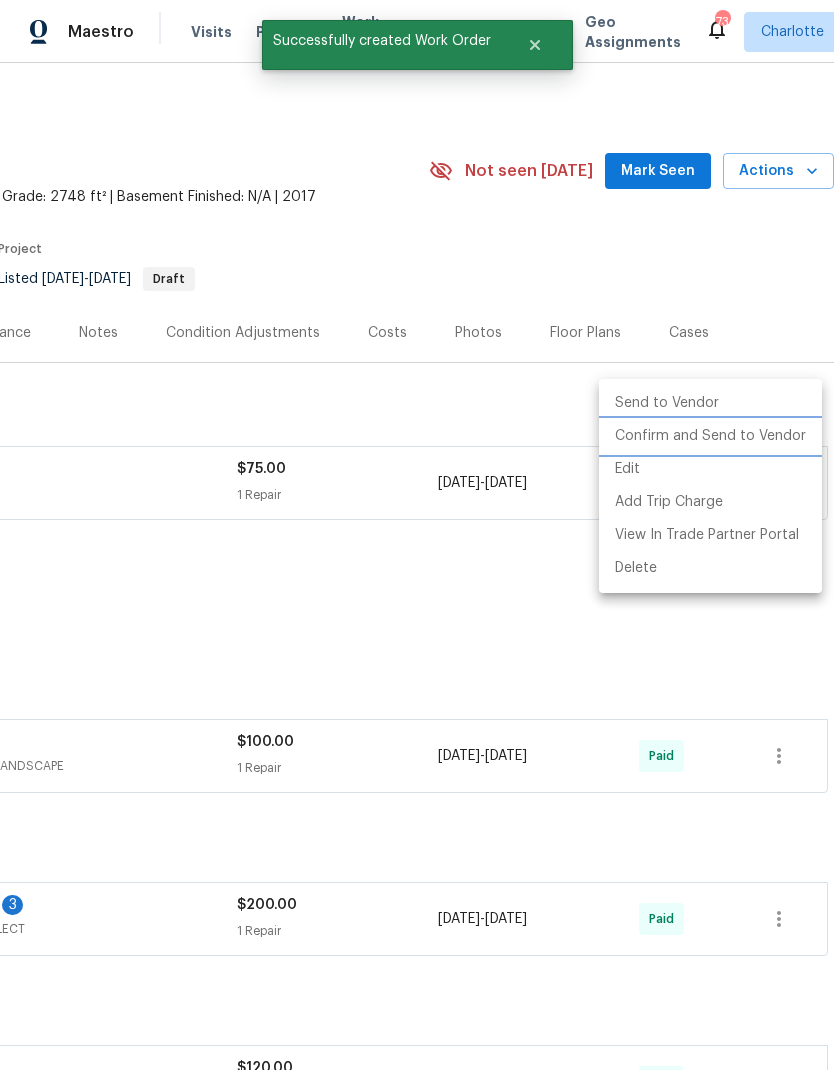 click on "Confirm and Send to Vendor" at bounding box center (710, 436) 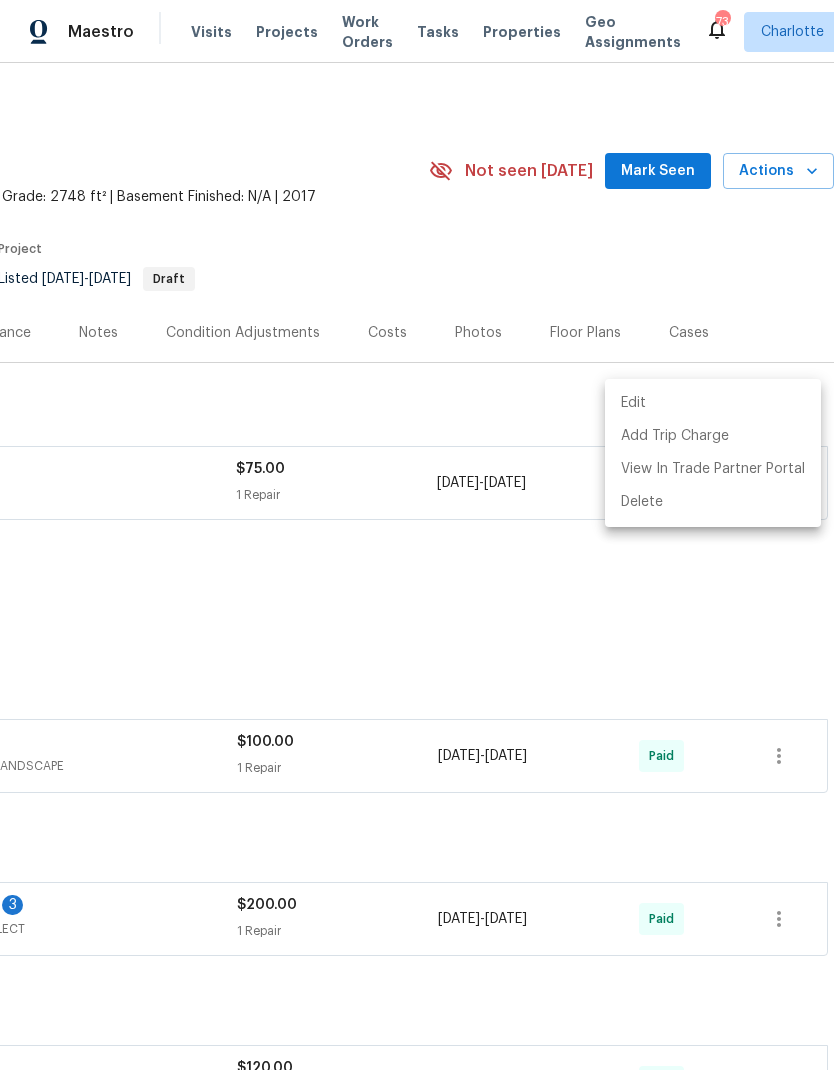 click at bounding box center [417, 535] 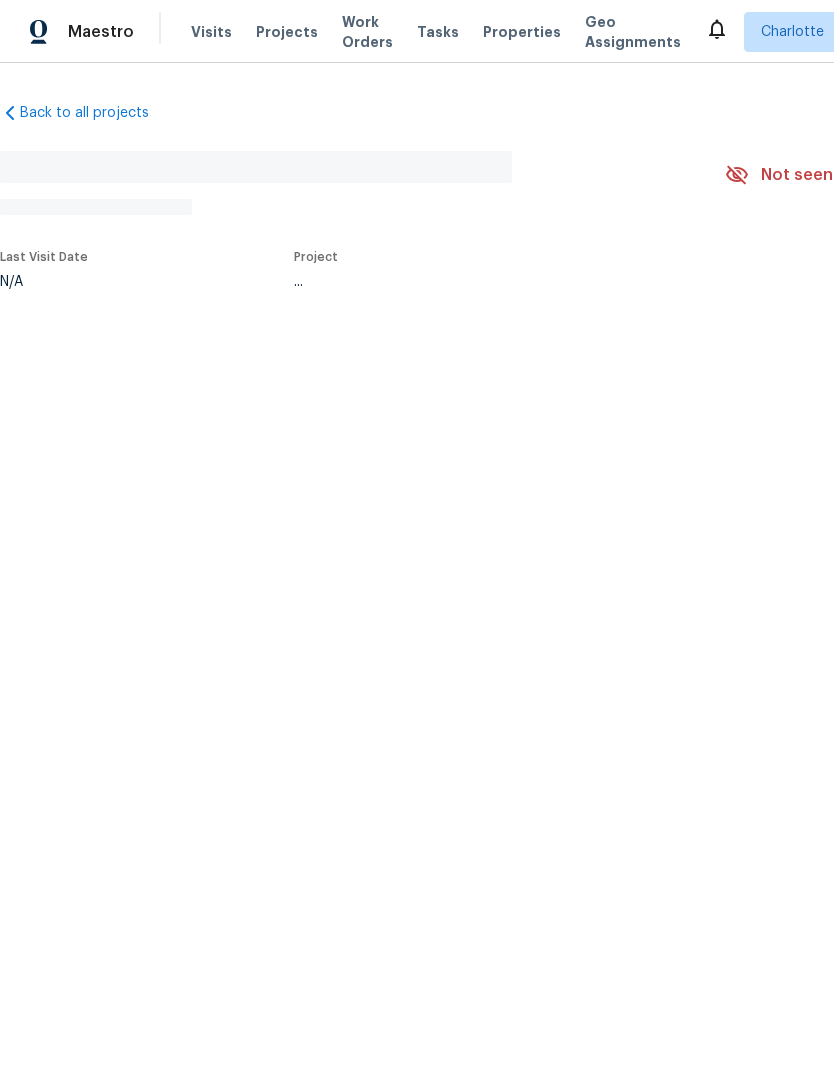 scroll, scrollTop: 0, scrollLeft: 0, axis: both 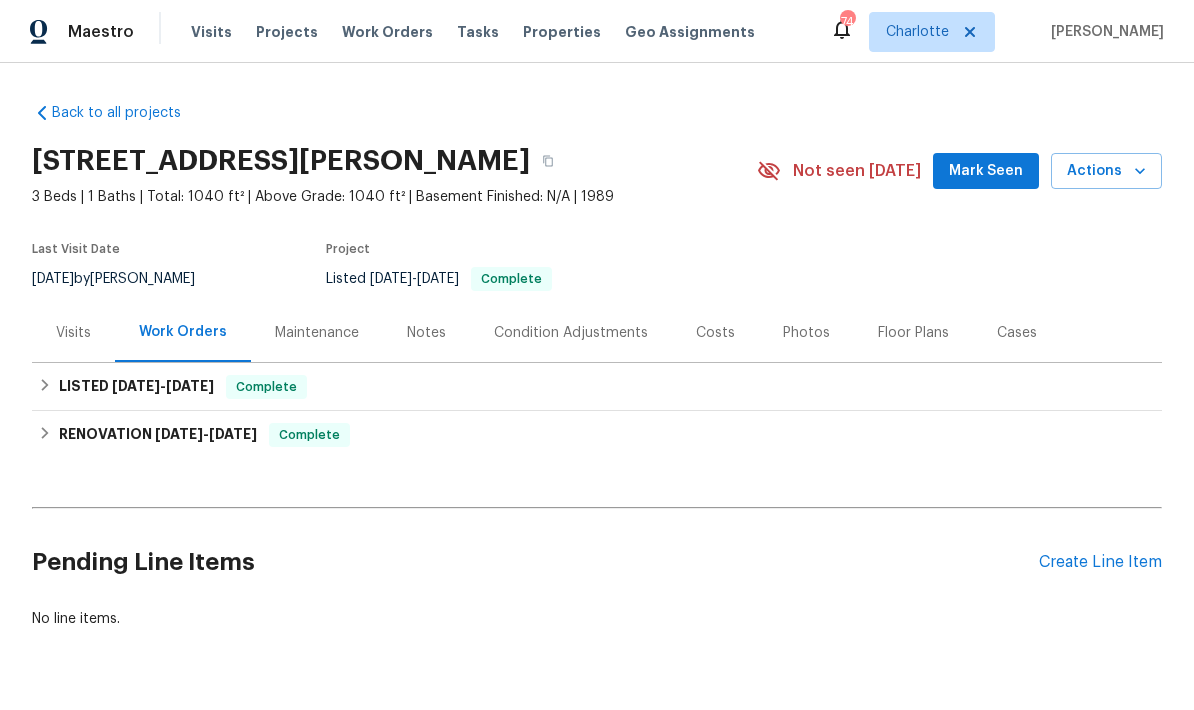 click on "Create Line Item" at bounding box center [1100, 562] 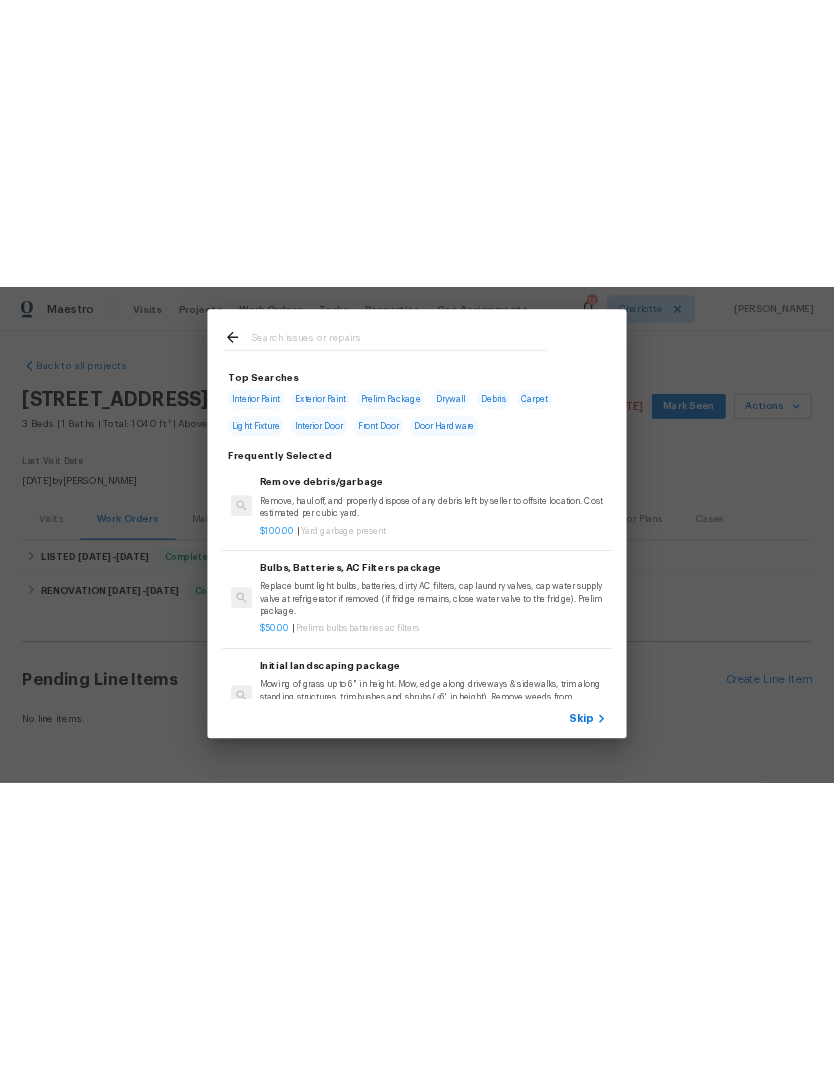 scroll, scrollTop: 0, scrollLeft: 0, axis: both 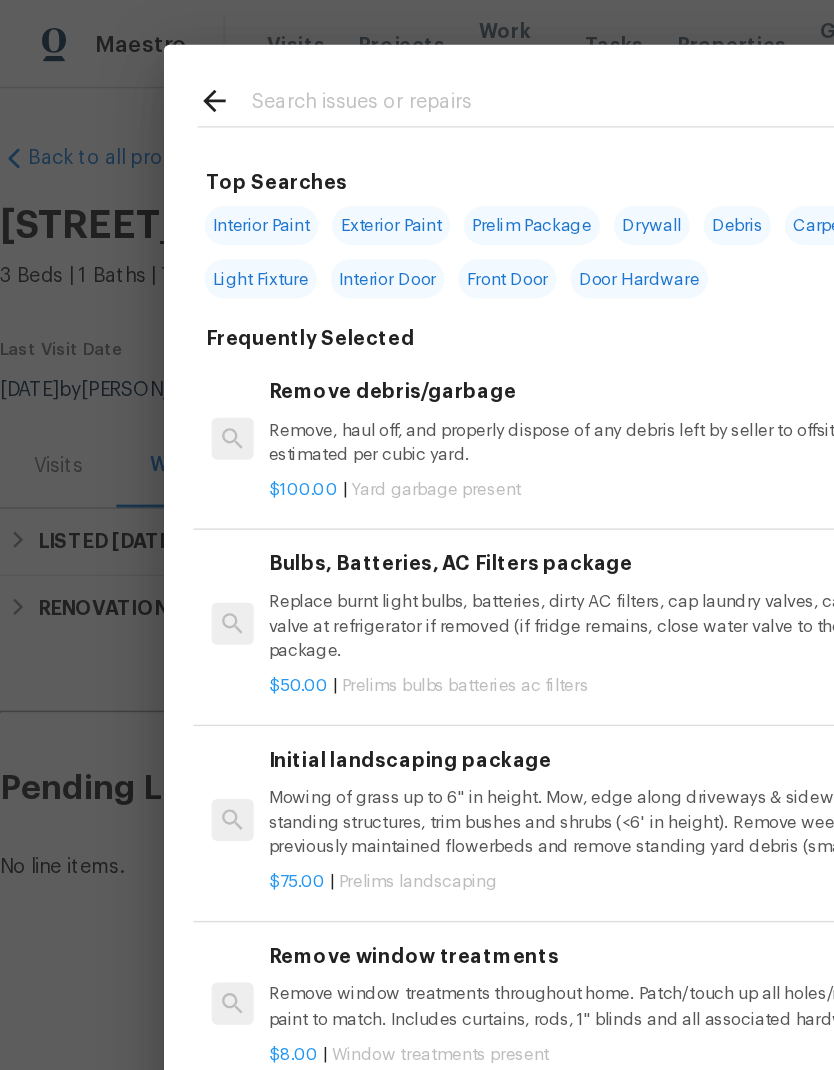 click at bounding box center (391, 75) 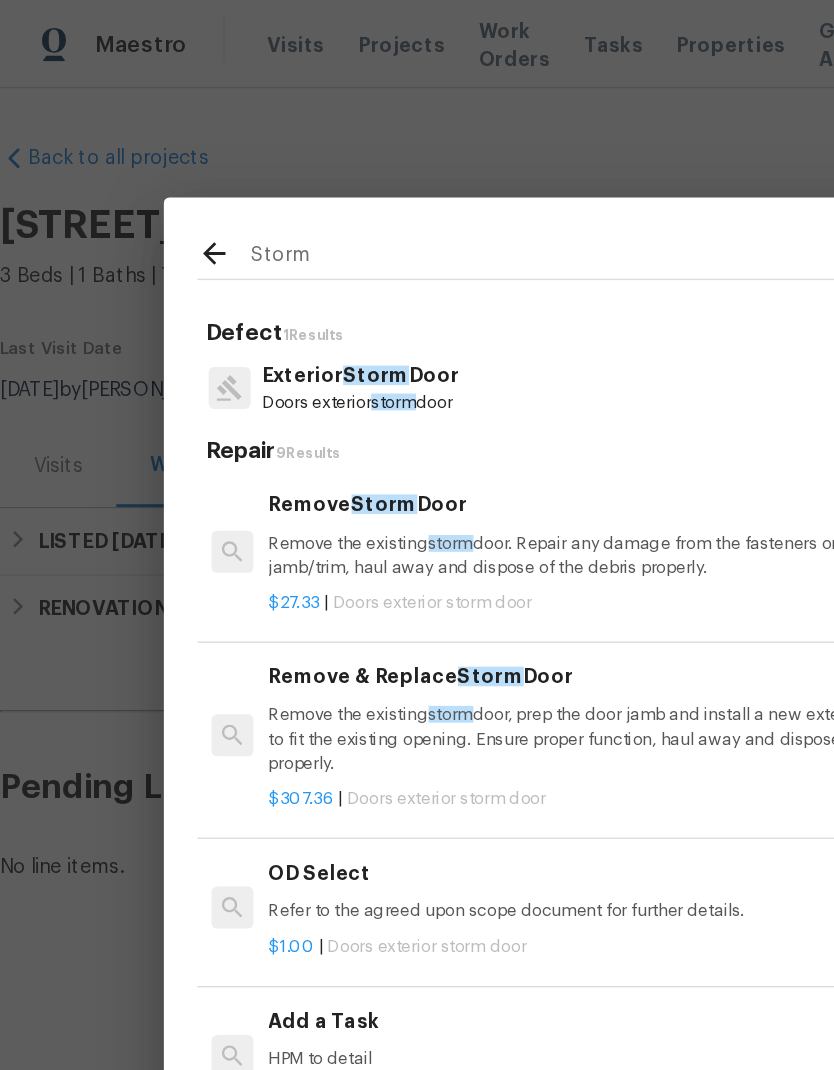 type on "Storm" 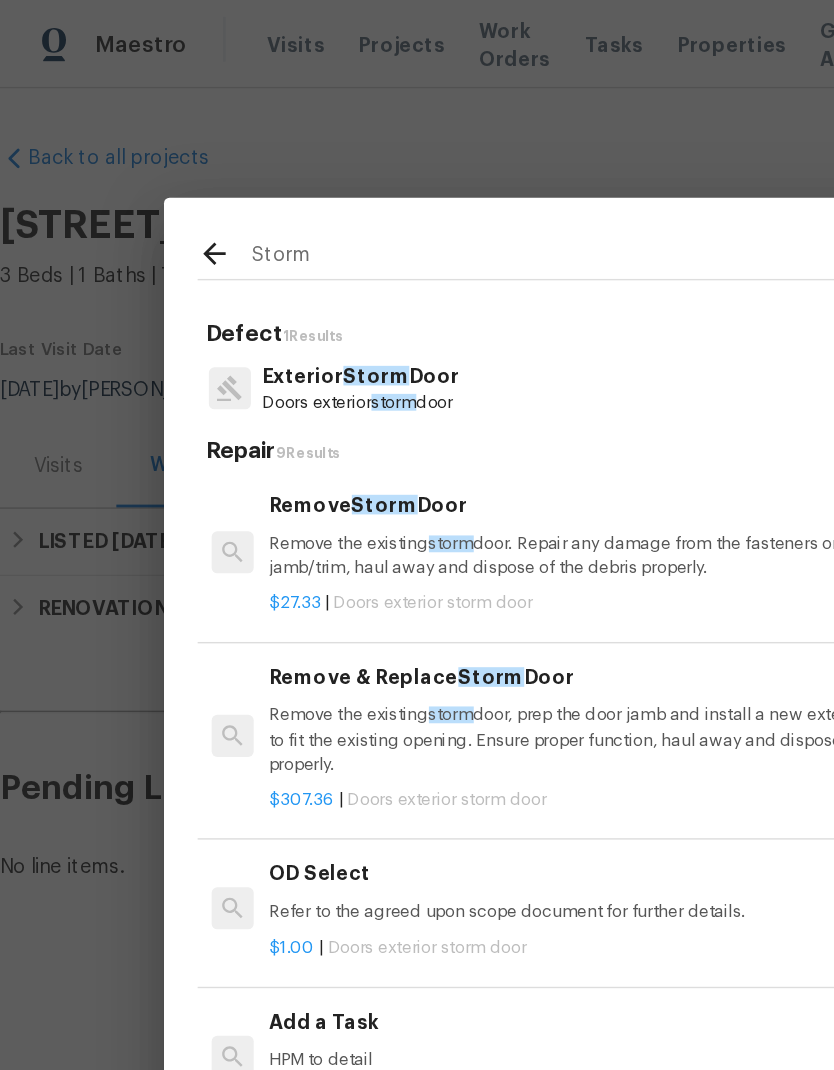 click on "Exterior  Storm  Door Doors exterior  storm  door" at bounding box center (417, 277) 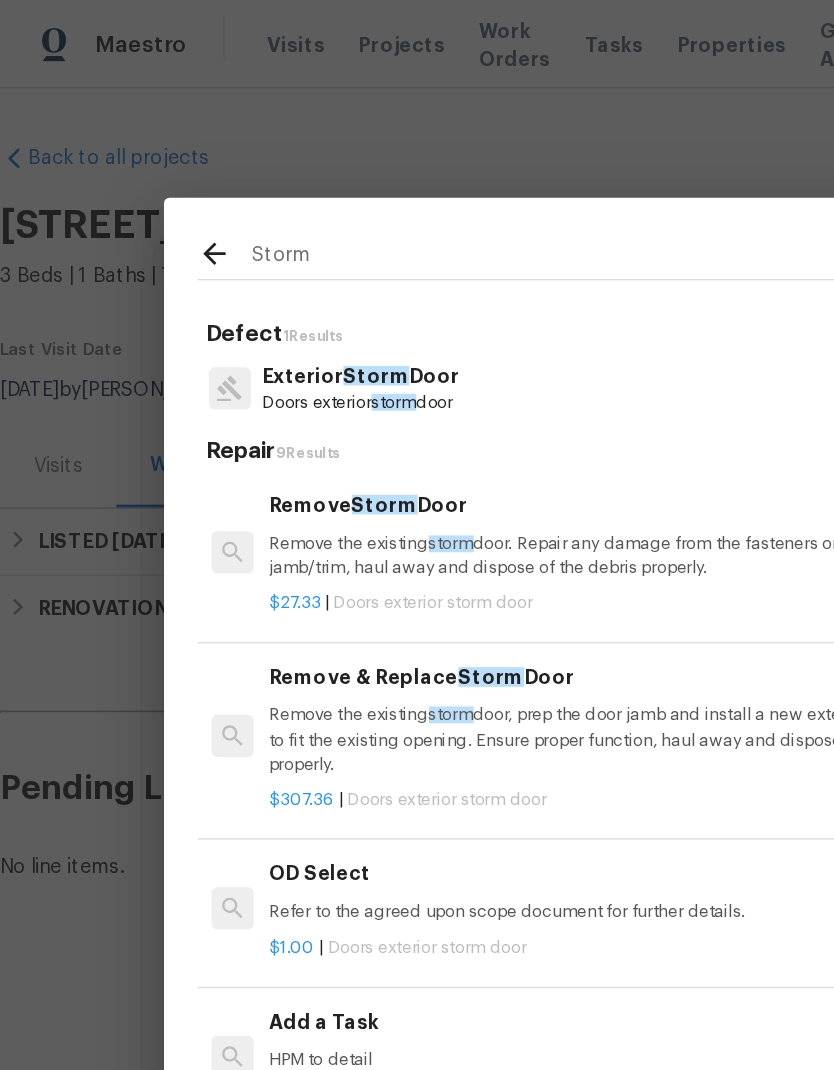 click on "Exterior  Storm  Door" at bounding box center (257, 268) 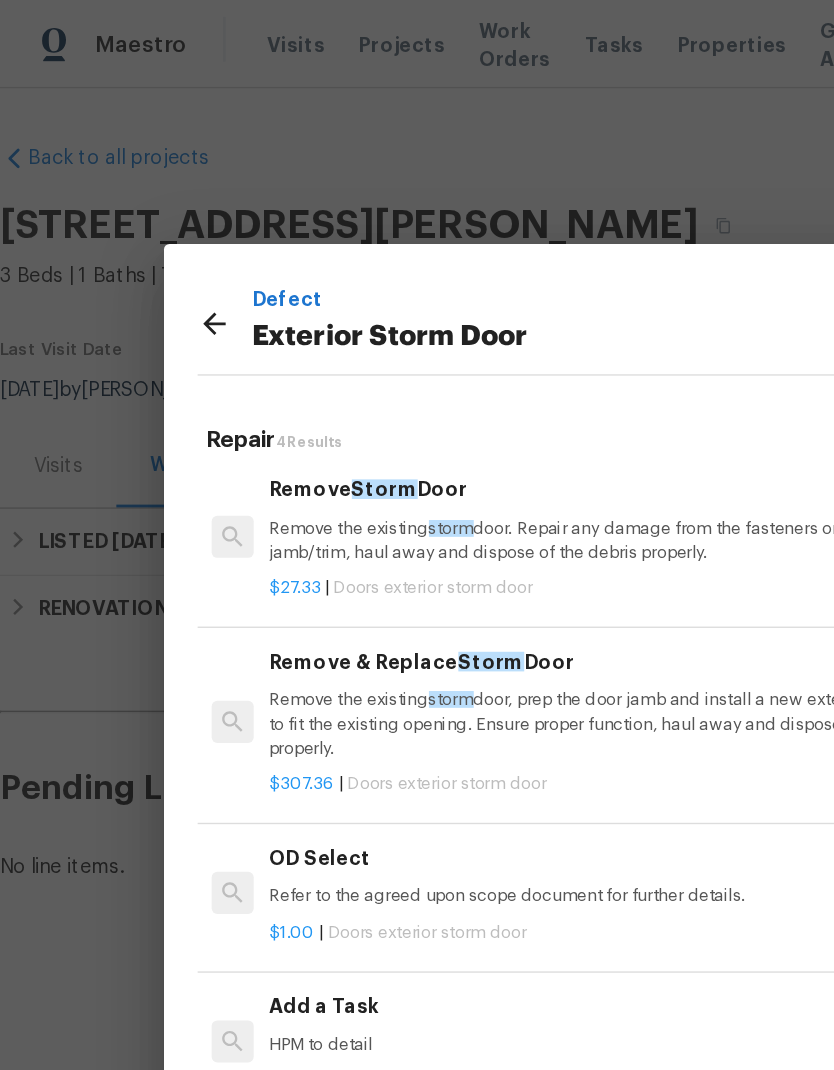 scroll, scrollTop: 3, scrollLeft: 0, axis: vertical 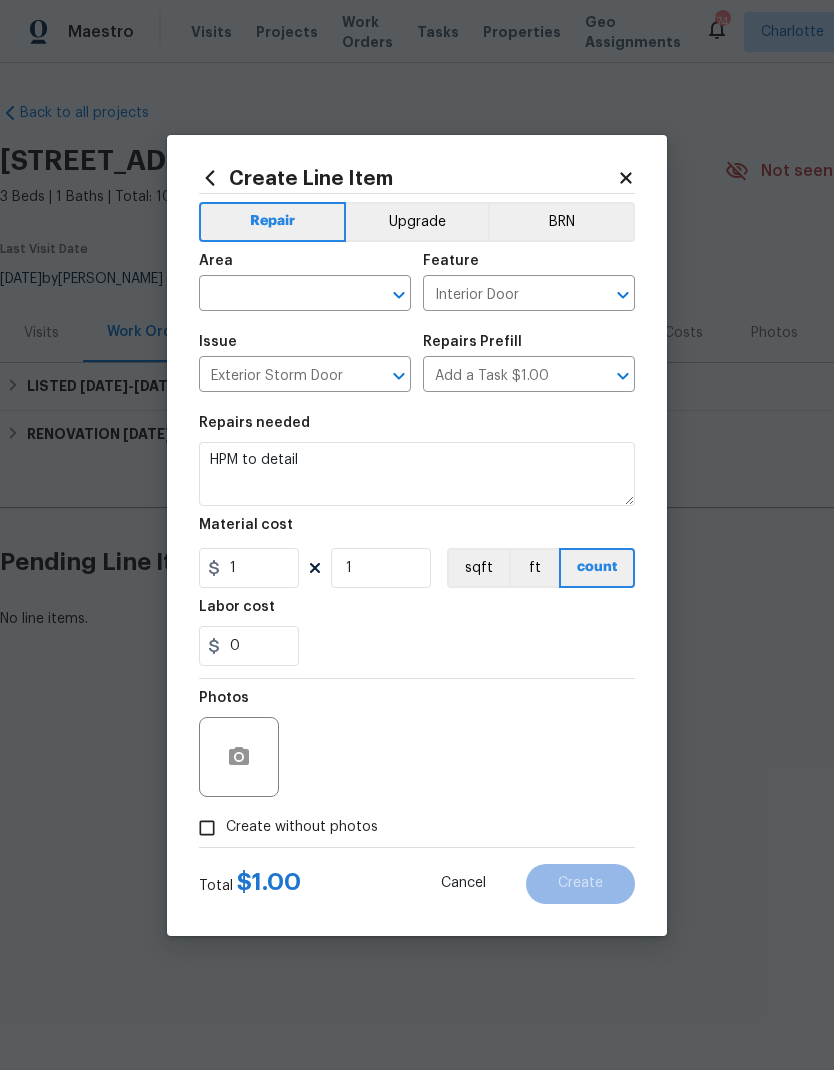 click at bounding box center [277, 295] 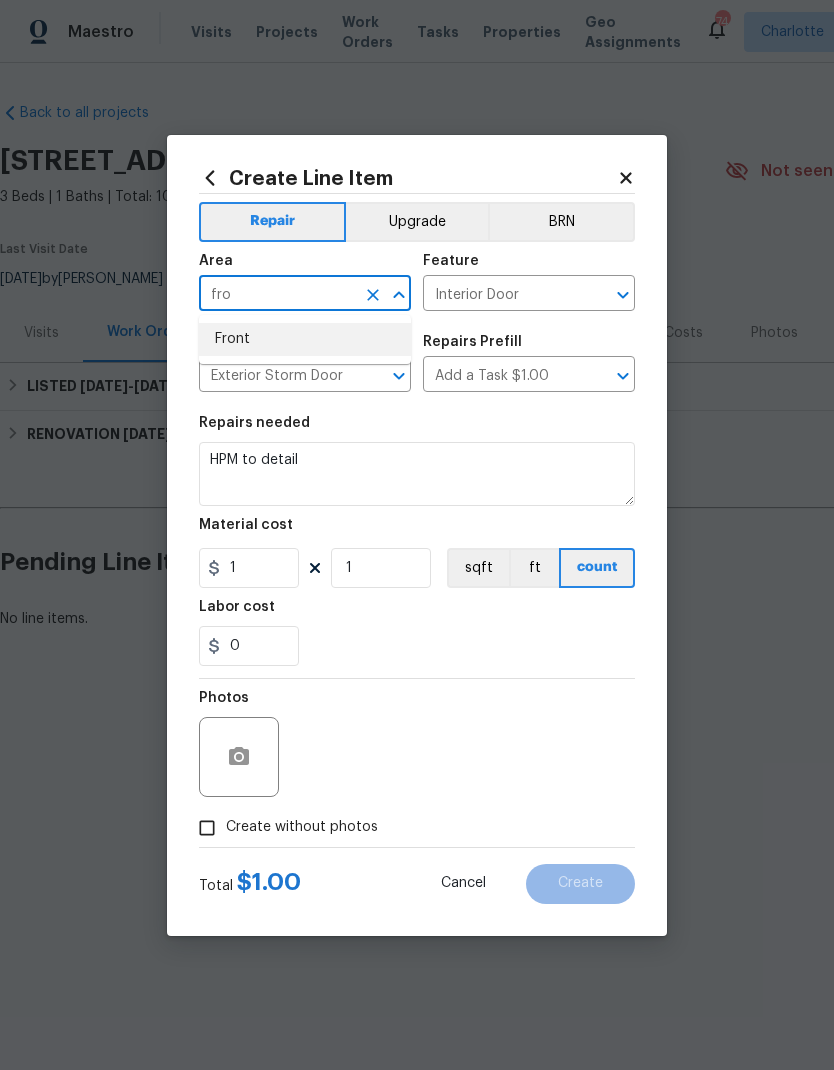 click on "Front" at bounding box center (305, 339) 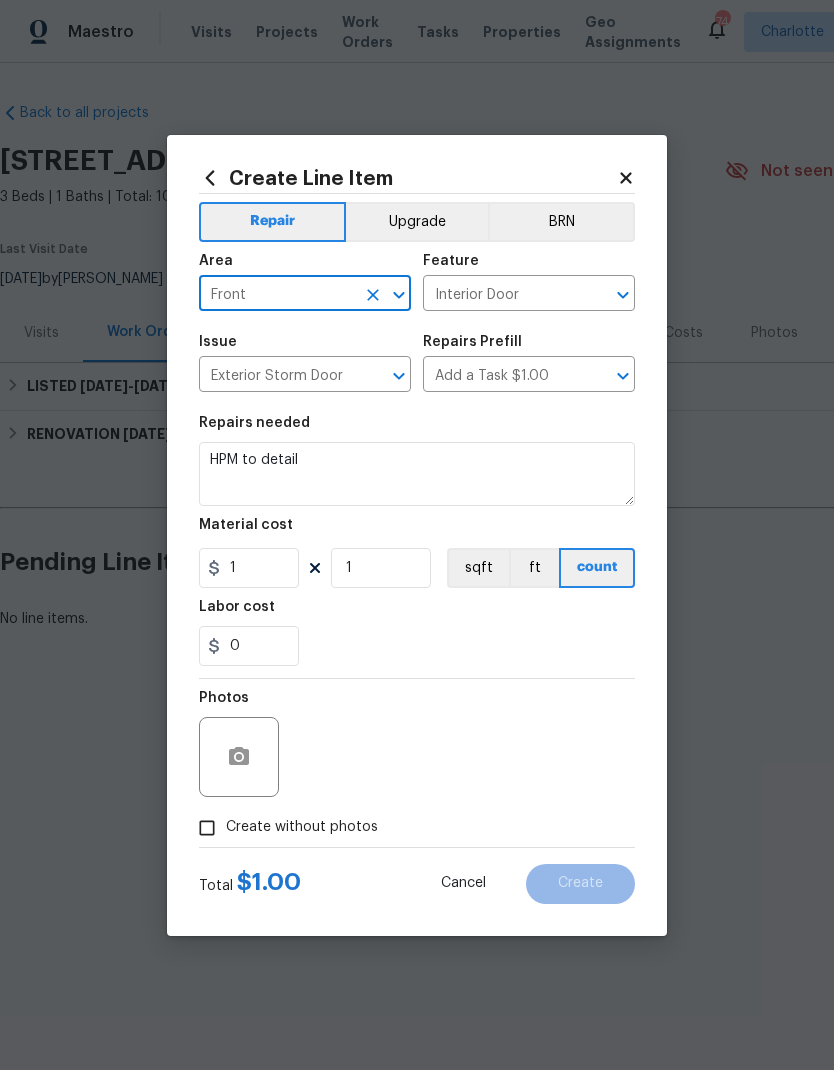 click on "Feature" at bounding box center [529, 267] 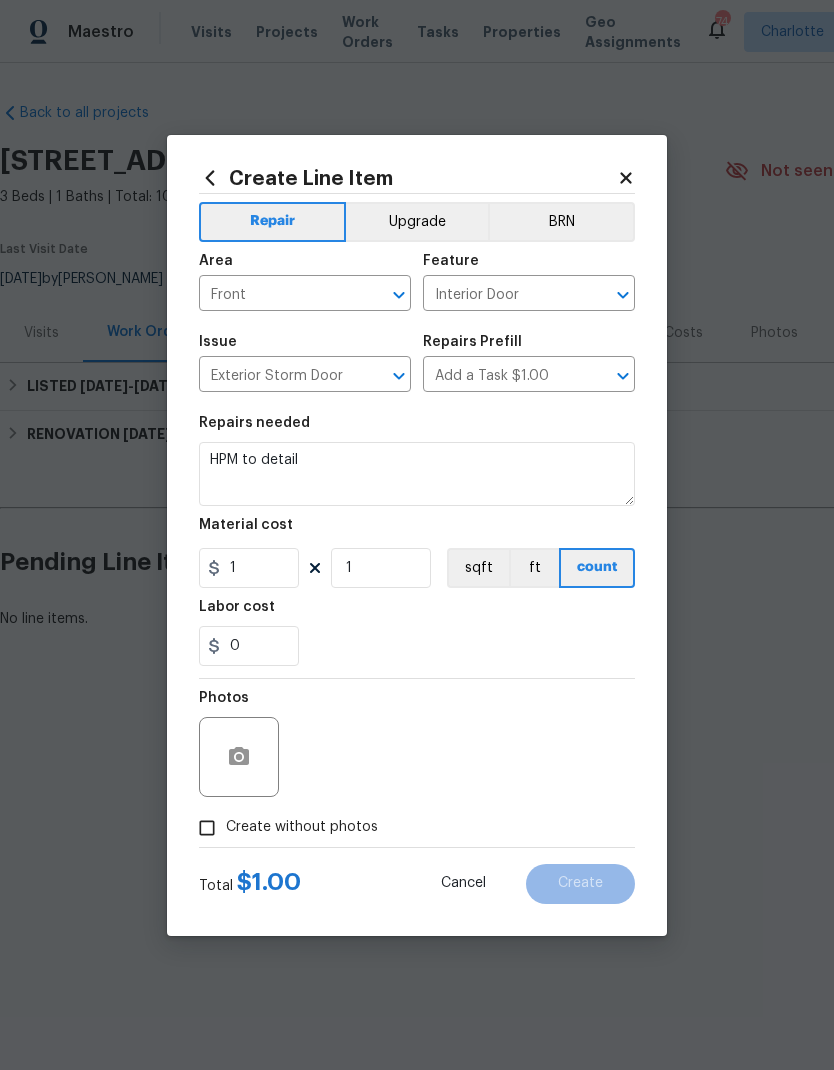 click on "Feature" at bounding box center (529, 267) 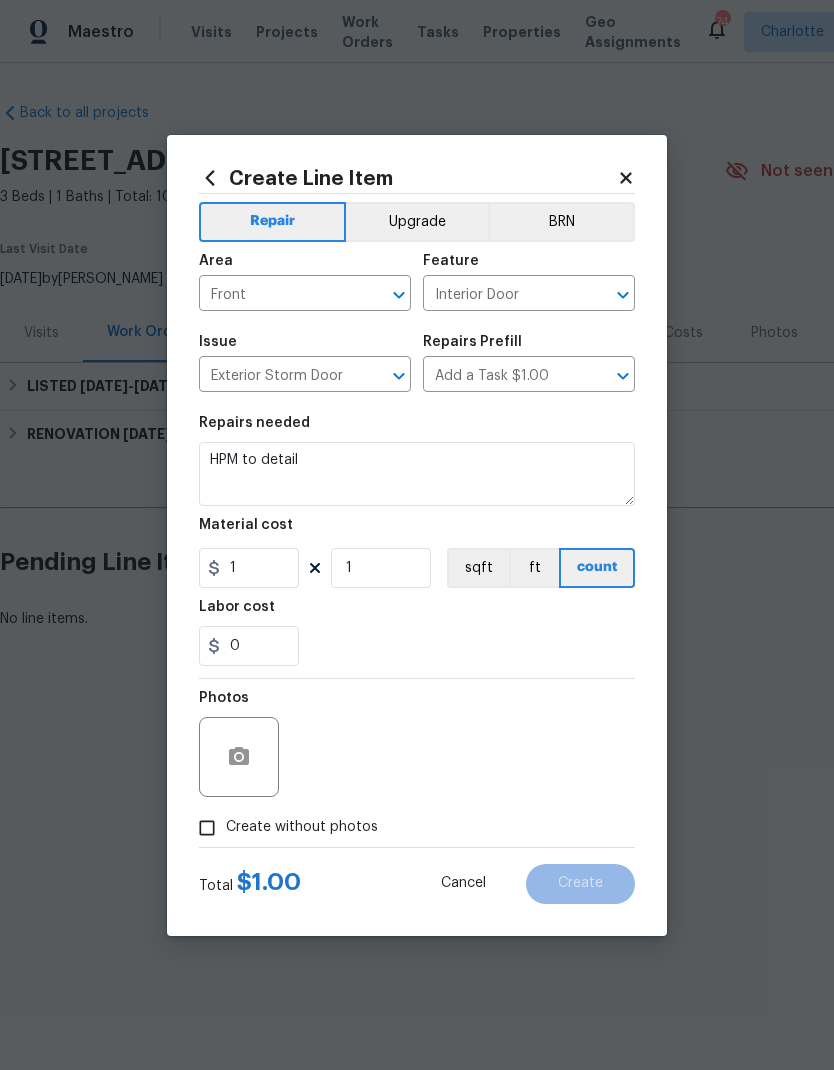 click on "Interior Door" at bounding box center [501, 295] 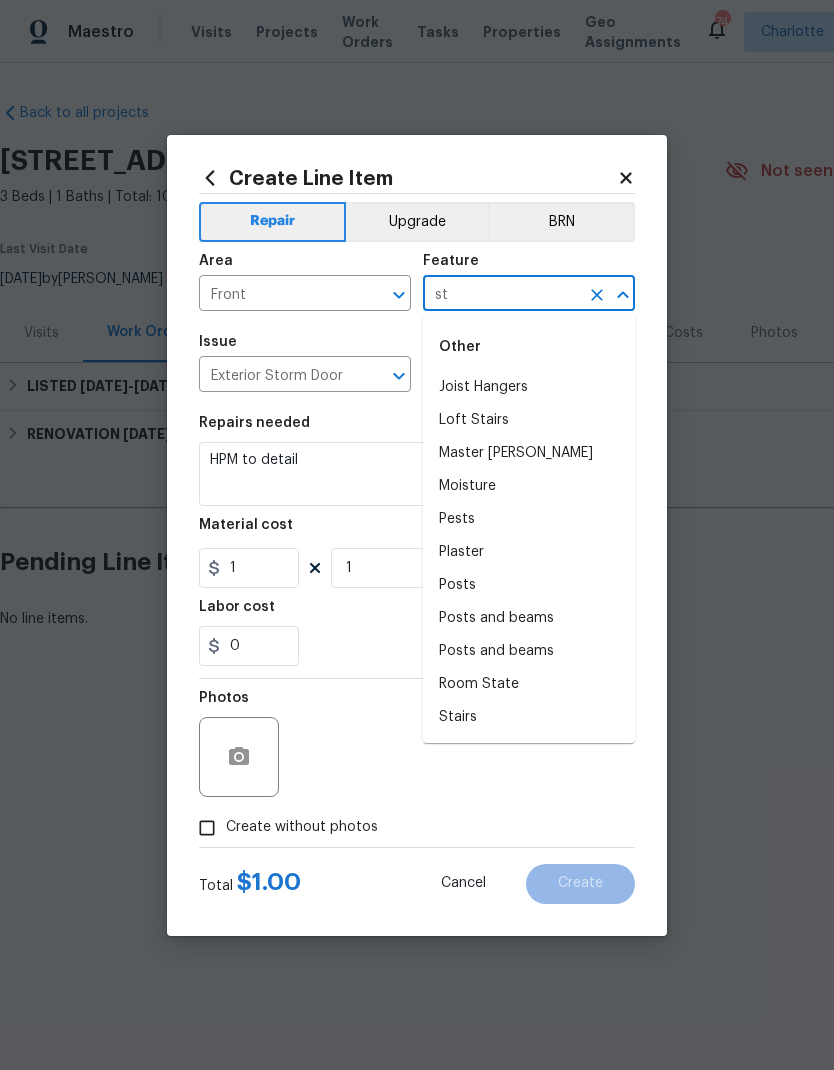 type on "s" 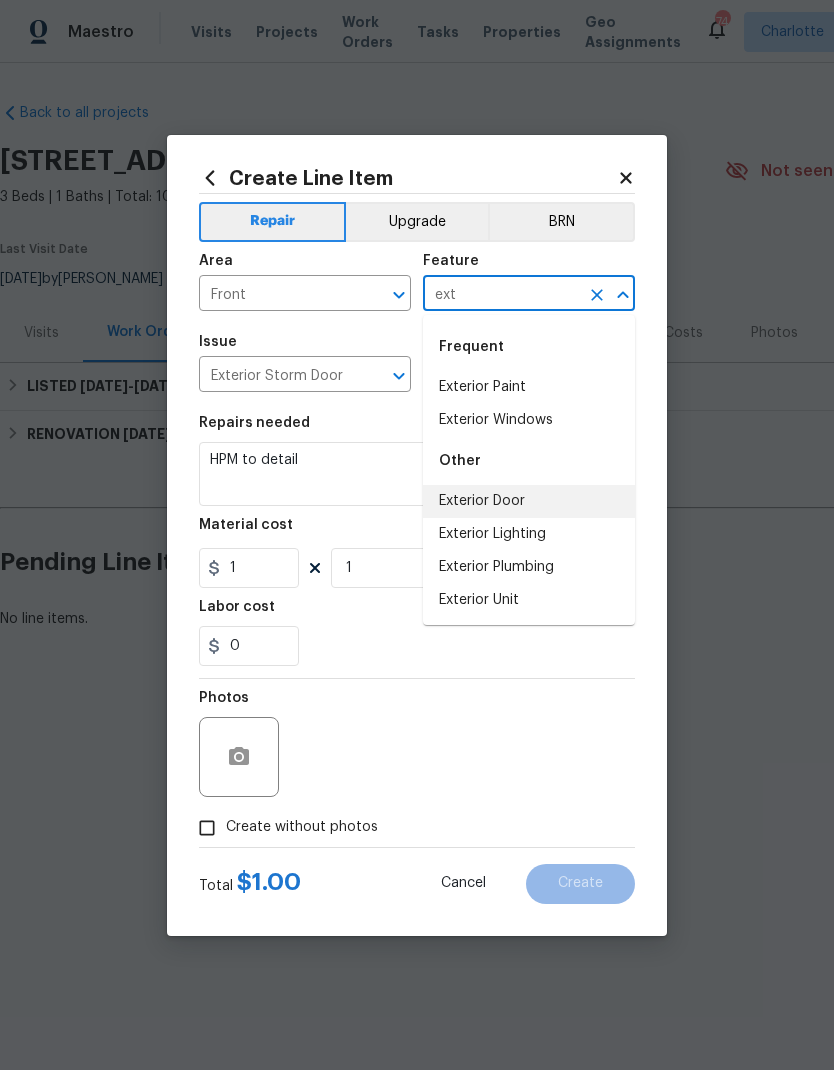 click on "Exterior Door" at bounding box center [529, 501] 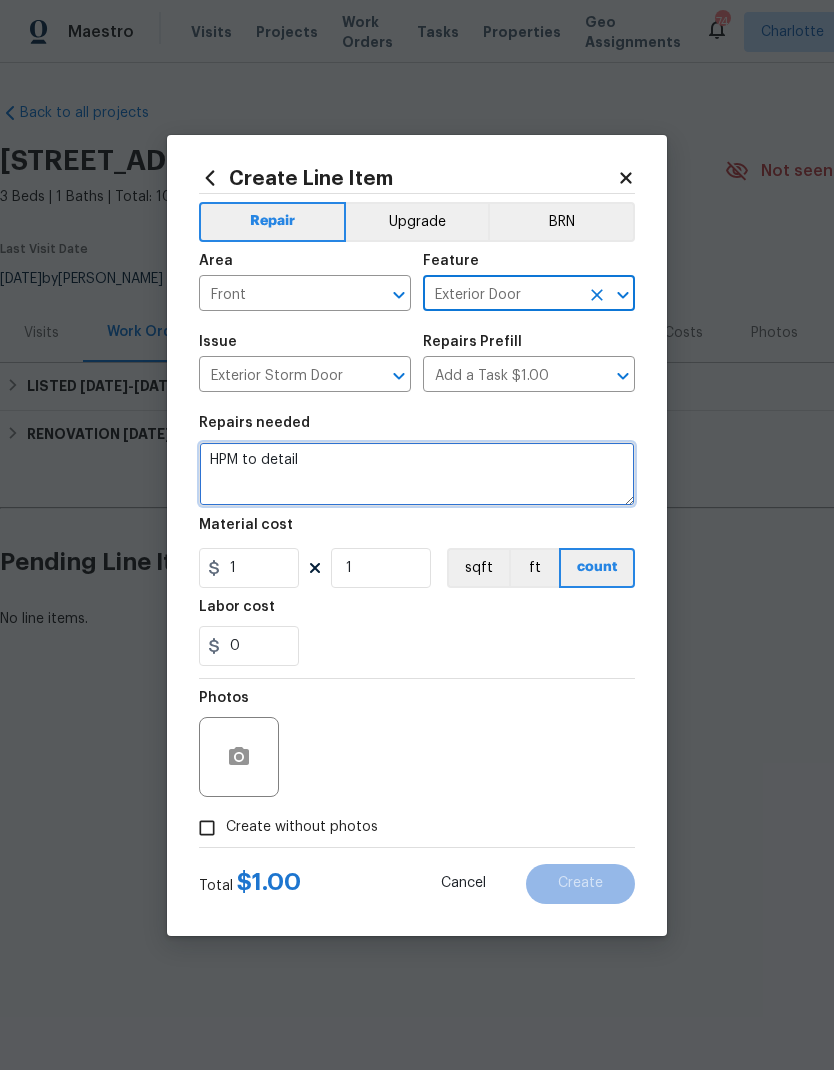 click on "HPM to detail" at bounding box center (417, 474) 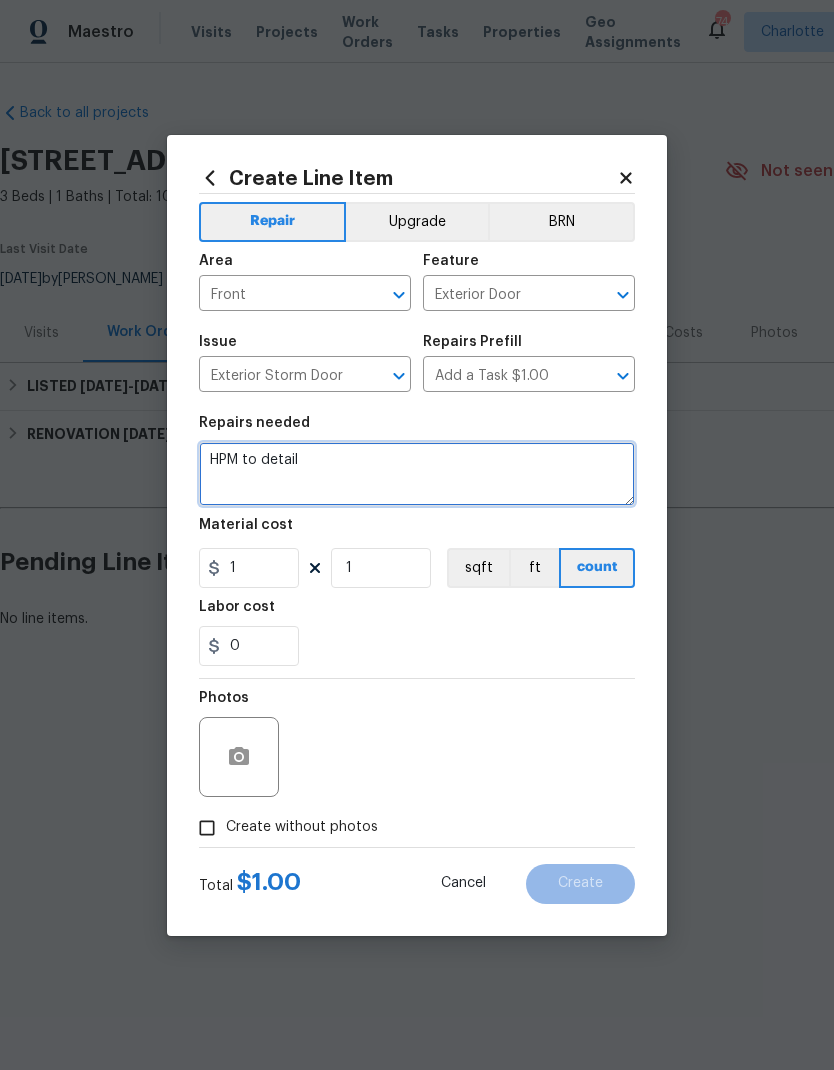 click on "HPM to detail" at bounding box center (417, 474) 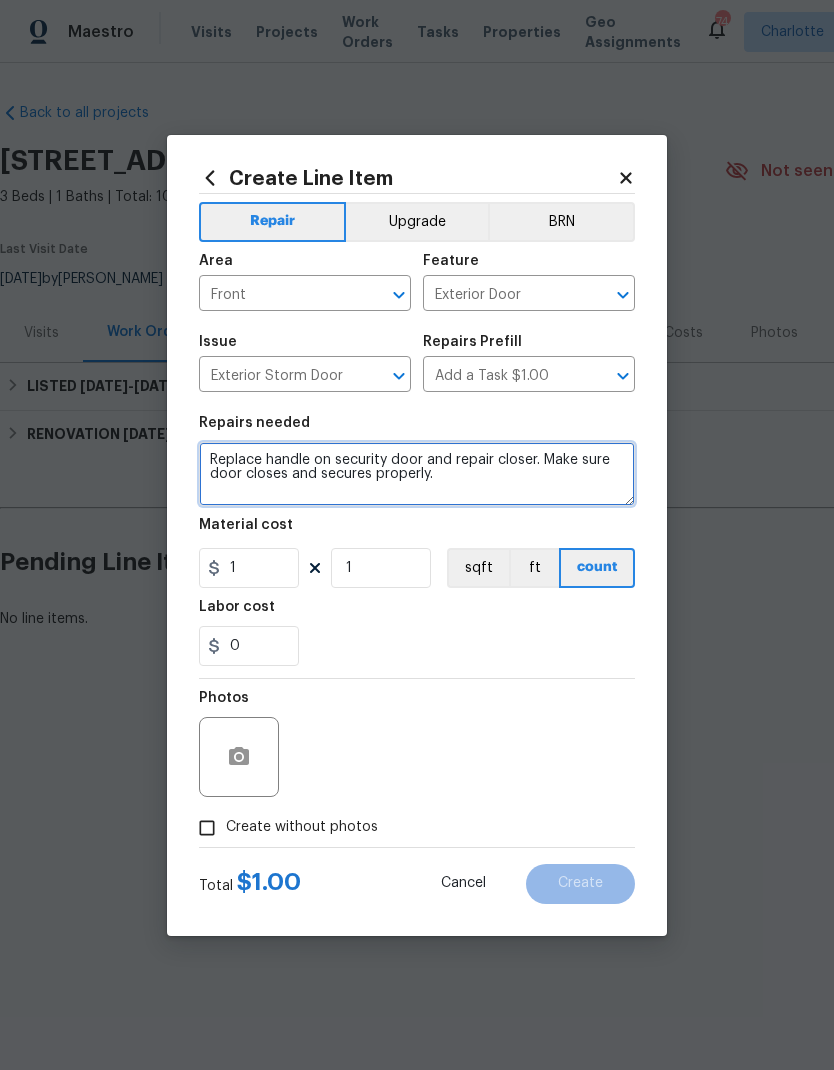 type on "Replace handle on security door and repair closer. Make sure door closes and secures properly." 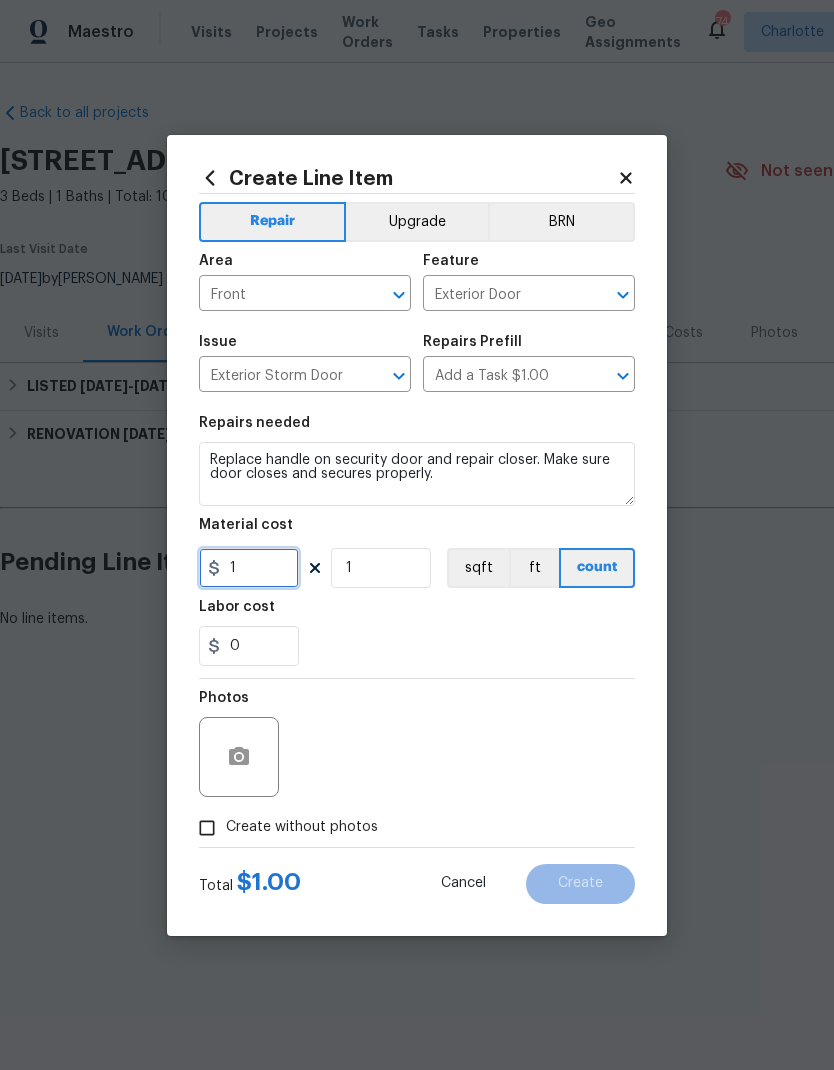 click on "1" at bounding box center (249, 568) 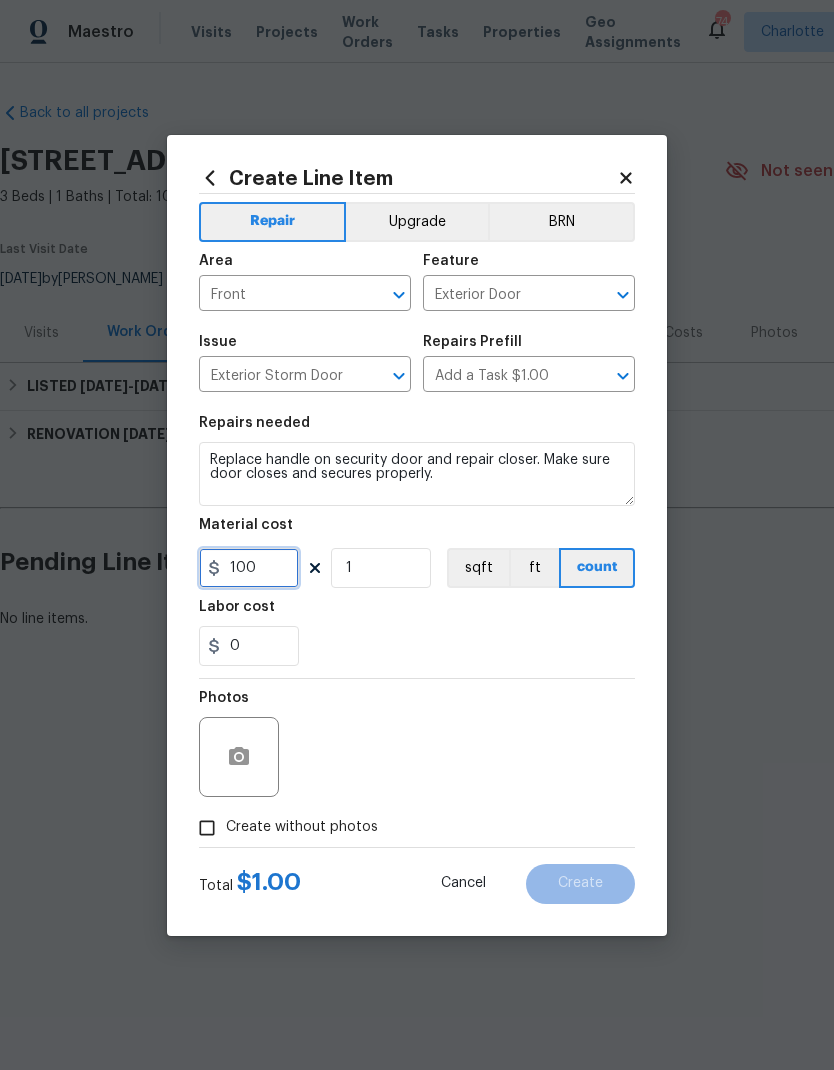 type on "100" 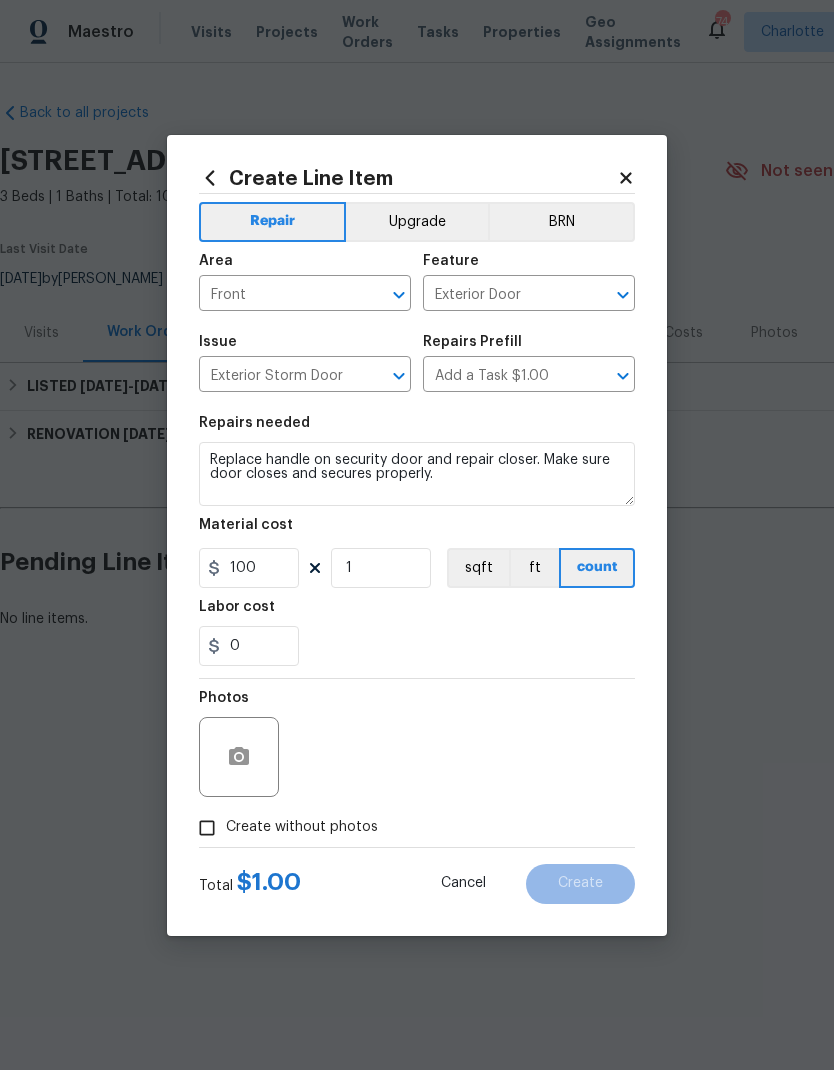 click on "Labor cost" at bounding box center [417, 613] 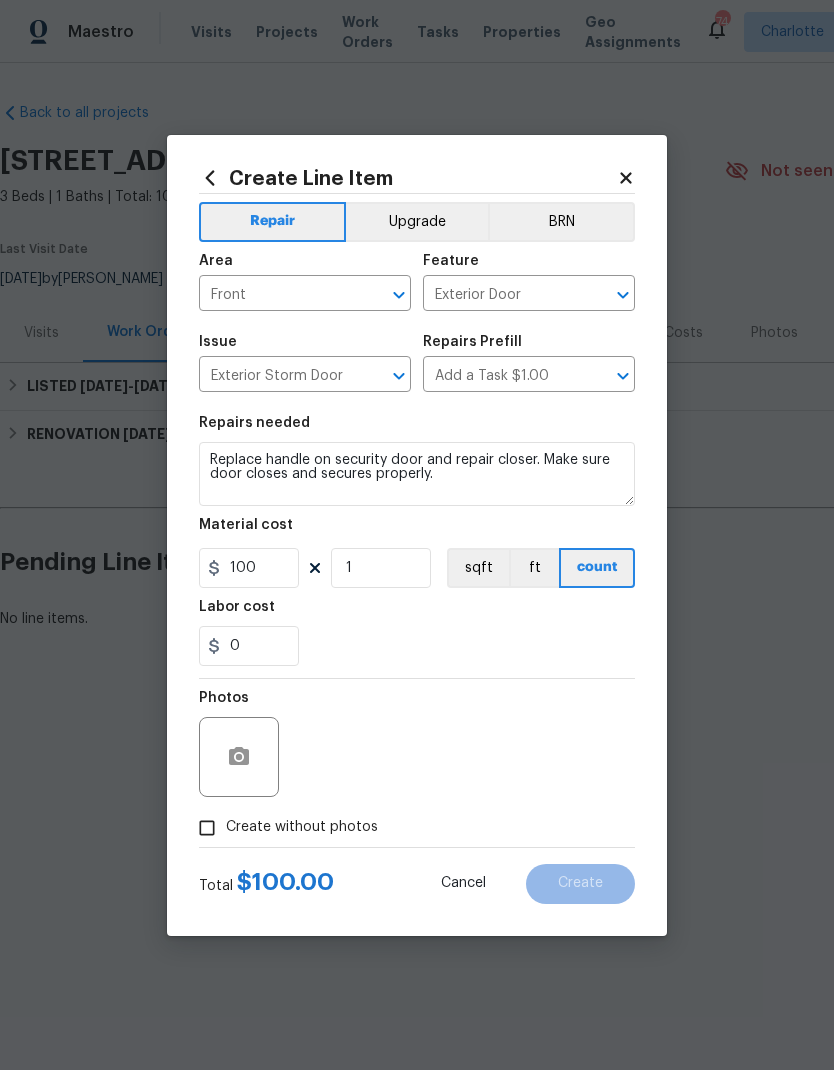 click on "Create without photos" at bounding box center (302, 827) 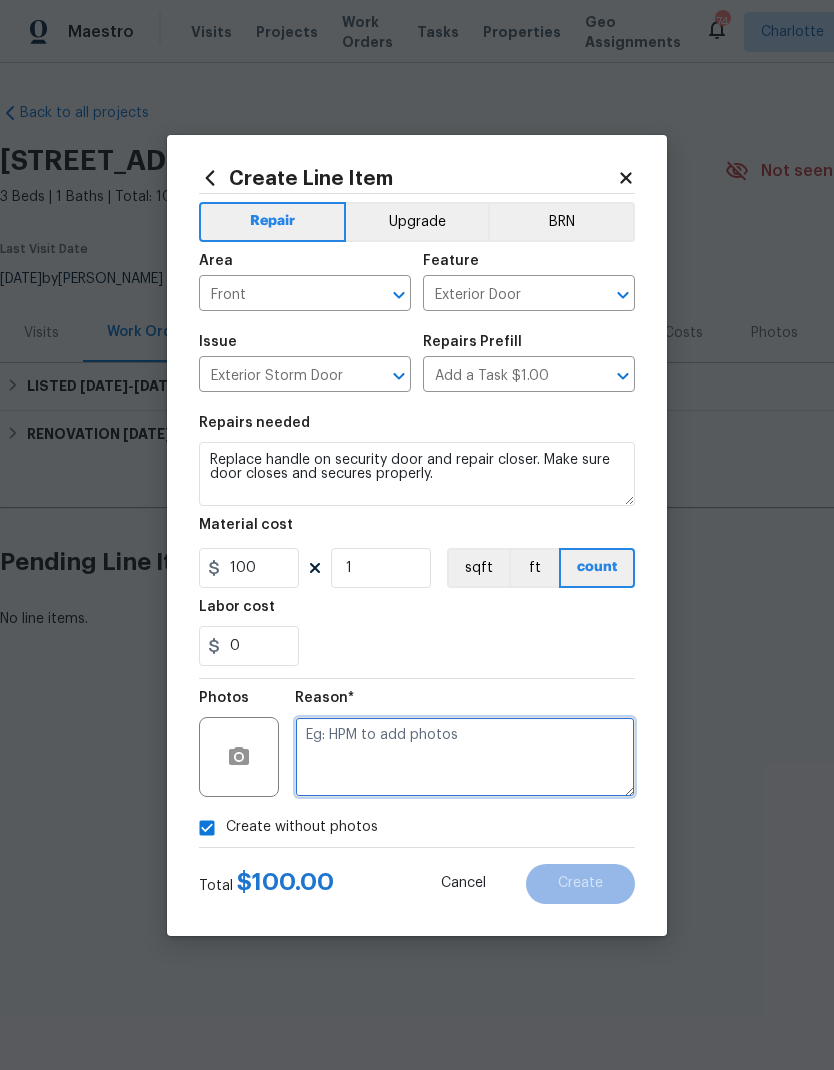 click at bounding box center (465, 757) 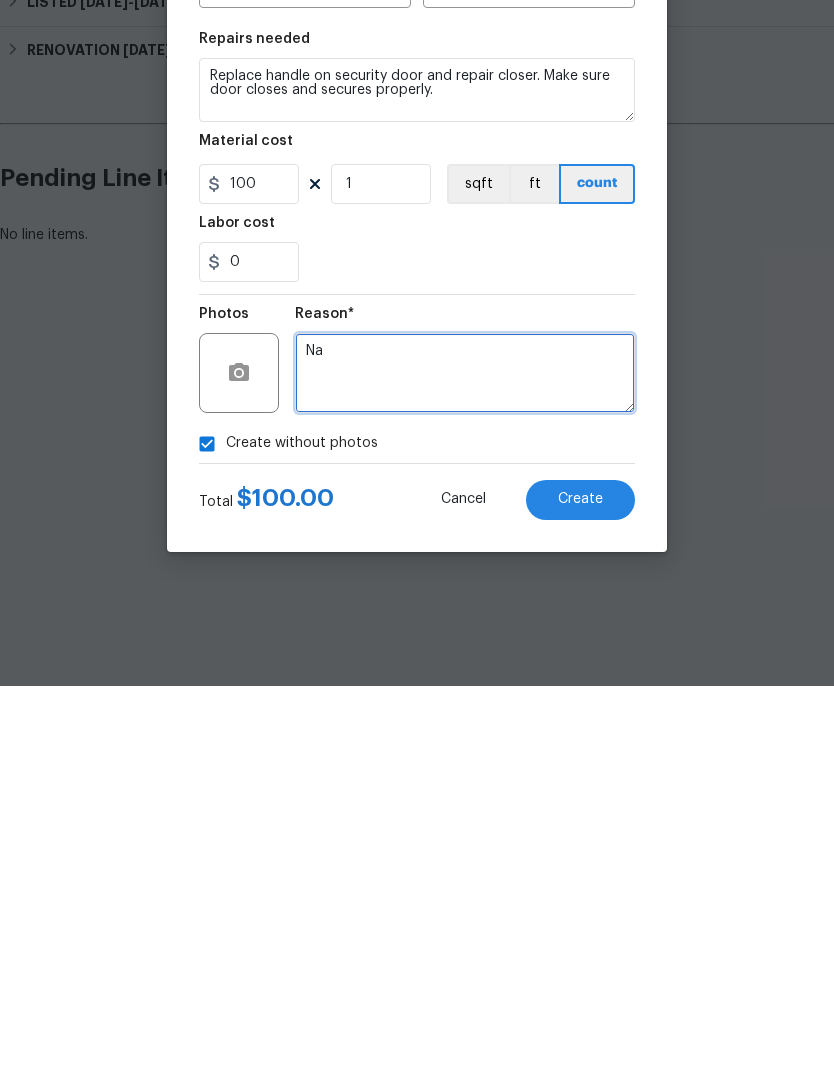 type on "Na" 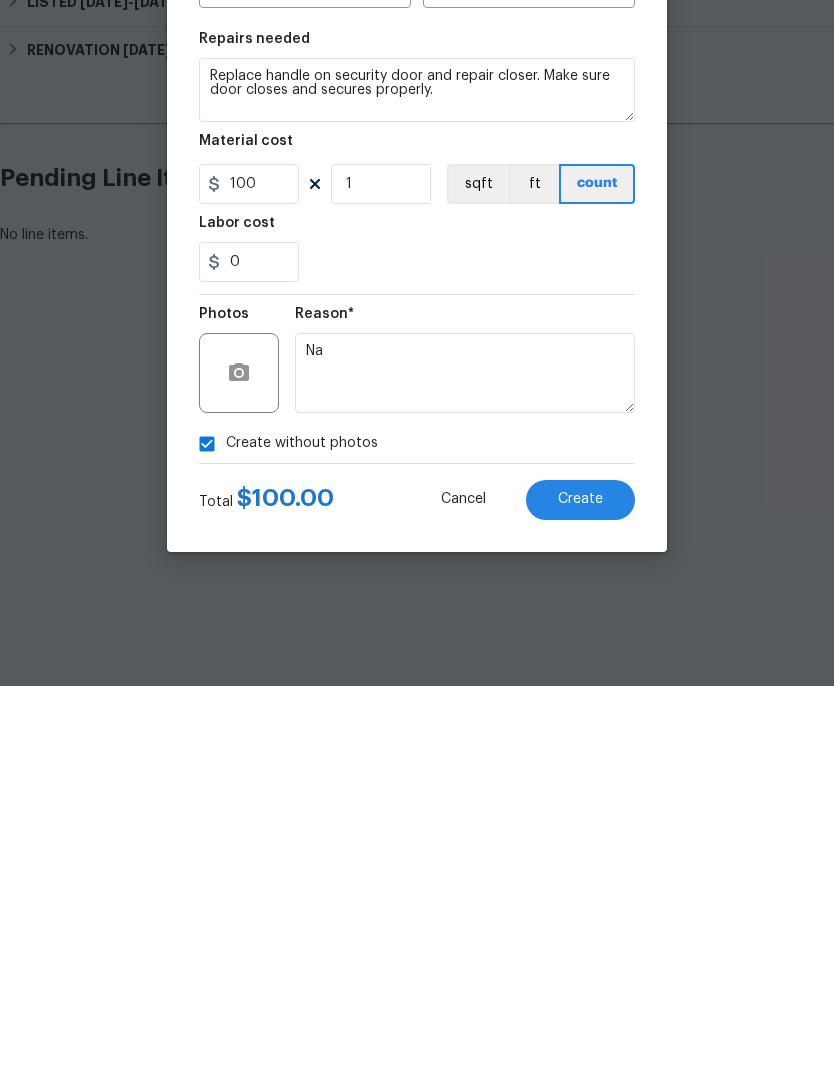click on "0" at bounding box center [417, 646] 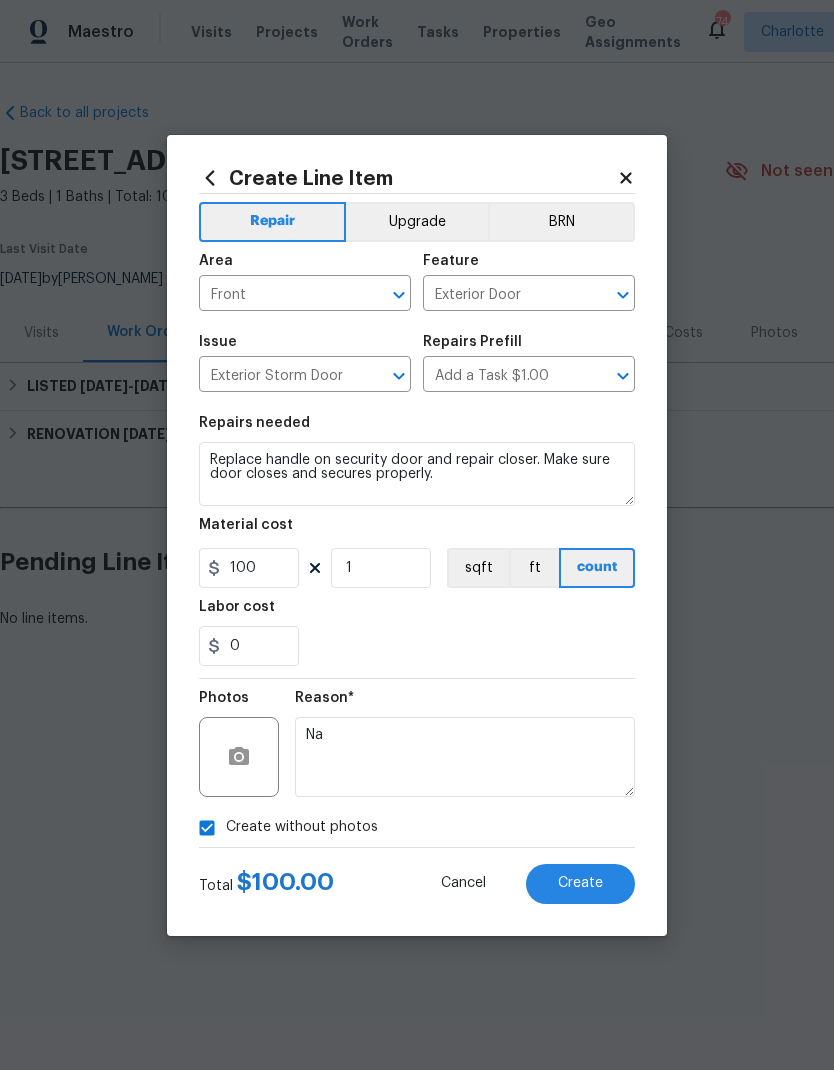 click on "Create" at bounding box center (580, 883) 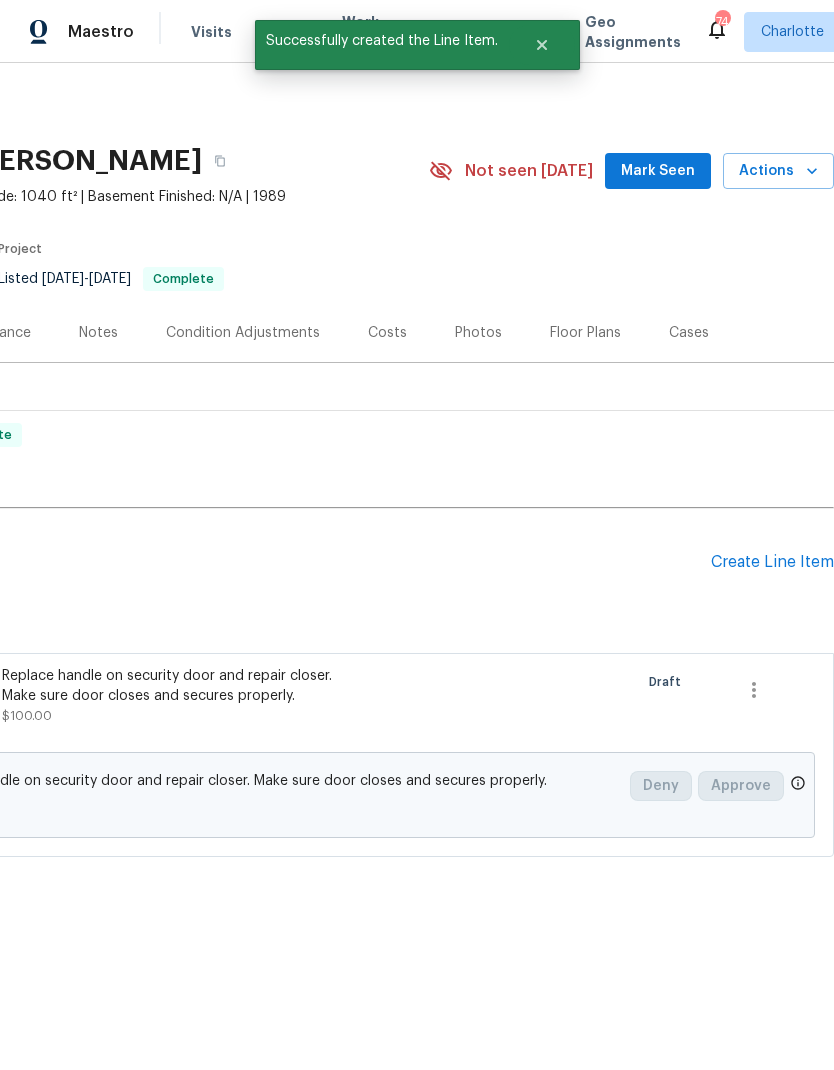 scroll, scrollTop: 0, scrollLeft: 296, axis: horizontal 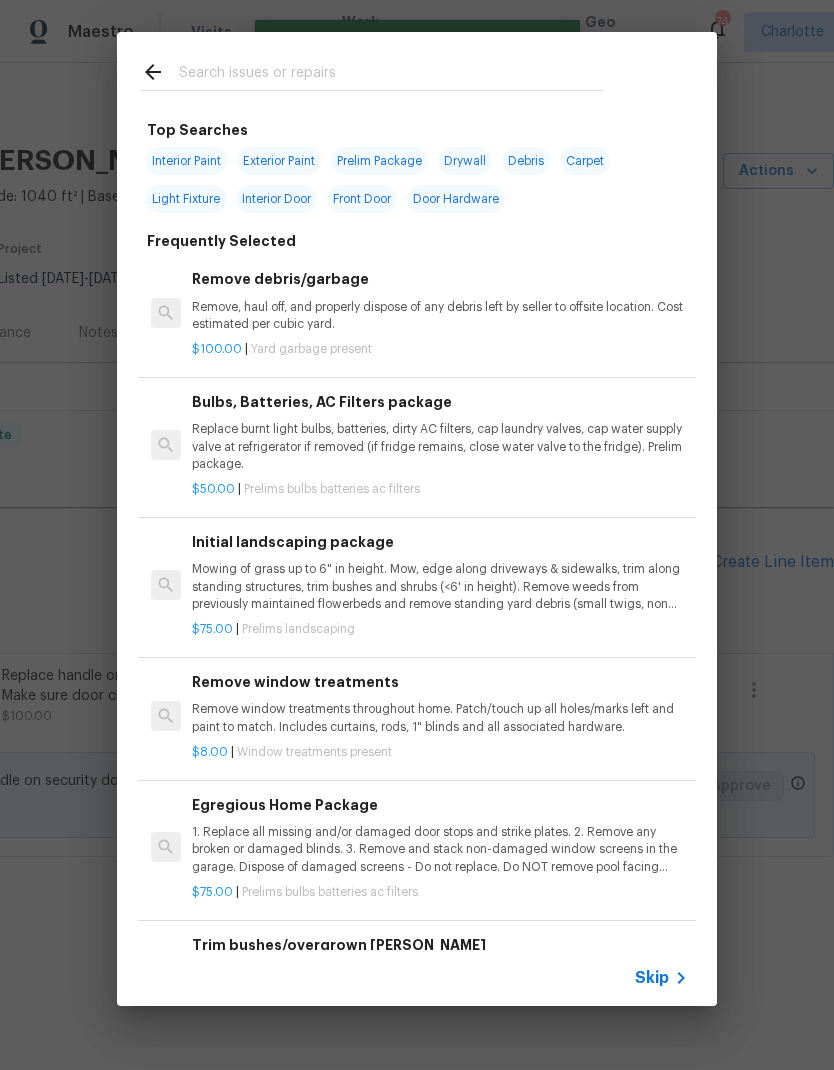 click at bounding box center [391, 75] 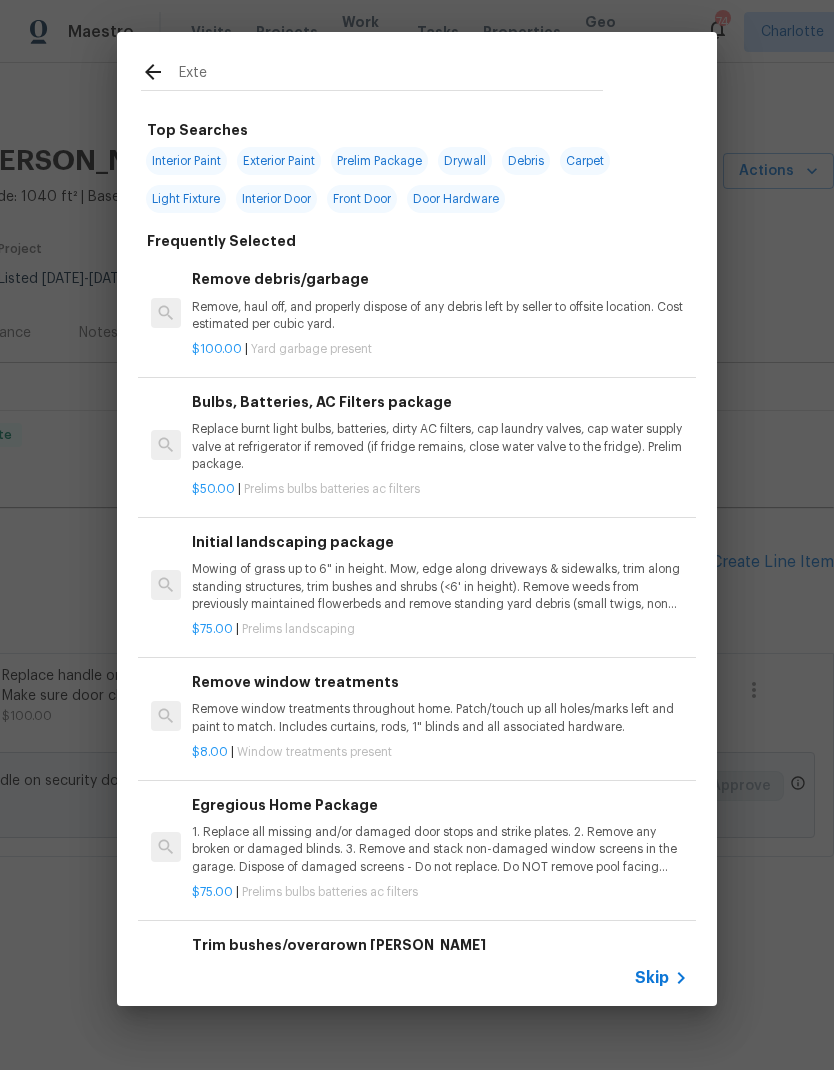 type on "Exter" 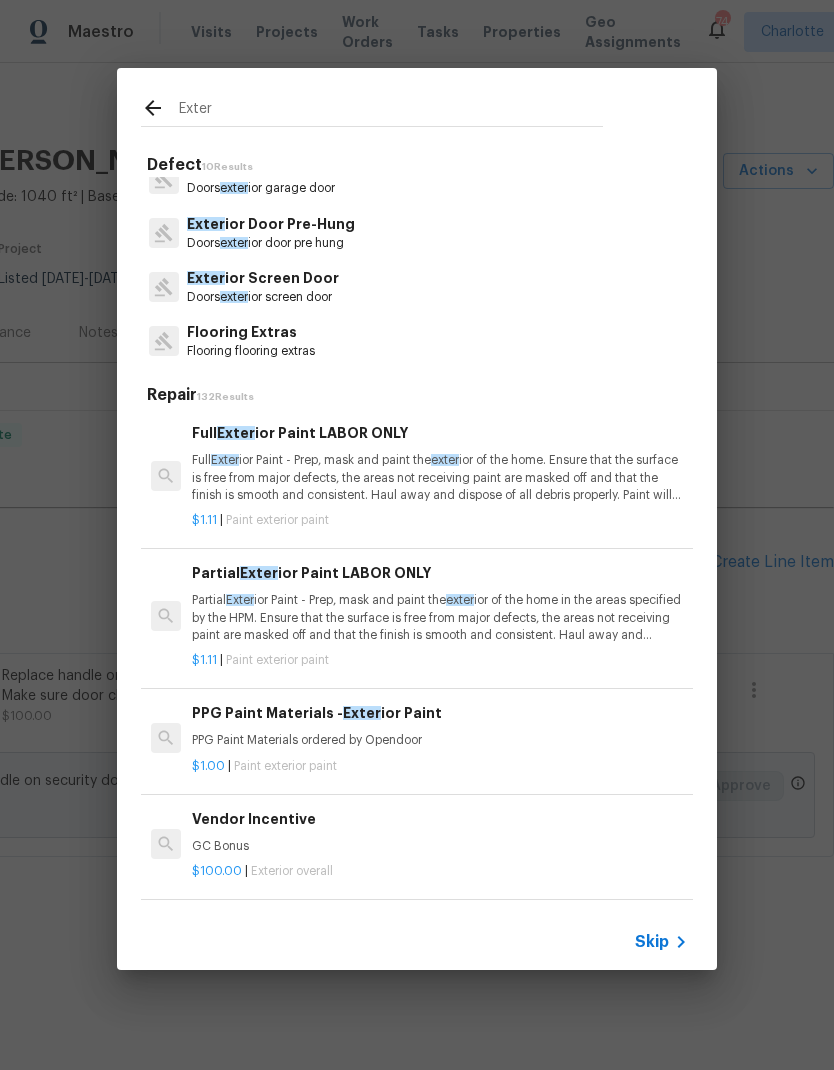 scroll, scrollTop: 297, scrollLeft: 0, axis: vertical 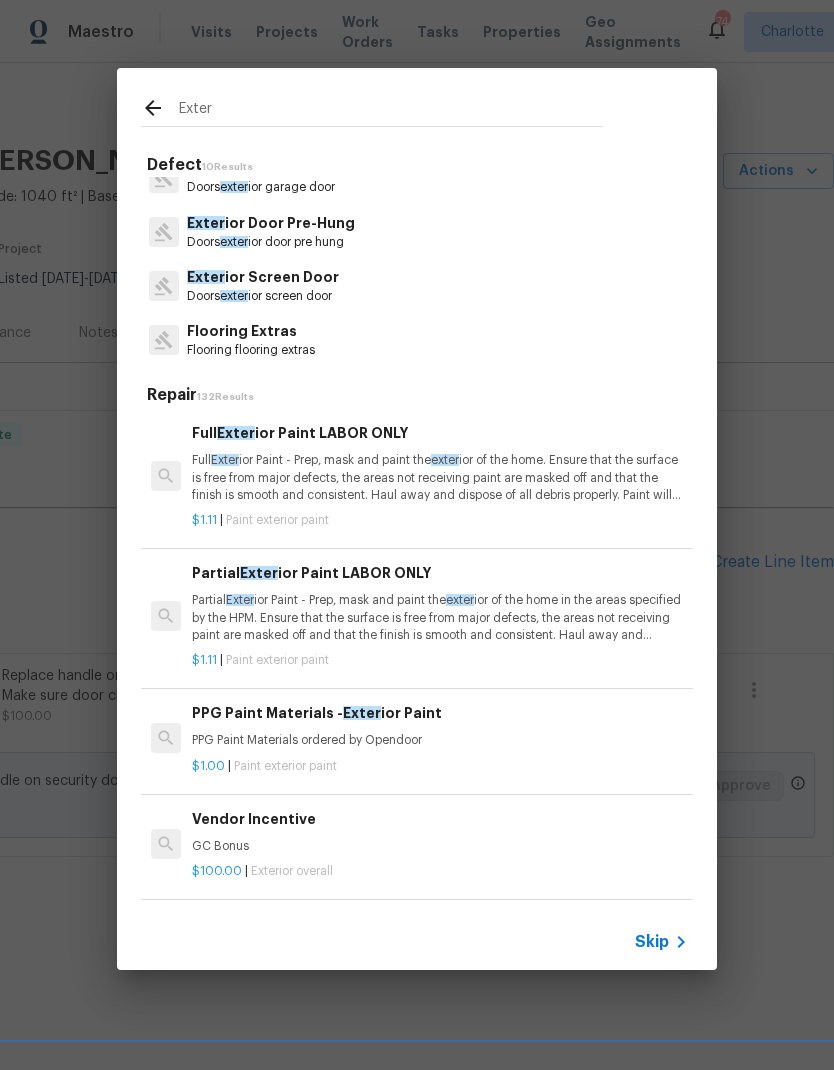 click on "Exter ior Screen Door" at bounding box center [263, 277] 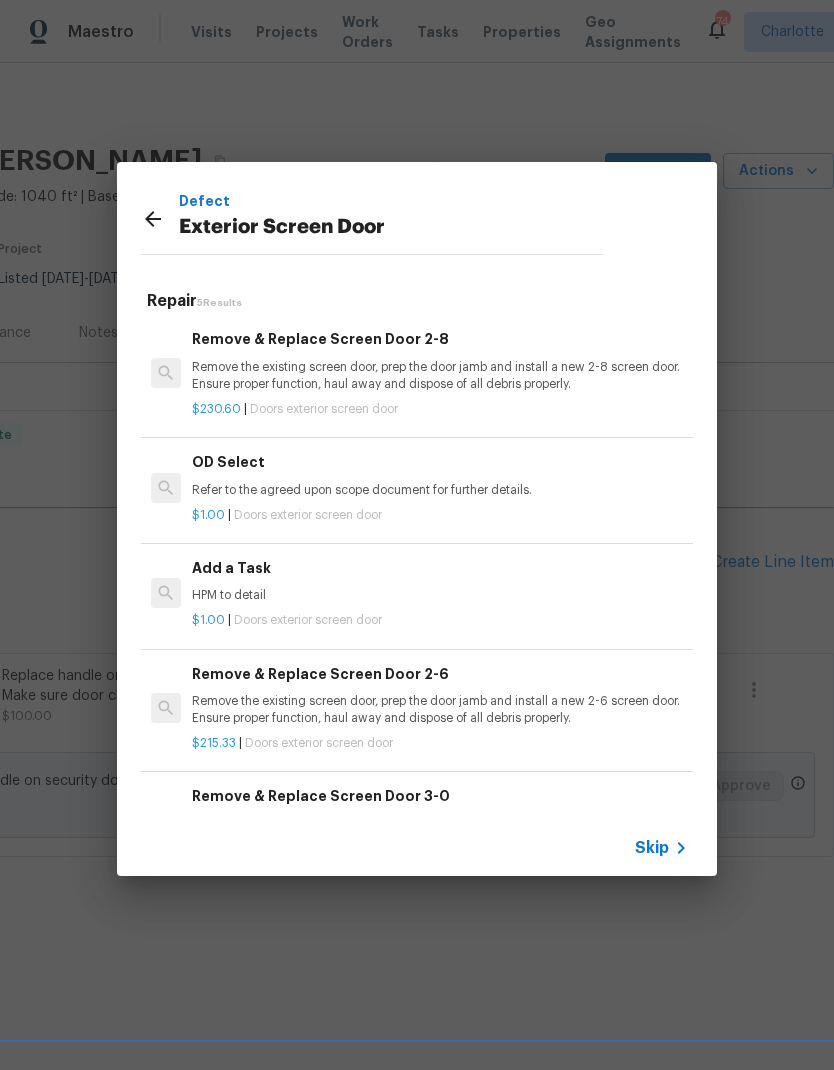 click 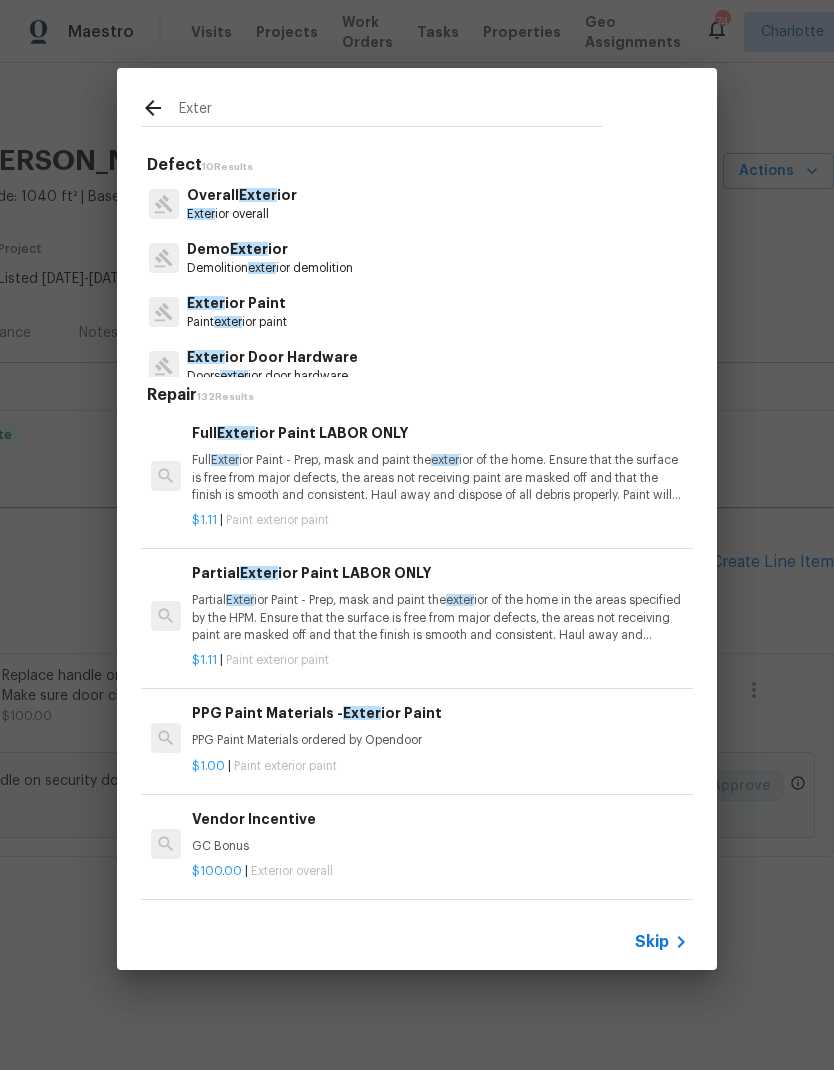 click on "Exter" at bounding box center (391, 111) 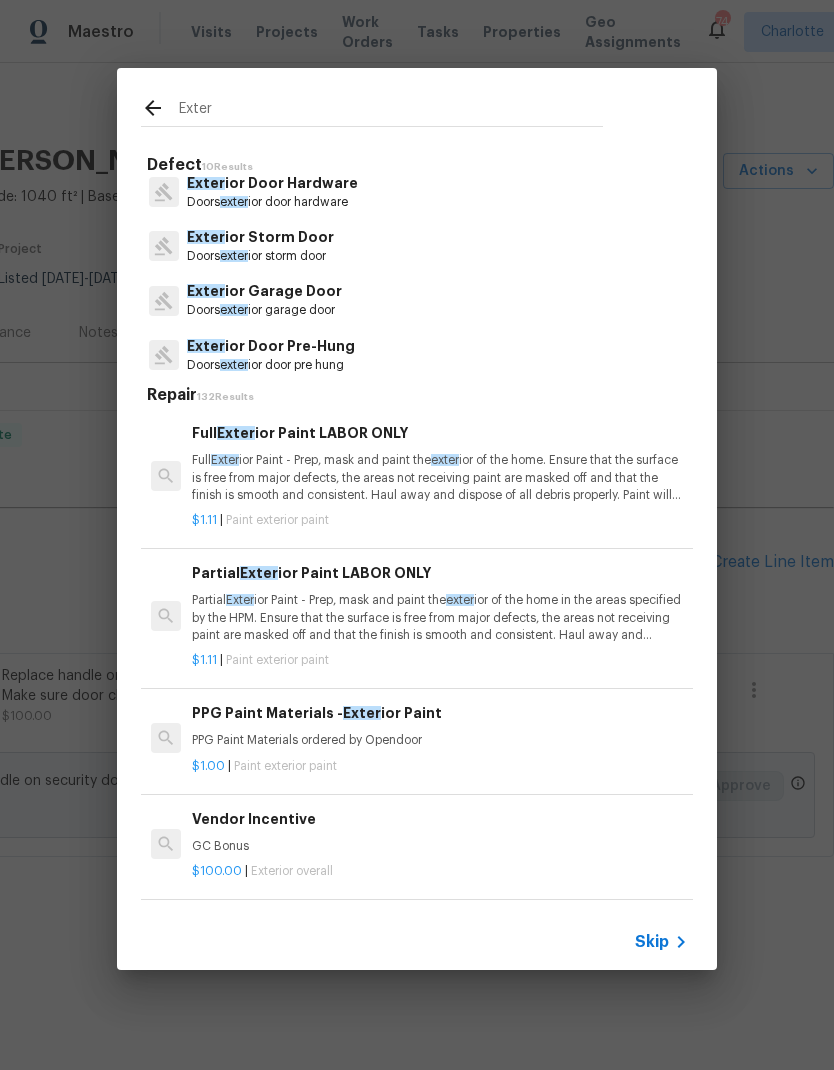 scroll, scrollTop: 219, scrollLeft: 0, axis: vertical 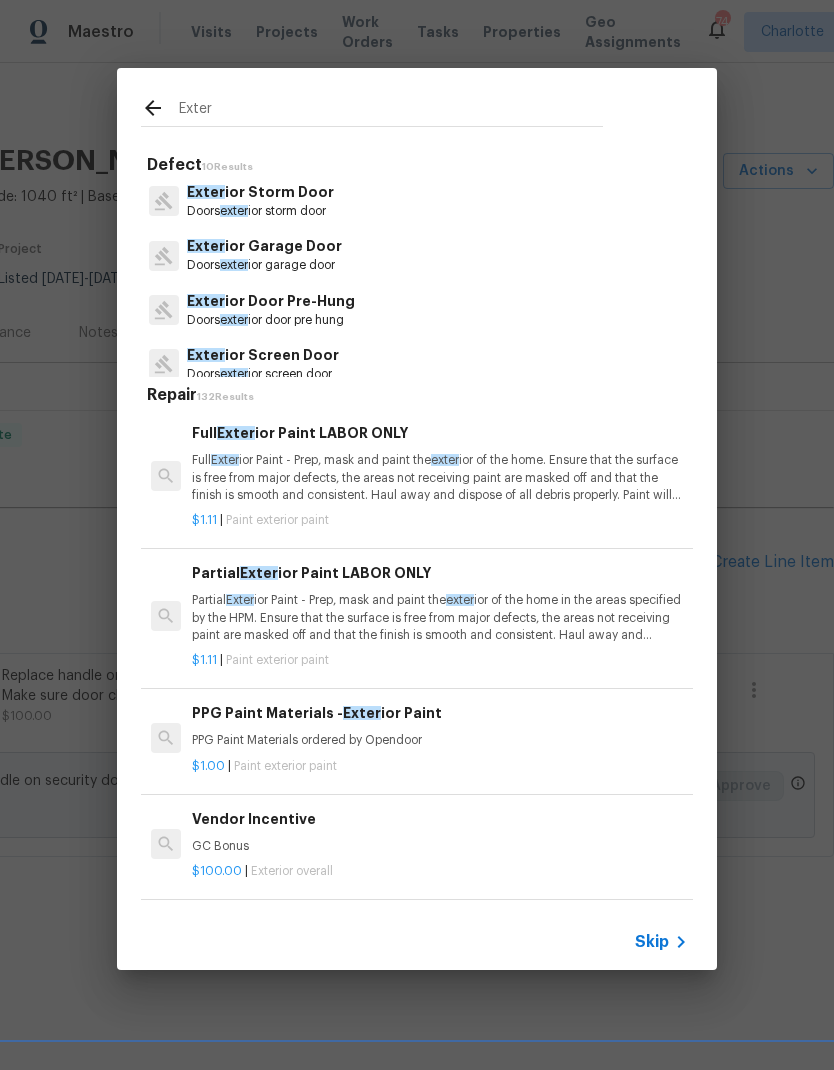 click on "Doors  exter ior door pre hung" at bounding box center (271, 320) 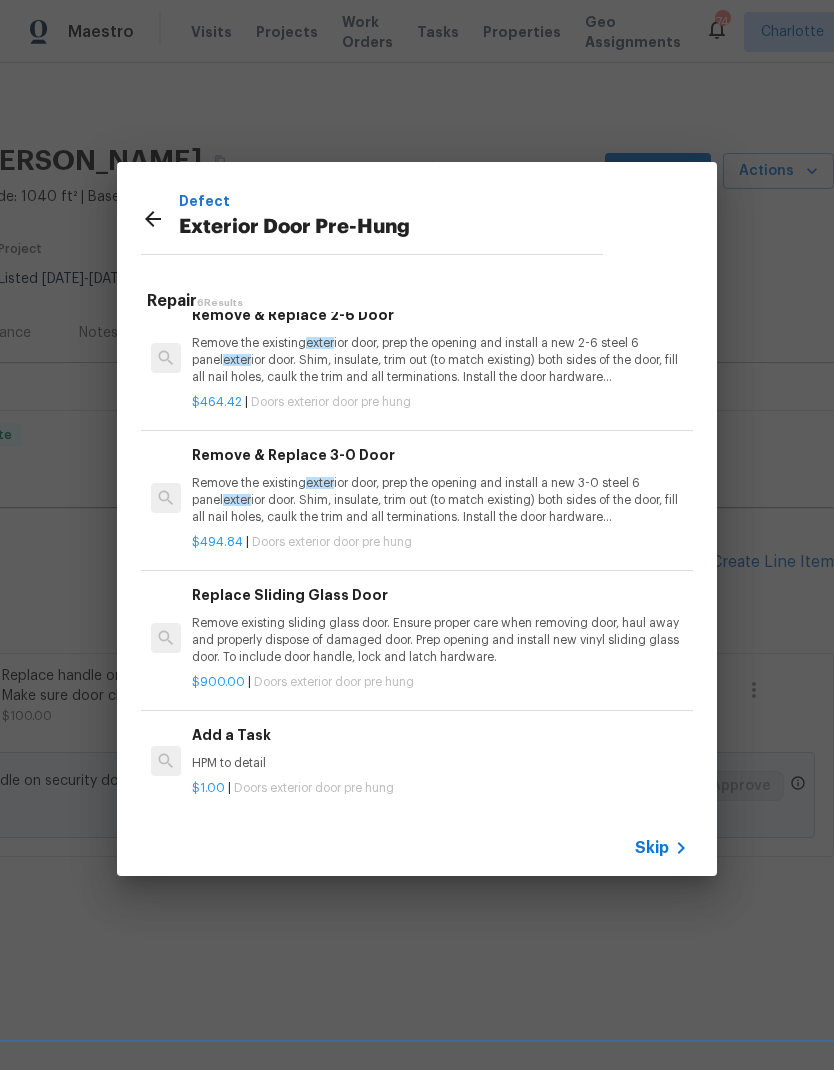 scroll, scrollTop: 303, scrollLeft: 0, axis: vertical 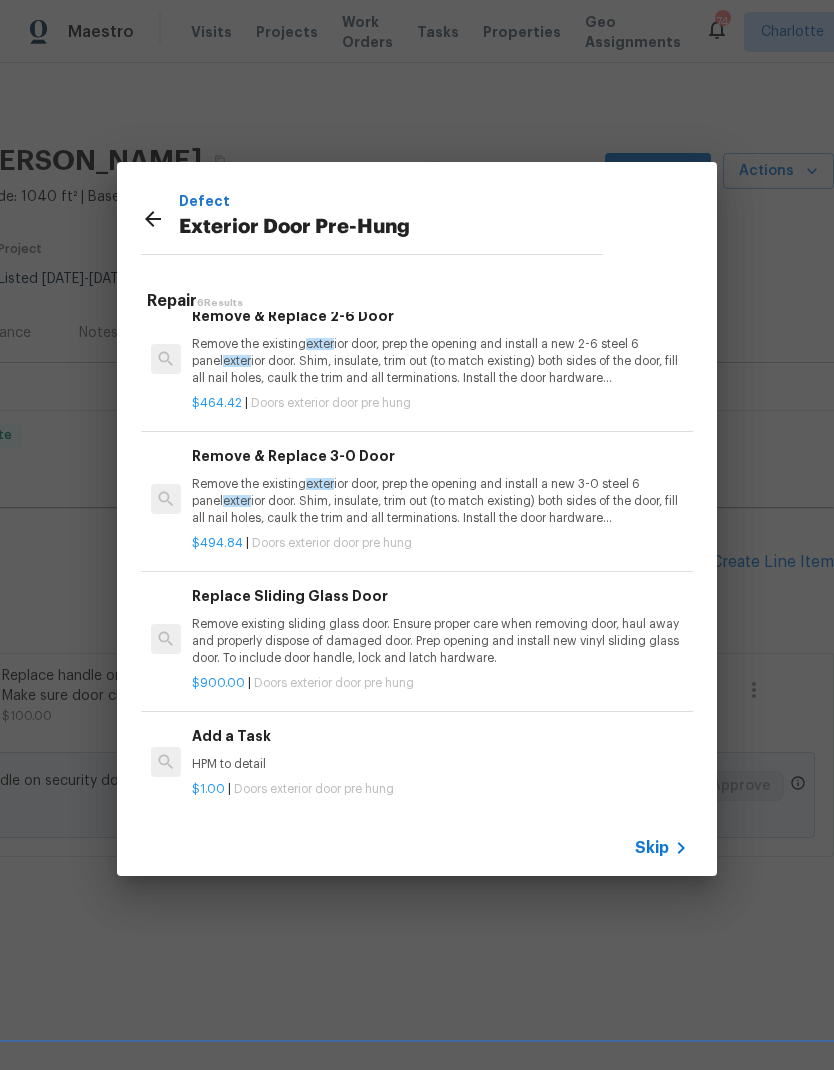 click on "HPM to detail" at bounding box center (440, 764) 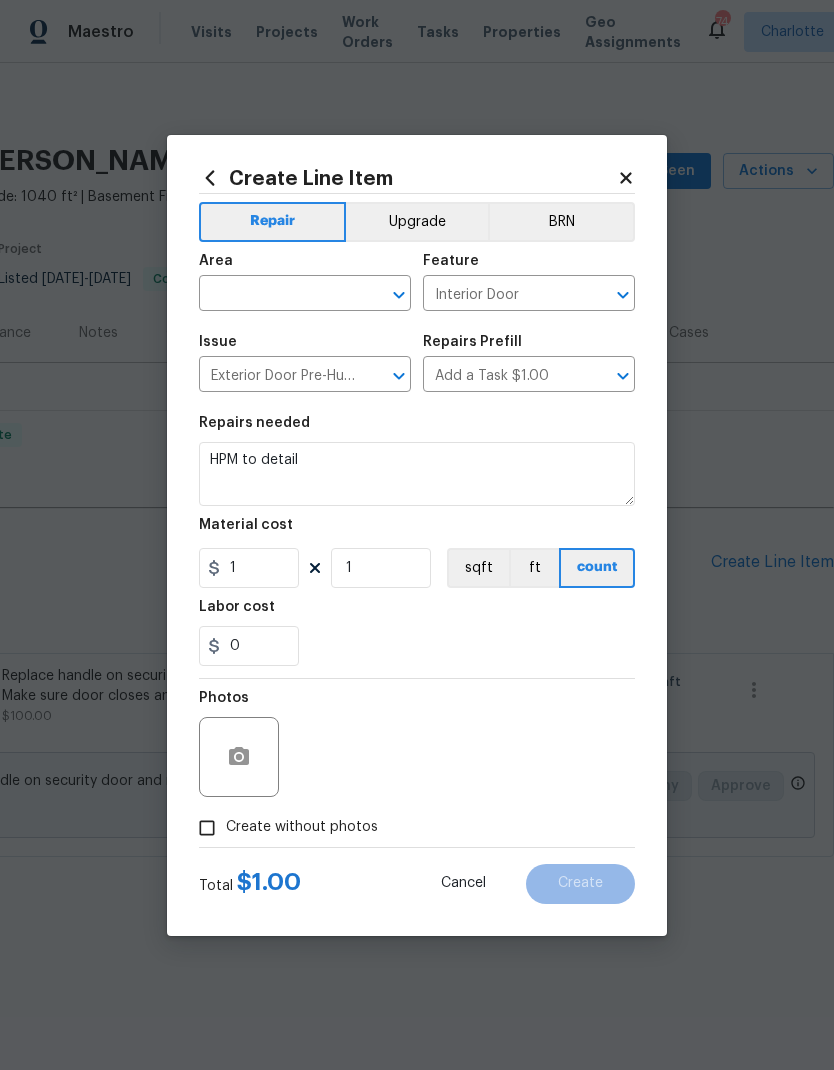 click on "Photos" at bounding box center (417, 744) 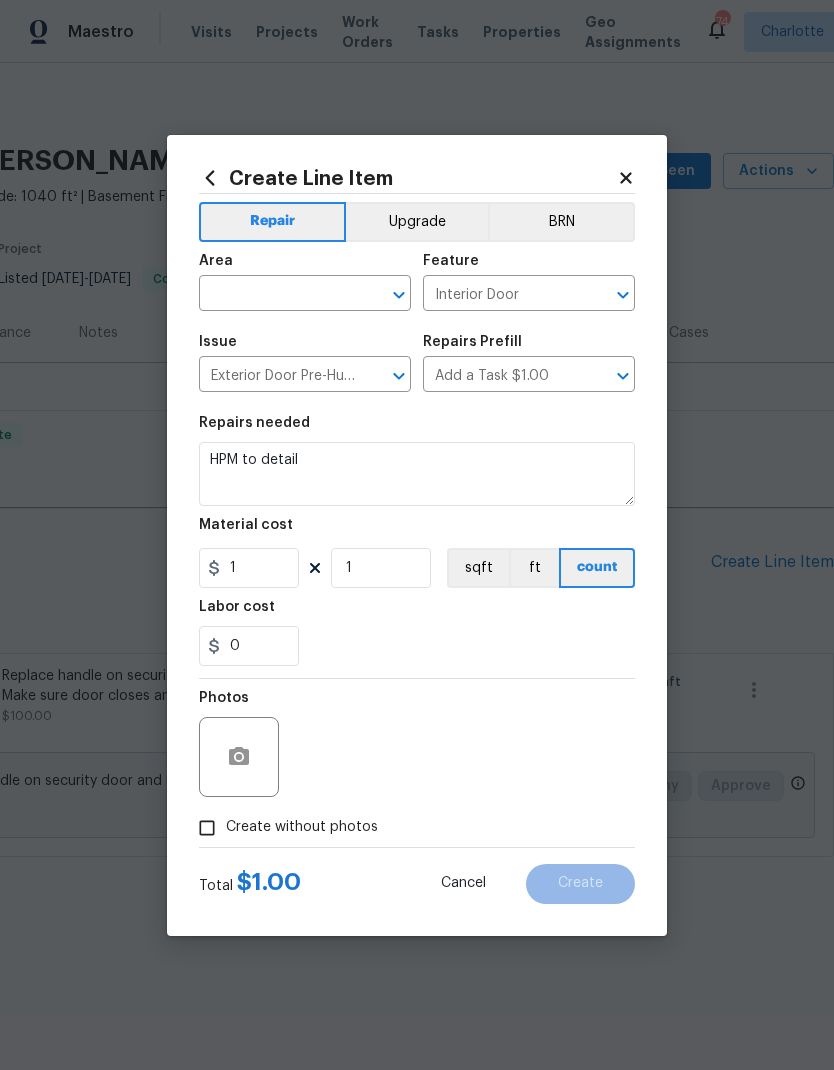 click at bounding box center (277, 295) 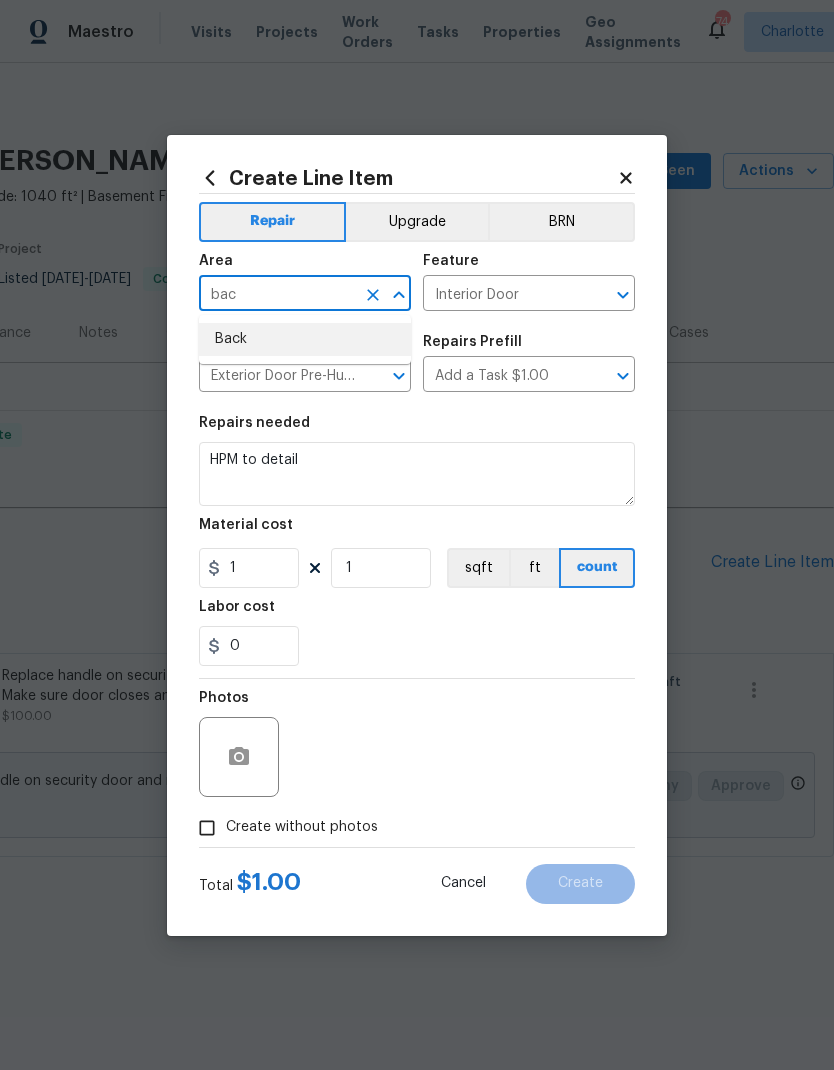 click on "Back" at bounding box center [305, 339] 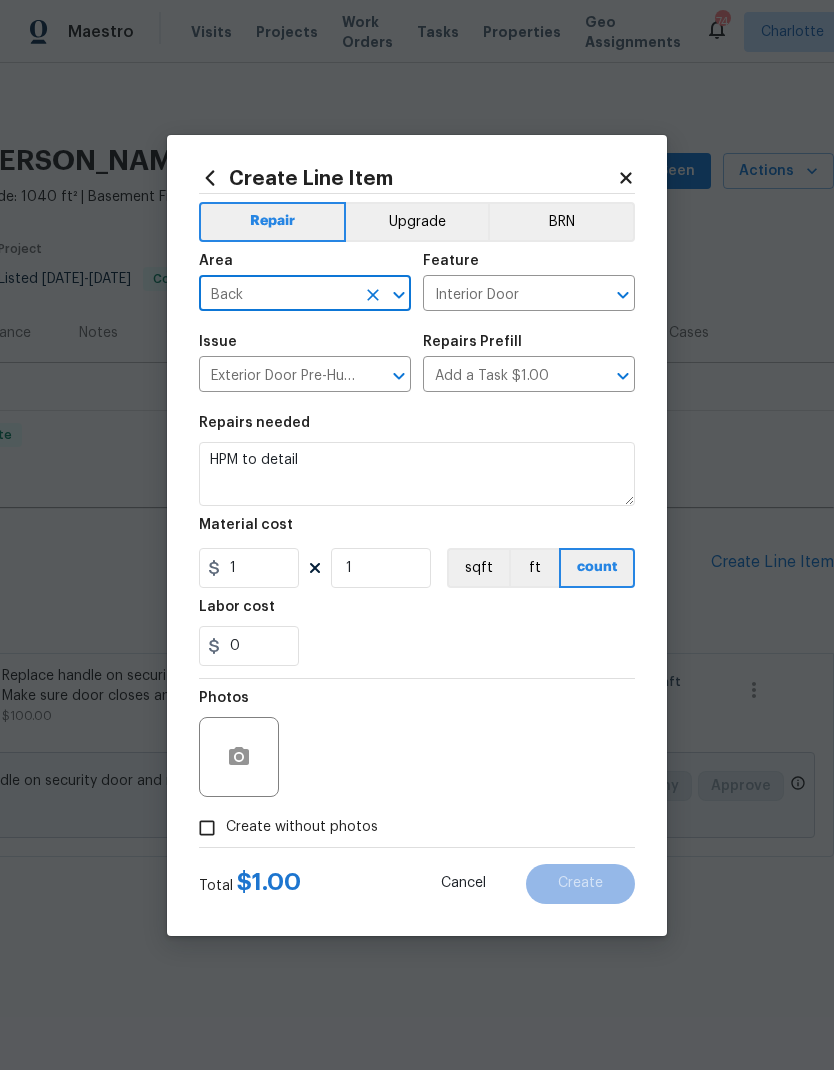 click on "Interior Door" at bounding box center [501, 295] 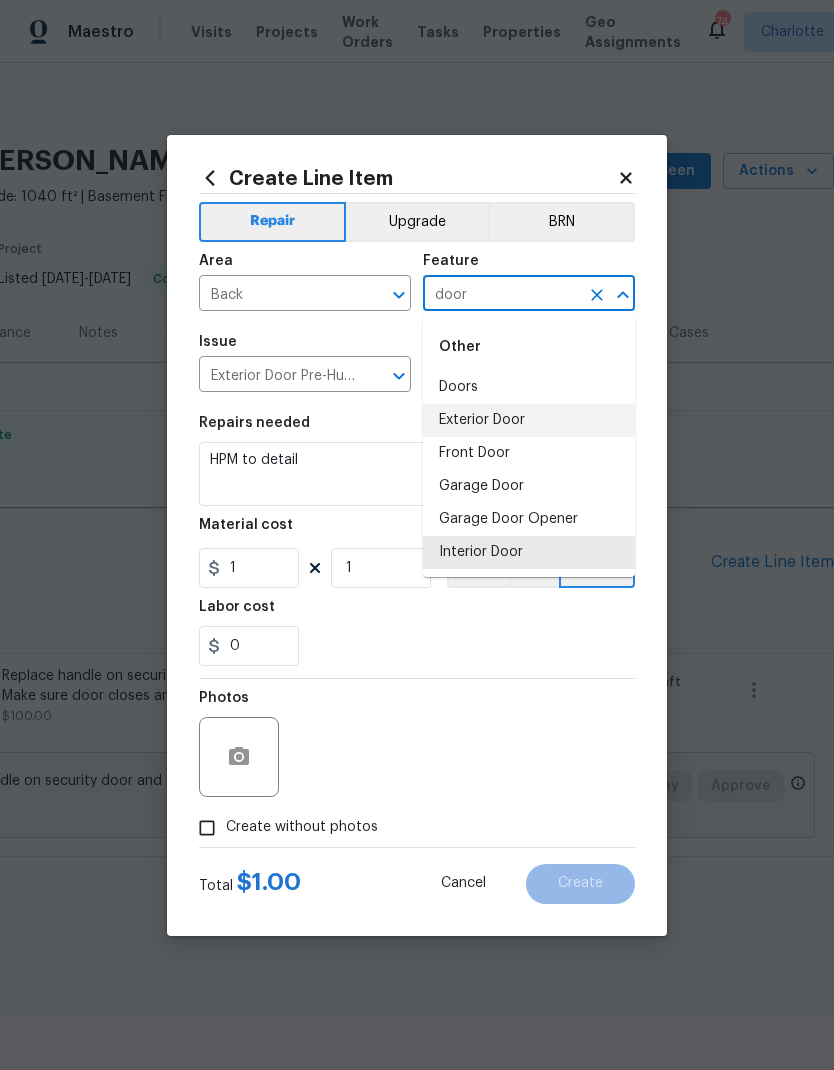 click on "Exterior Door" at bounding box center [529, 420] 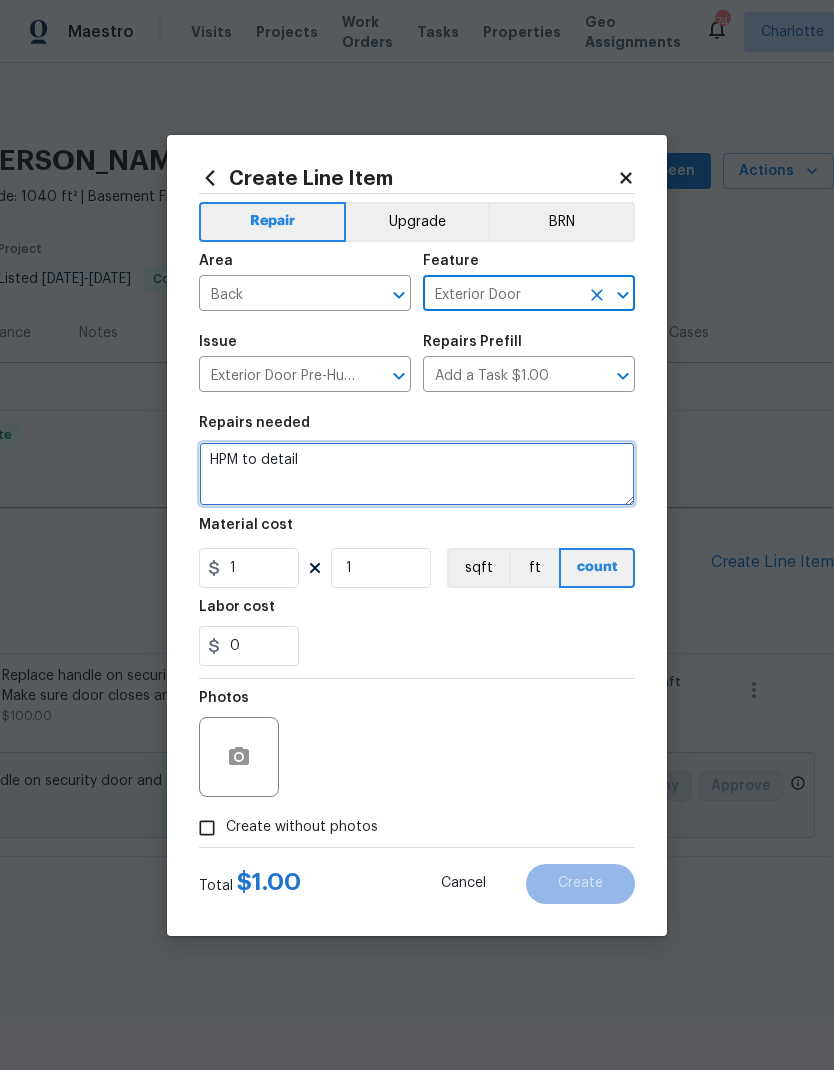 click on "HPM to detail" at bounding box center [417, 474] 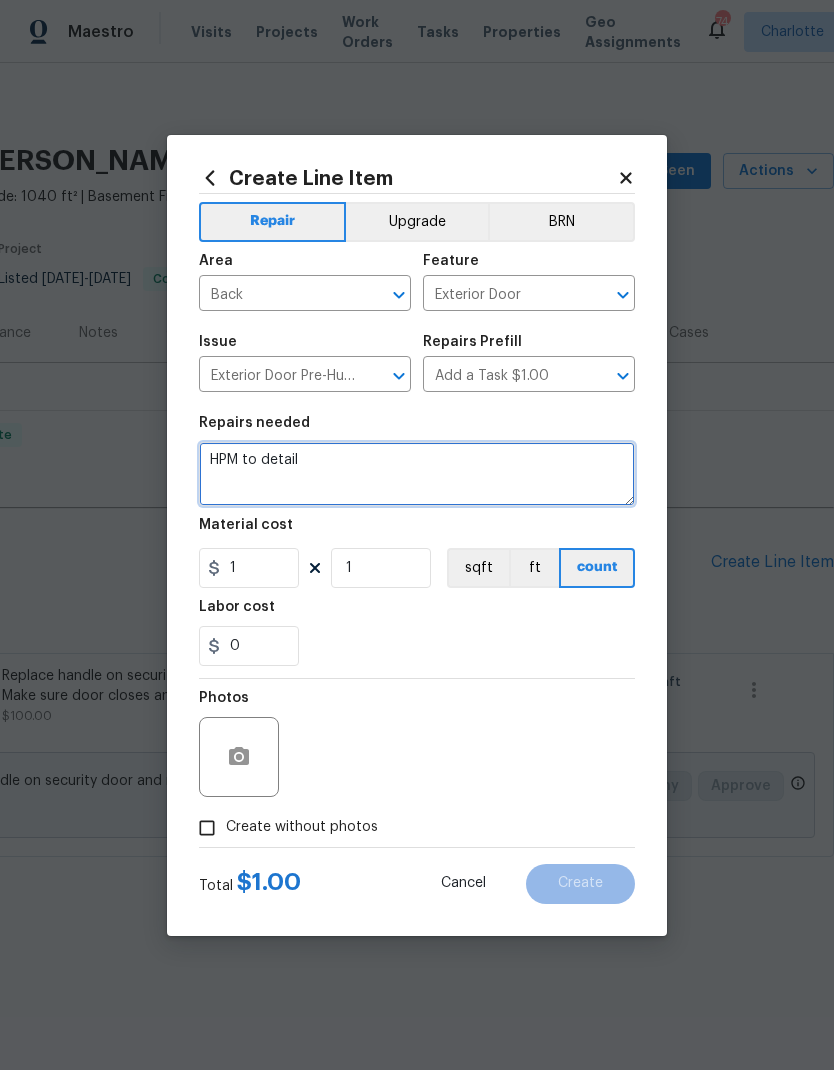 click on "HPM to detail" at bounding box center [417, 474] 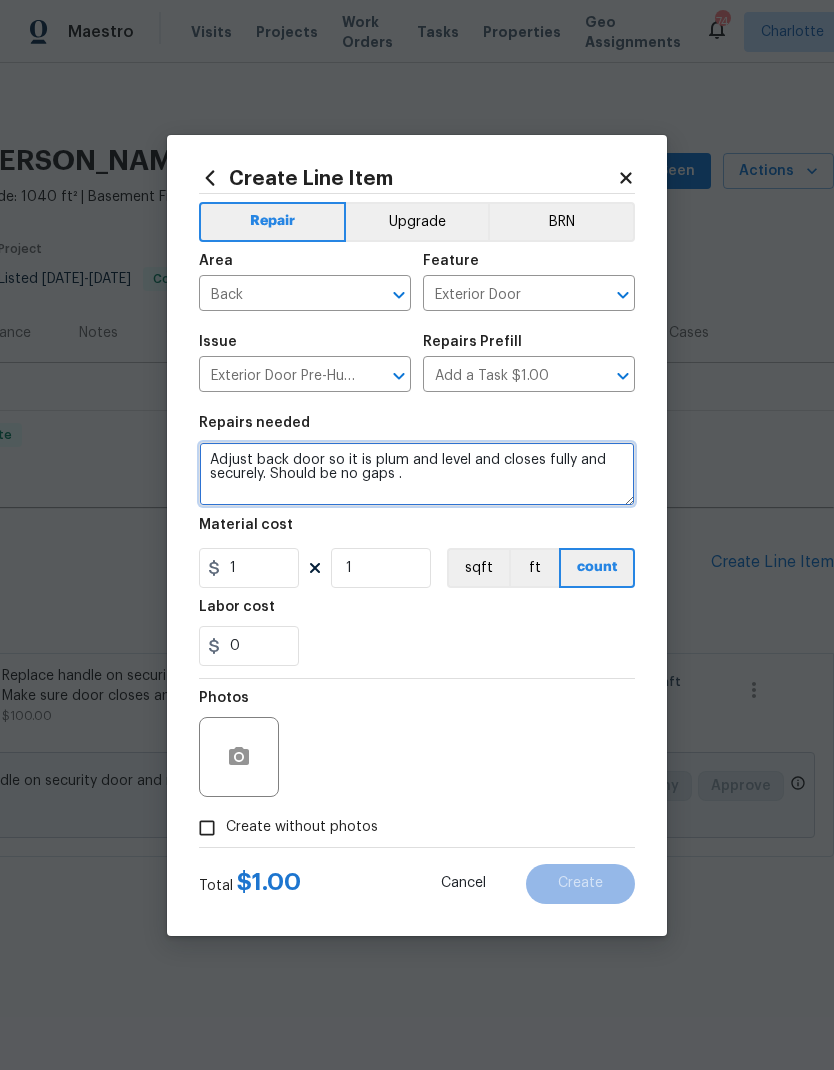 type on "Adjust back door so it is plum and level and closes fully and securely. Should be no gaps ." 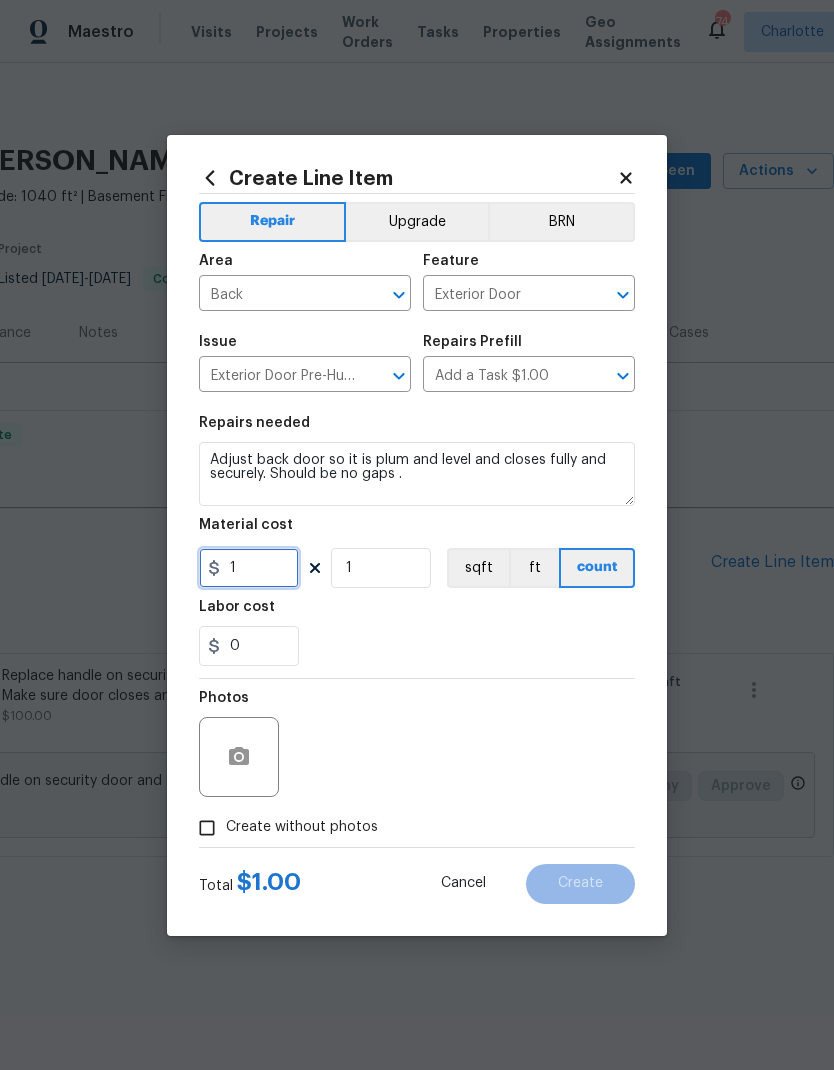 click on "1" at bounding box center (249, 568) 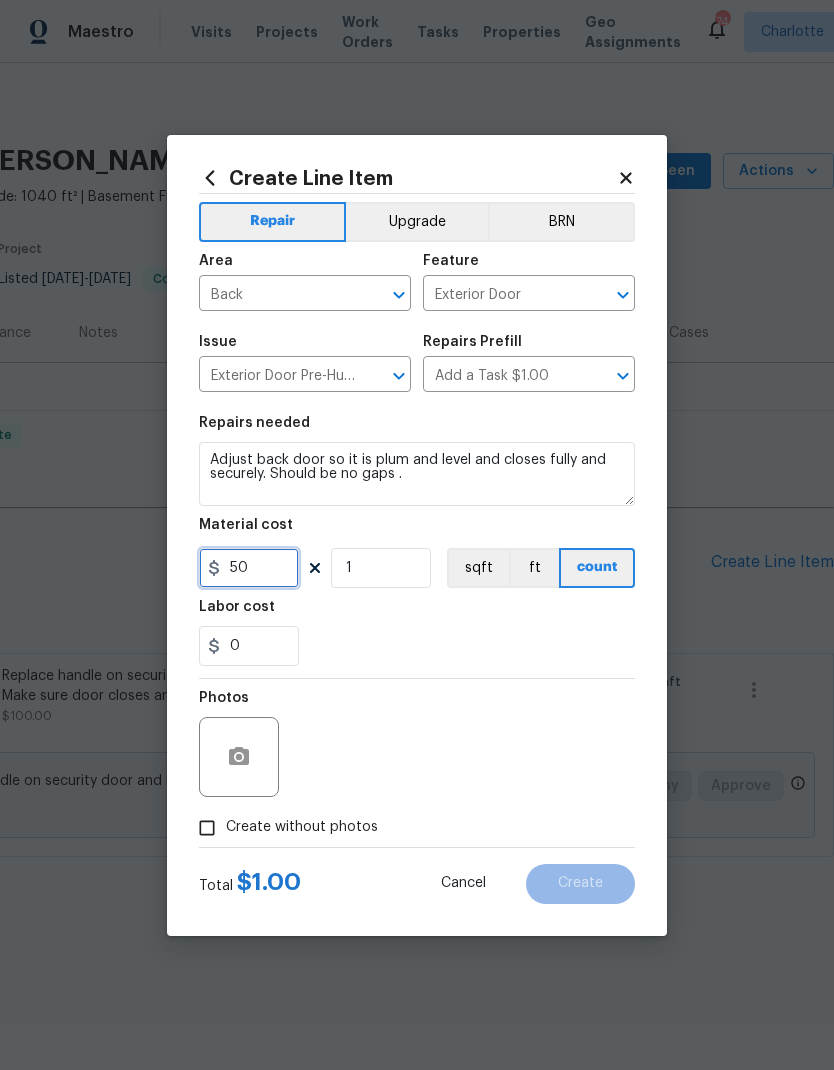 type on "50" 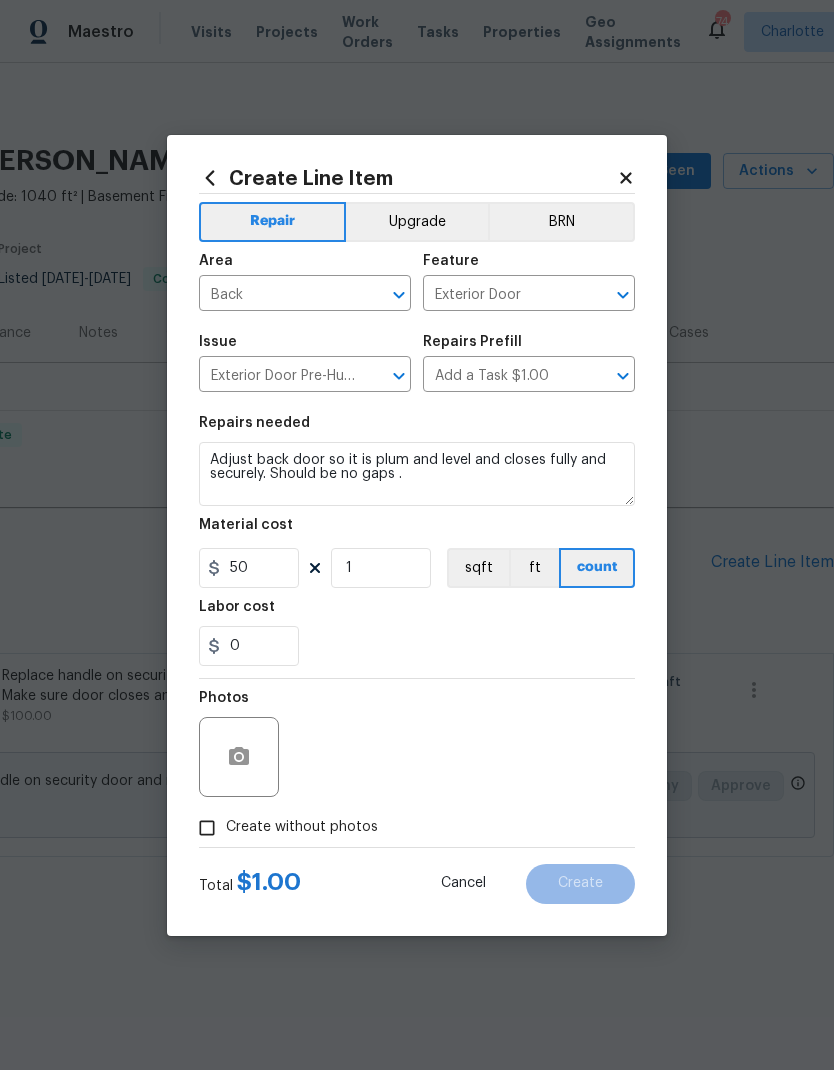 click on "0" at bounding box center [417, 646] 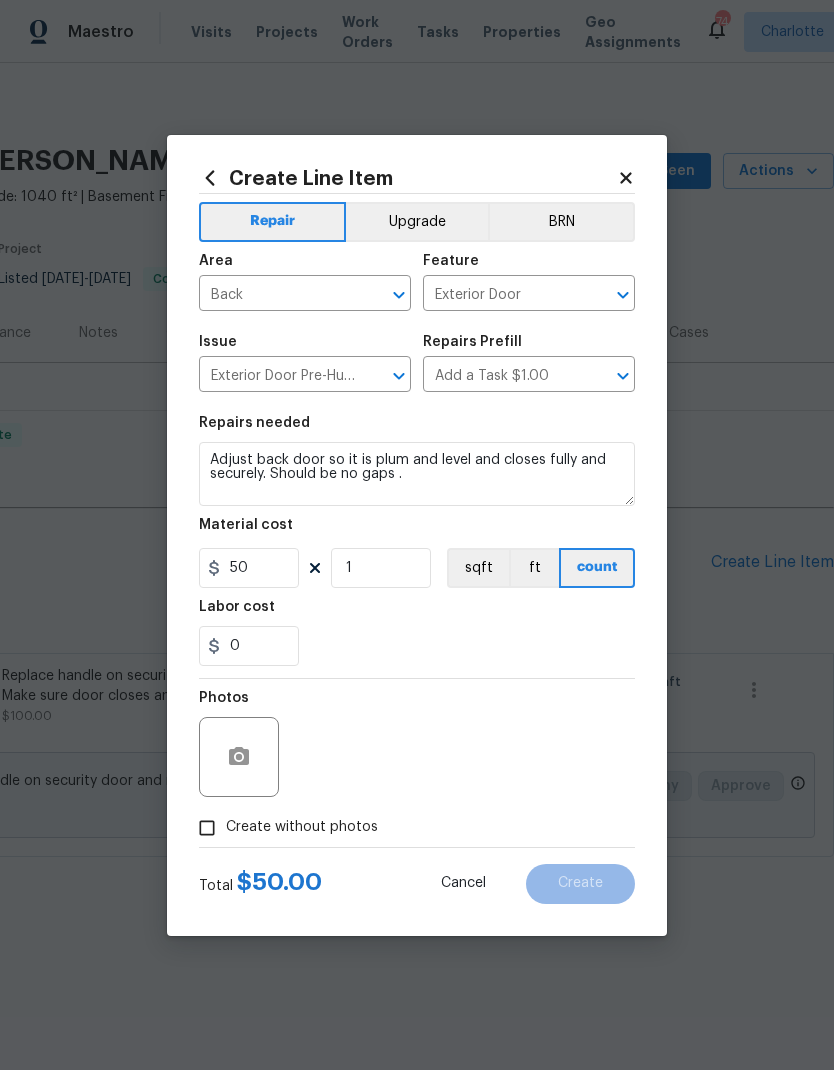 click on "Create without photos" at bounding box center (207, 828) 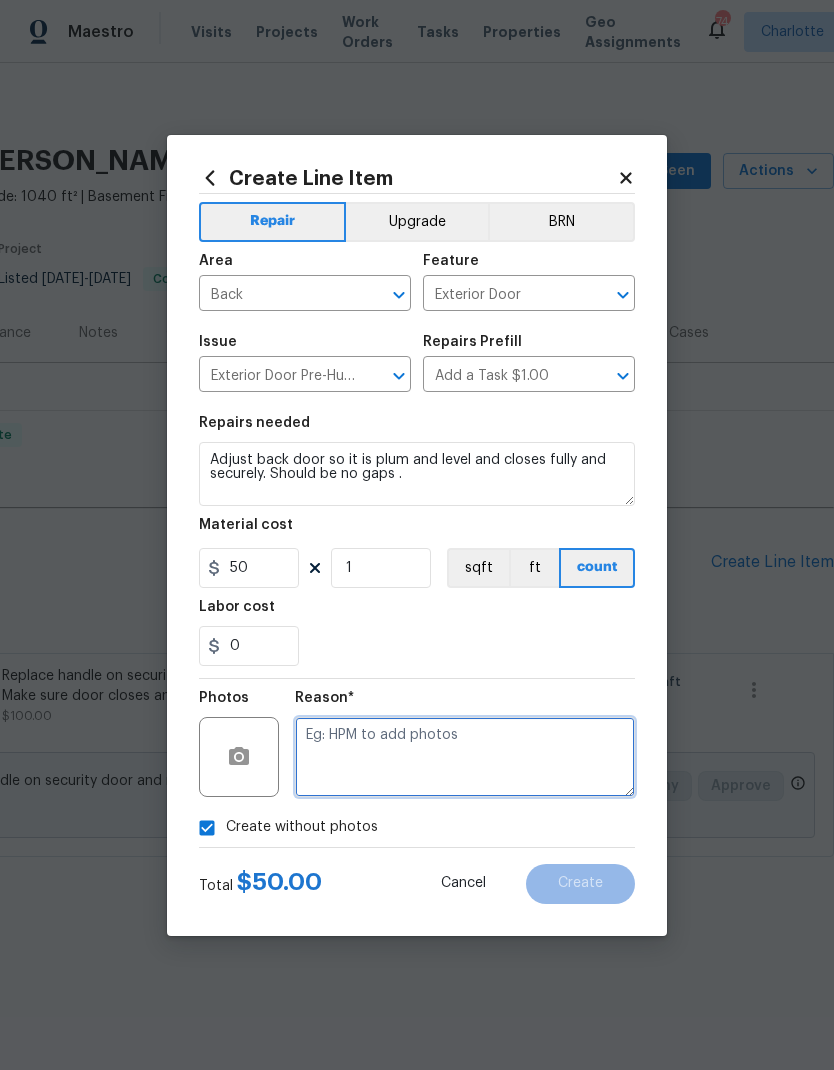 click at bounding box center [465, 757] 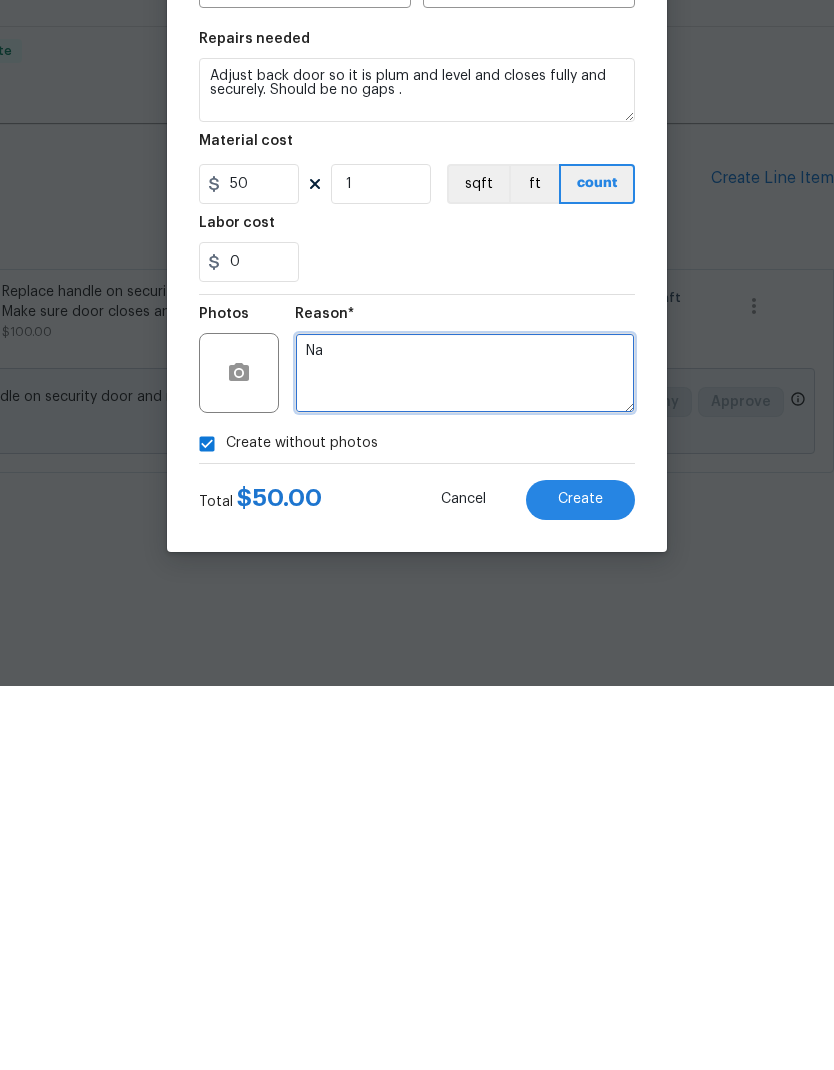 type on "Na" 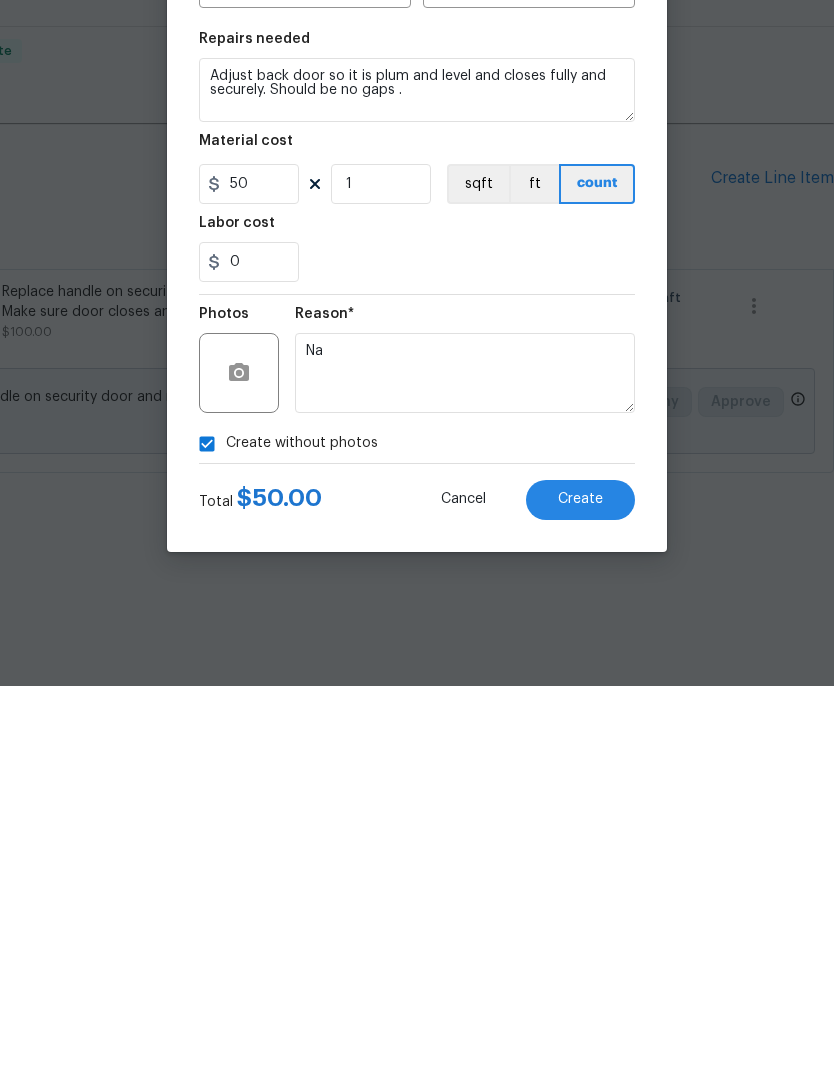 click on "Create" at bounding box center (580, 883) 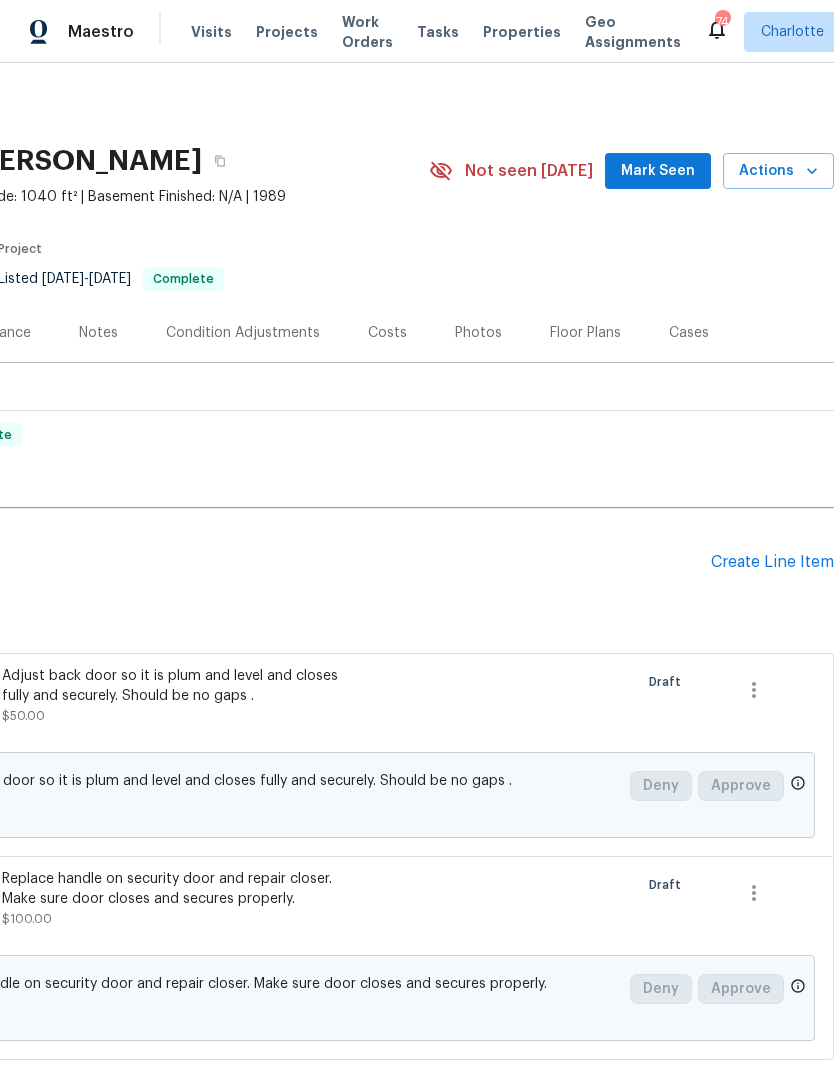click on "Create Line Item" at bounding box center [772, 562] 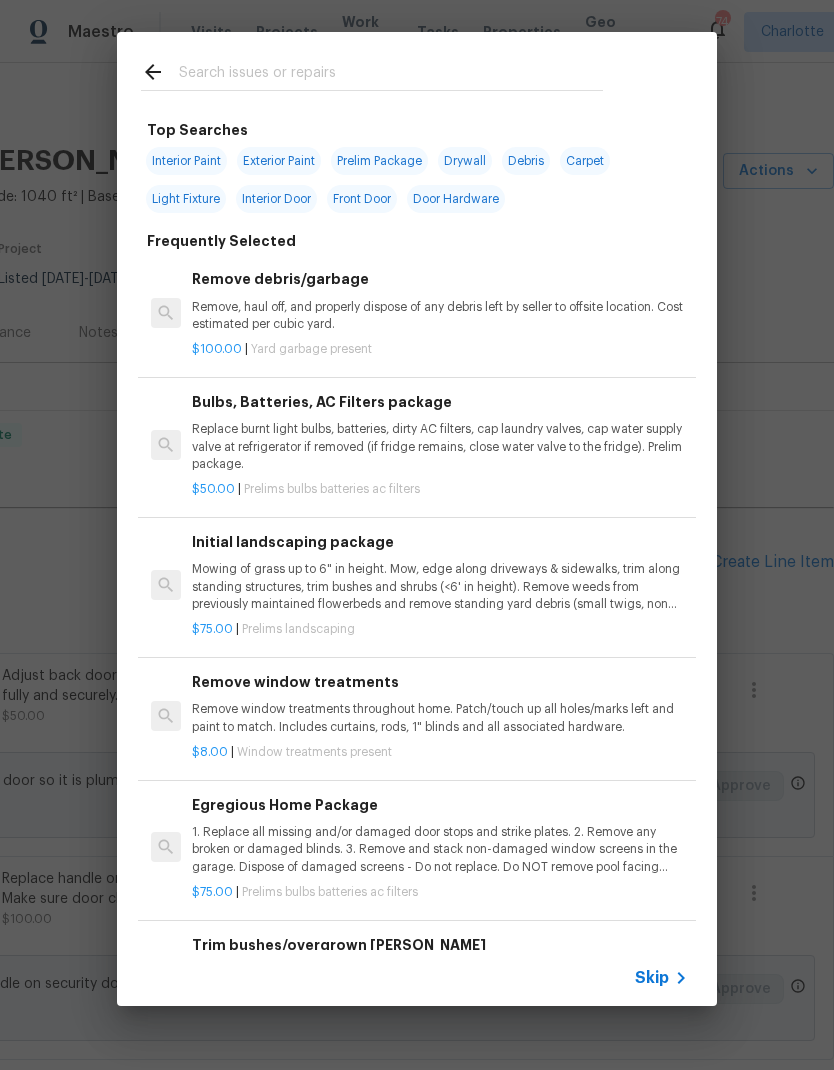 click at bounding box center (391, 75) 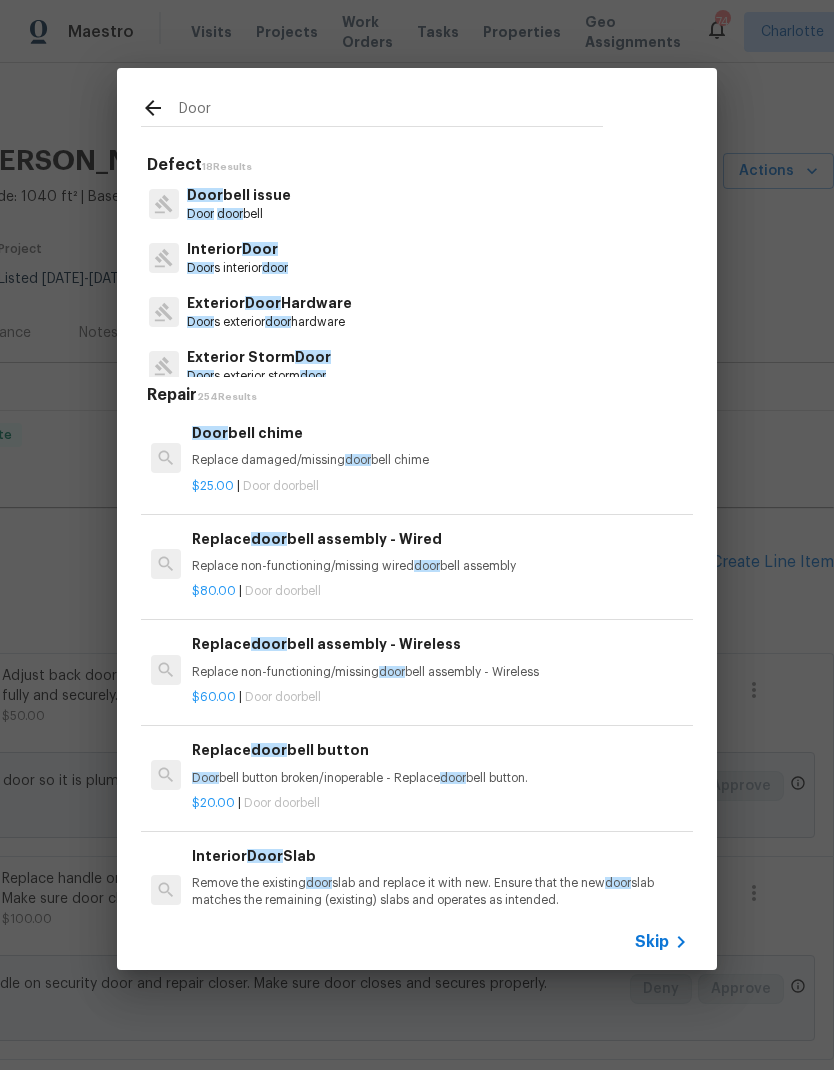 type on "Door" 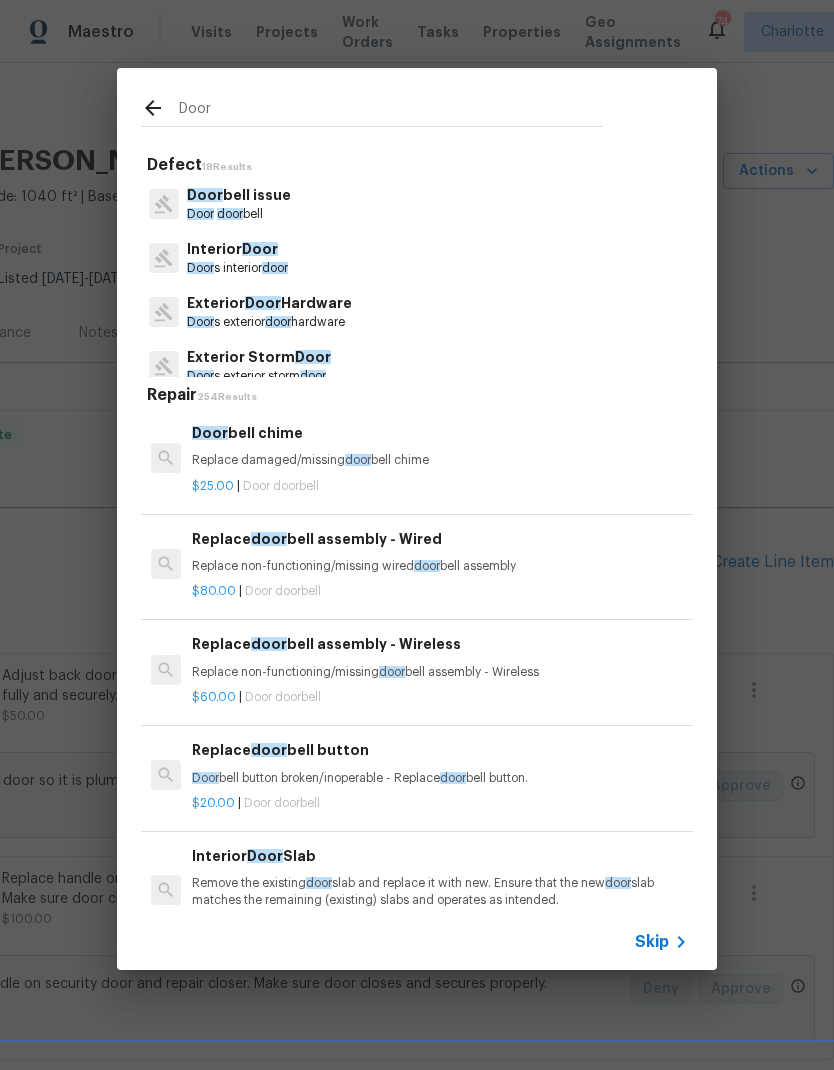 click on "Interior  Door Door s interior  door" at bounding box center [417, 258] 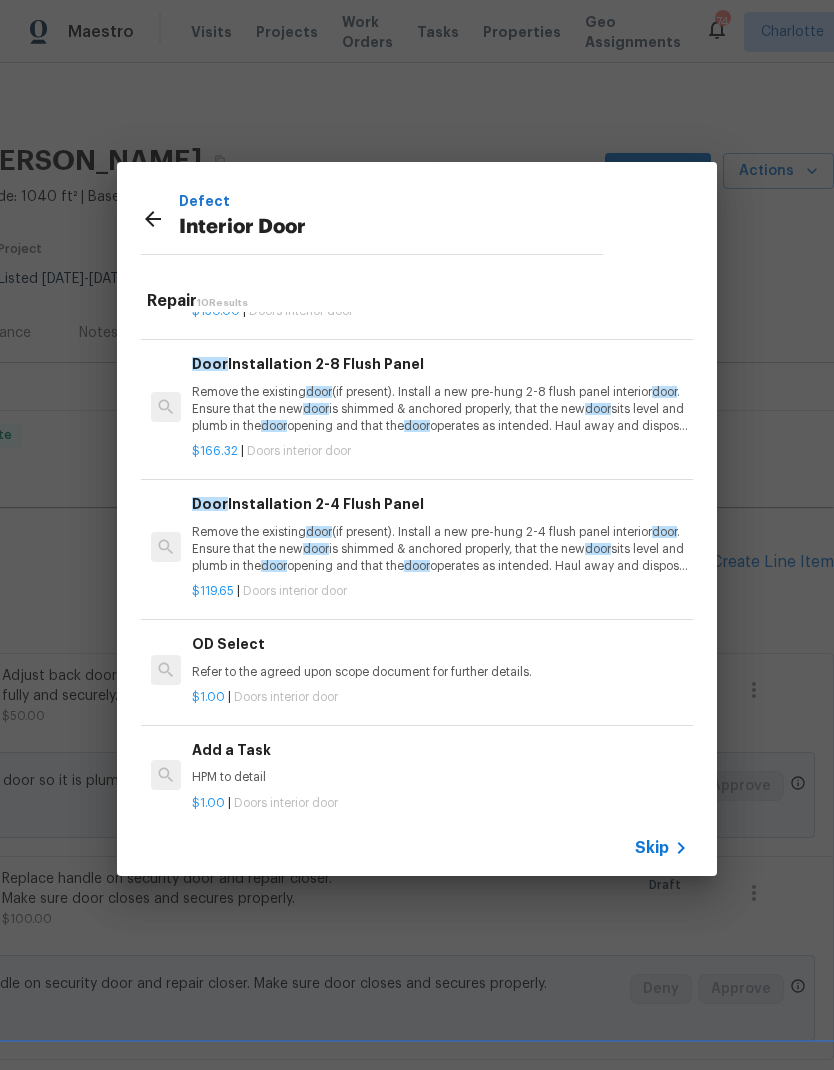 scroll, scrollTop: 801, scrollLeft: 0, axis: vertical 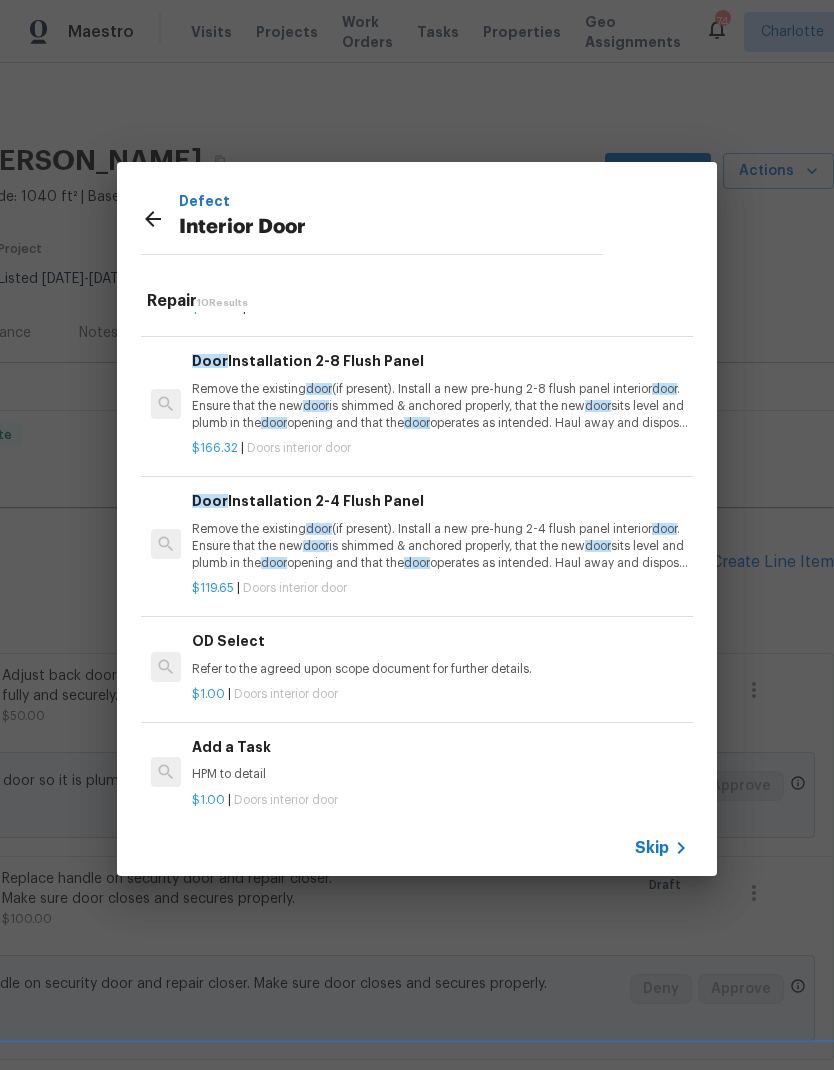 click on "Add a Task HPM to detail" at bounding box center [440, 760] 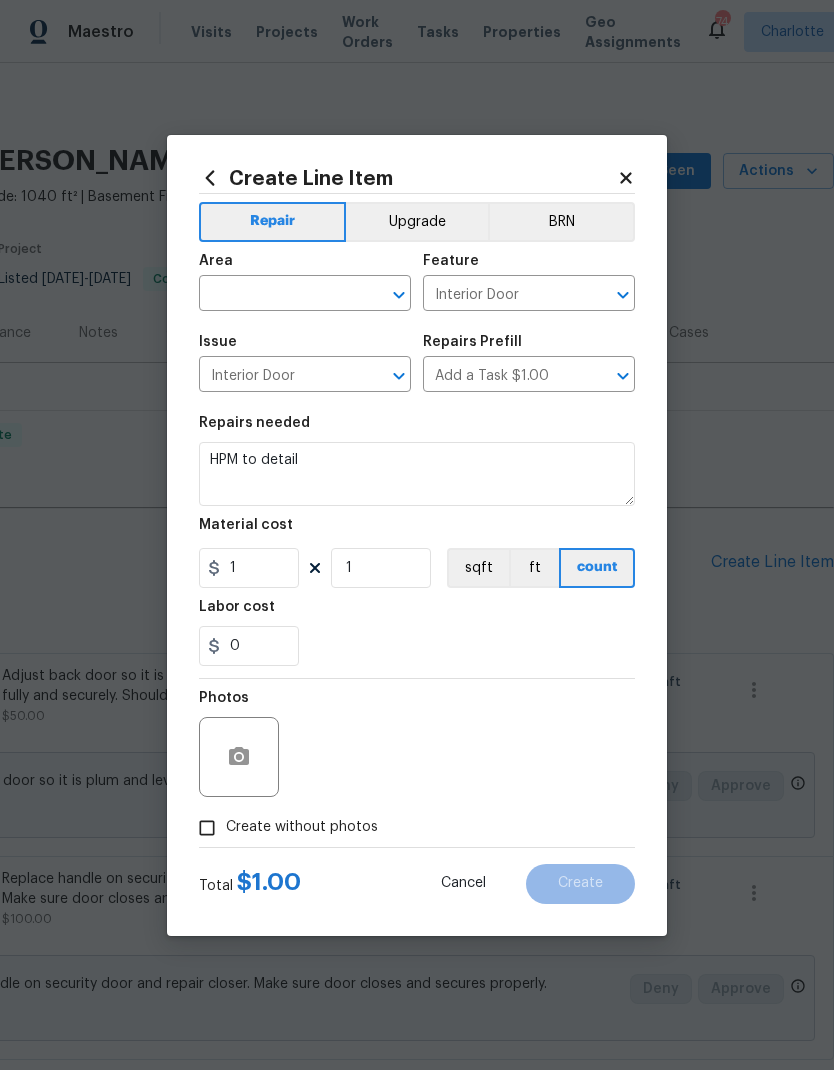 click on "Photos" at bounding box center [417, 744] 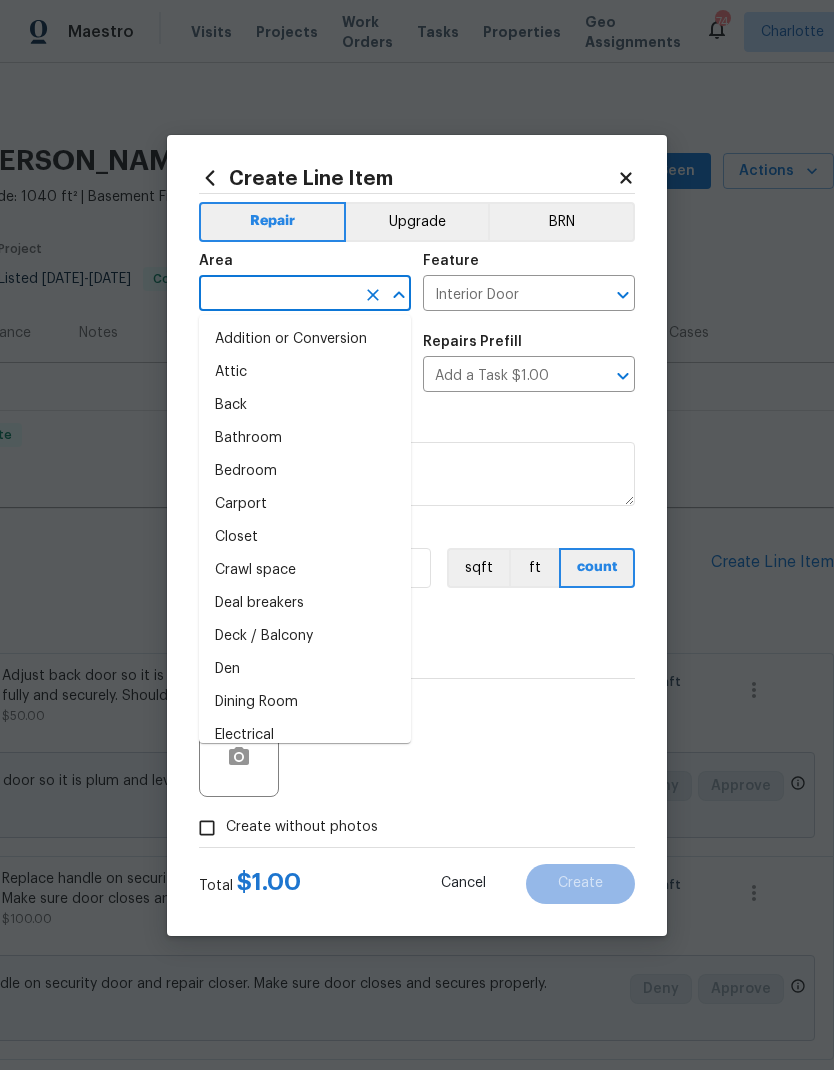 click on "Bathroom" at bounding box center [305, 438] 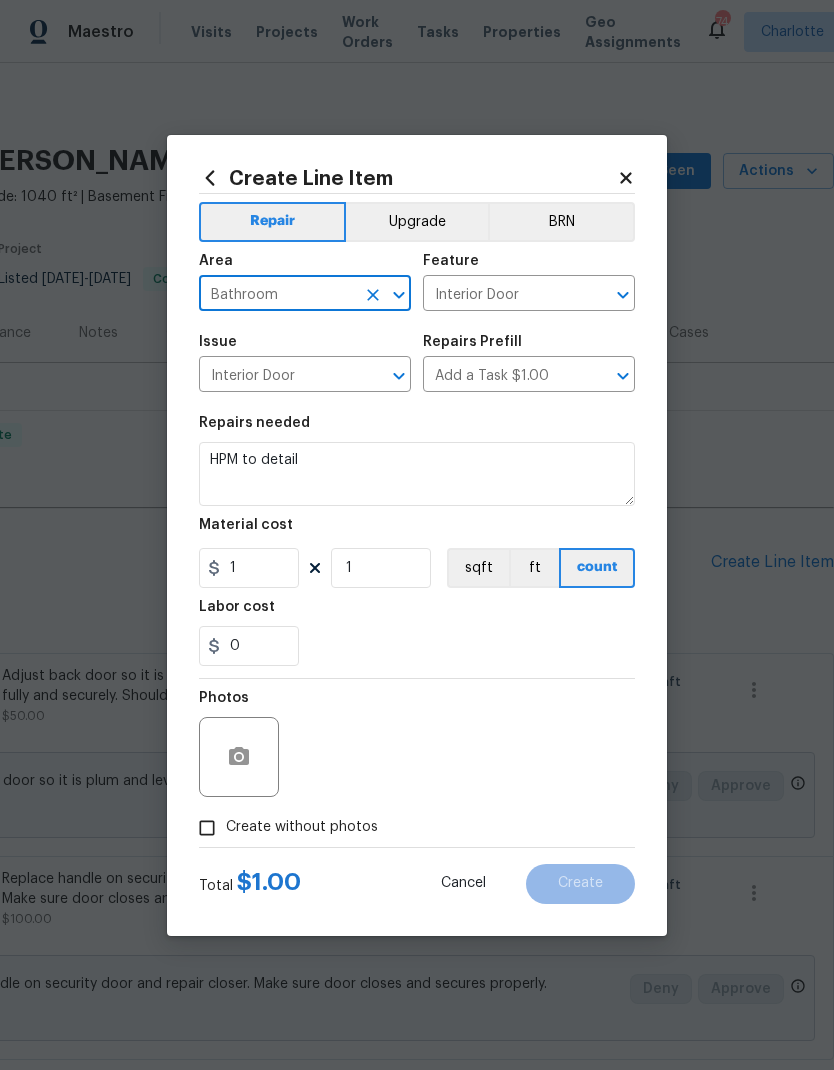 click on "HPM to detail" at bounding box center (417, 474) 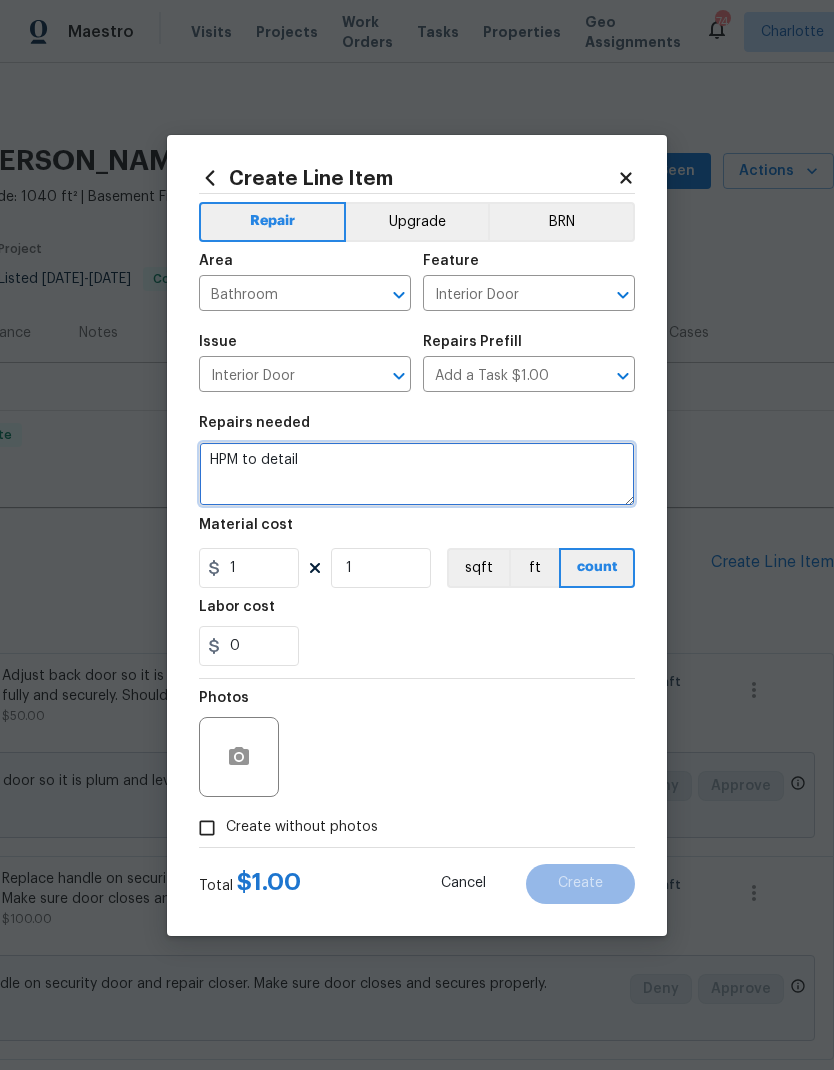click on "HPM to detail" at bounding box center [417, 474] 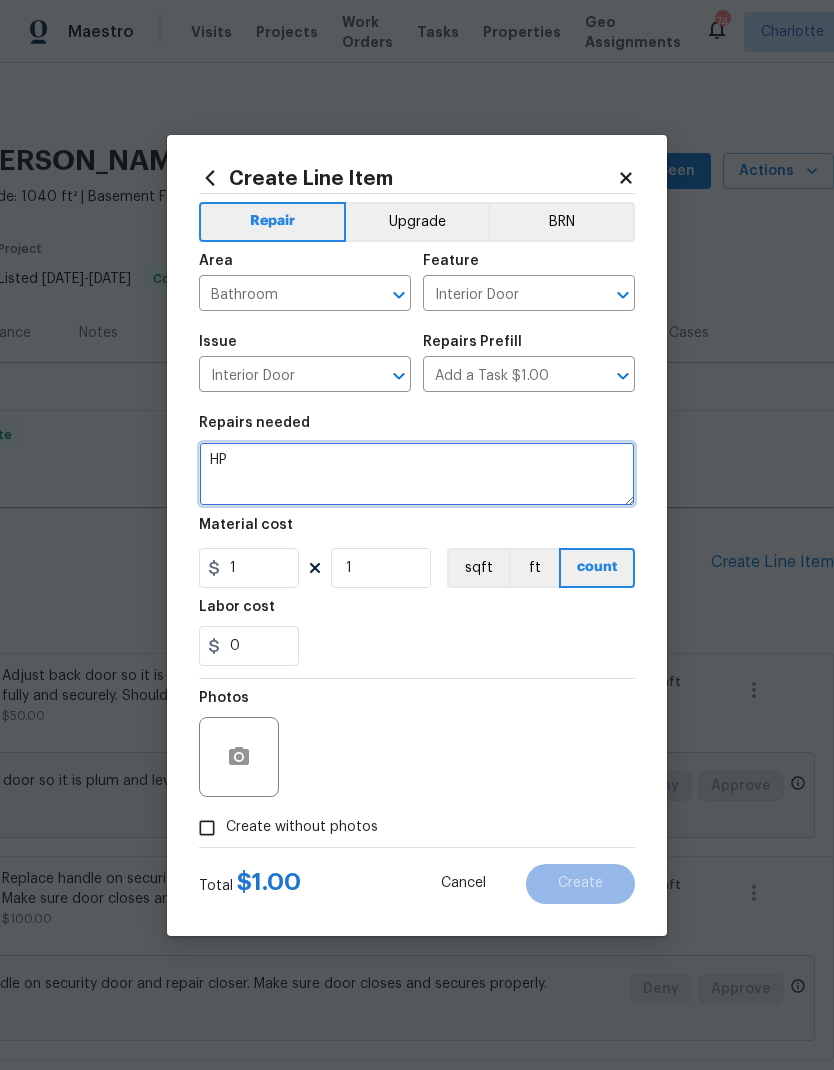 type on "H" 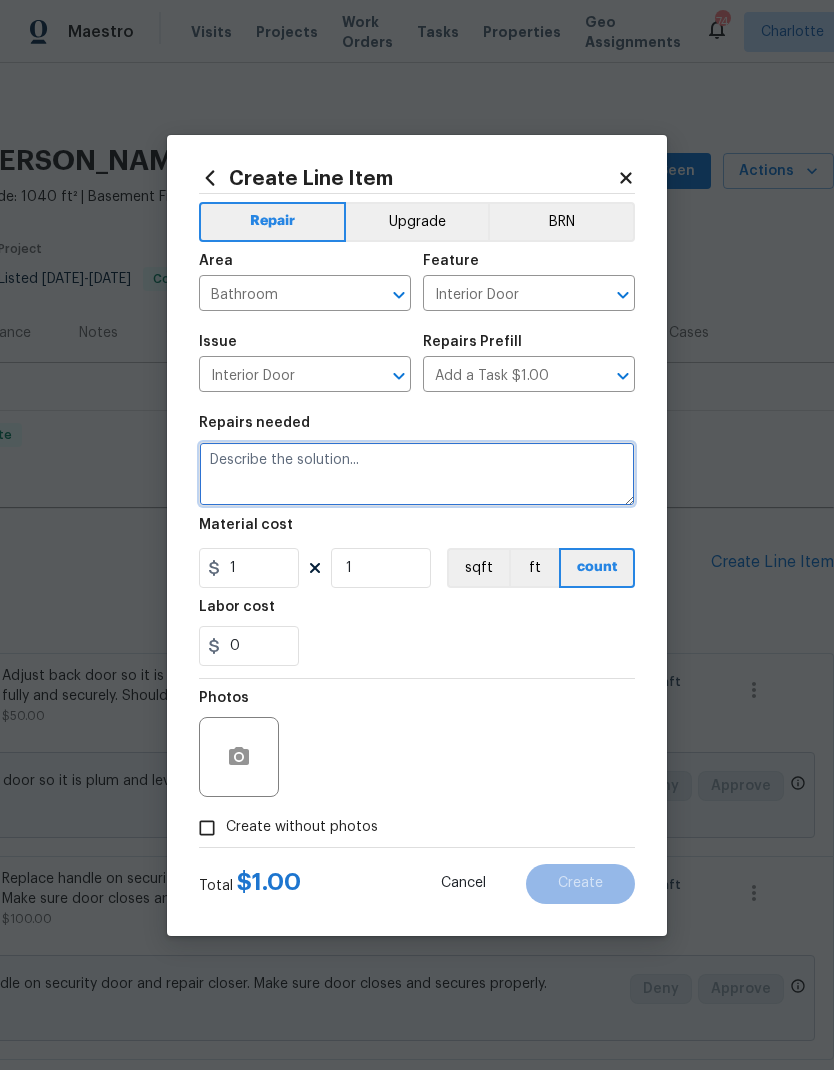 type on "P" 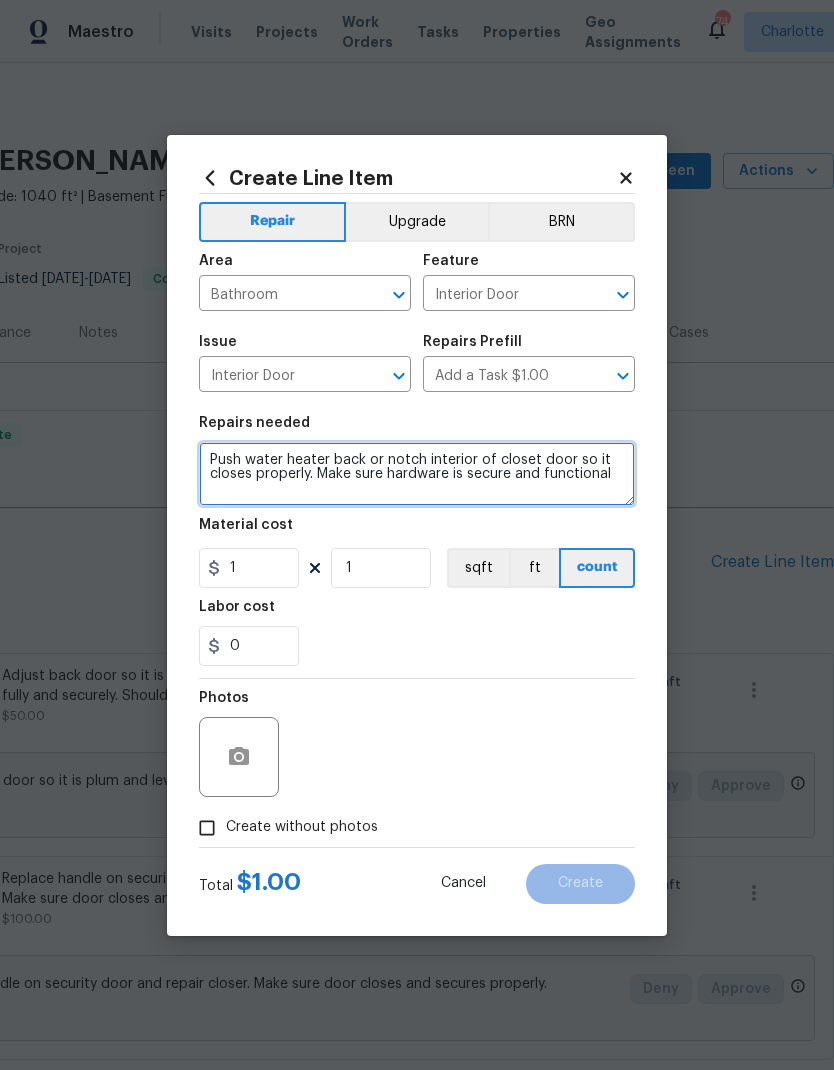type on "Push water heater back or notch interior of closet door so it closes properly. Make sure hardware is secure and functional" 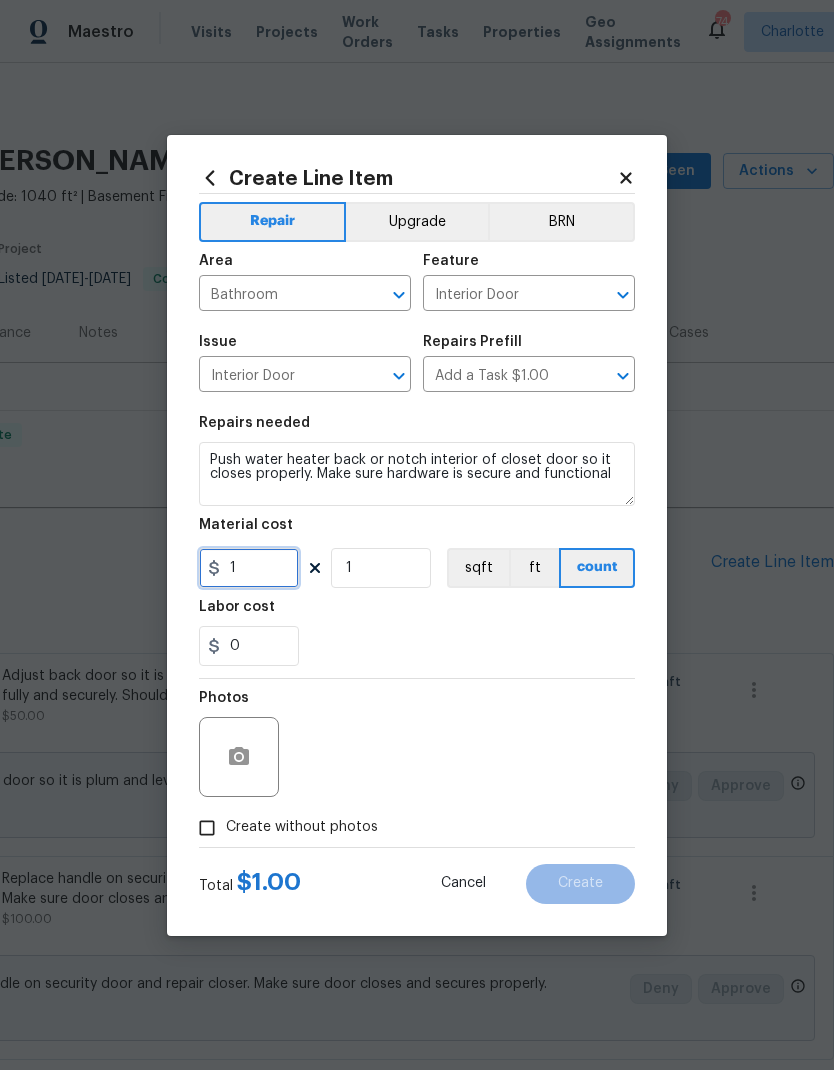click on "1" at bounding box center (249, 568) 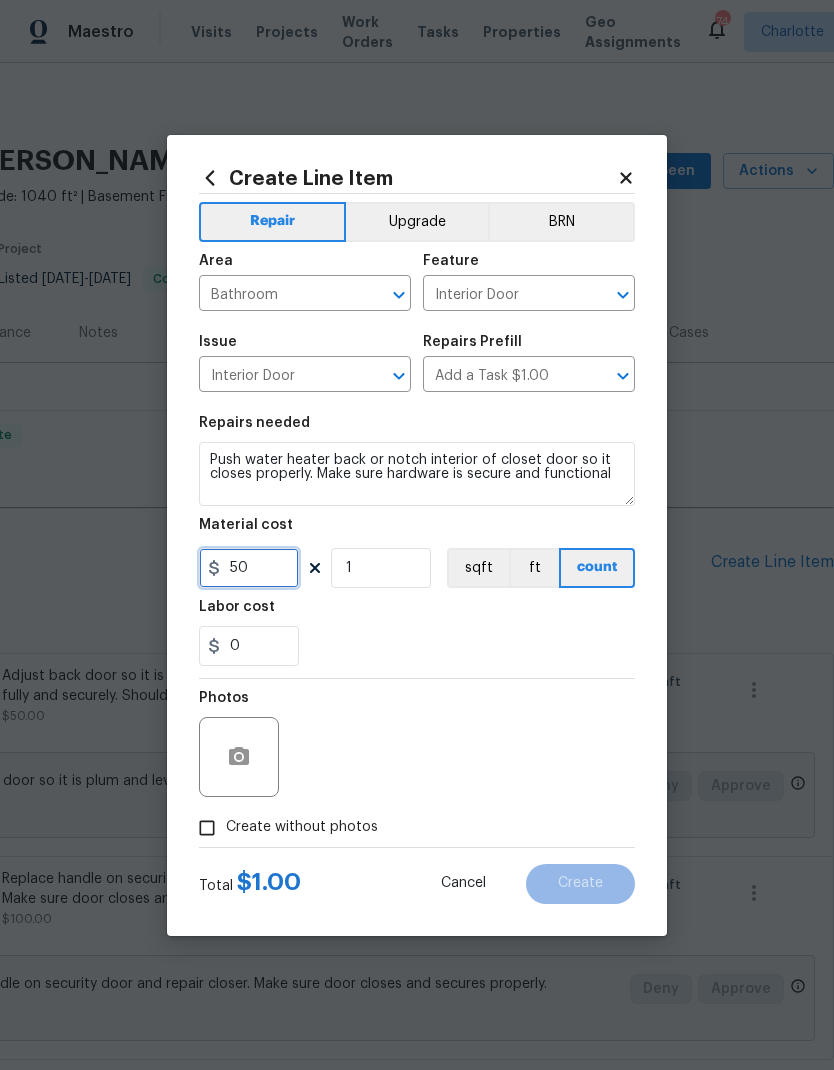 type on "50" 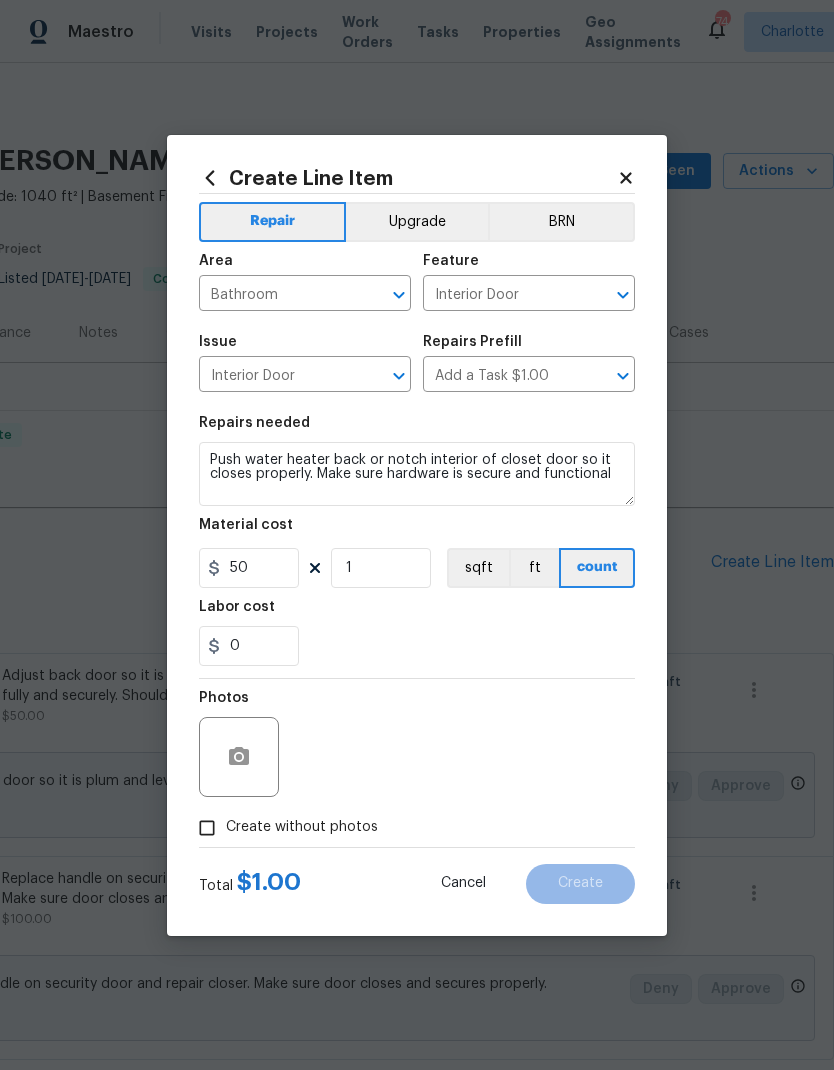 click on "Labor cost" at bounding box center [417, 613] 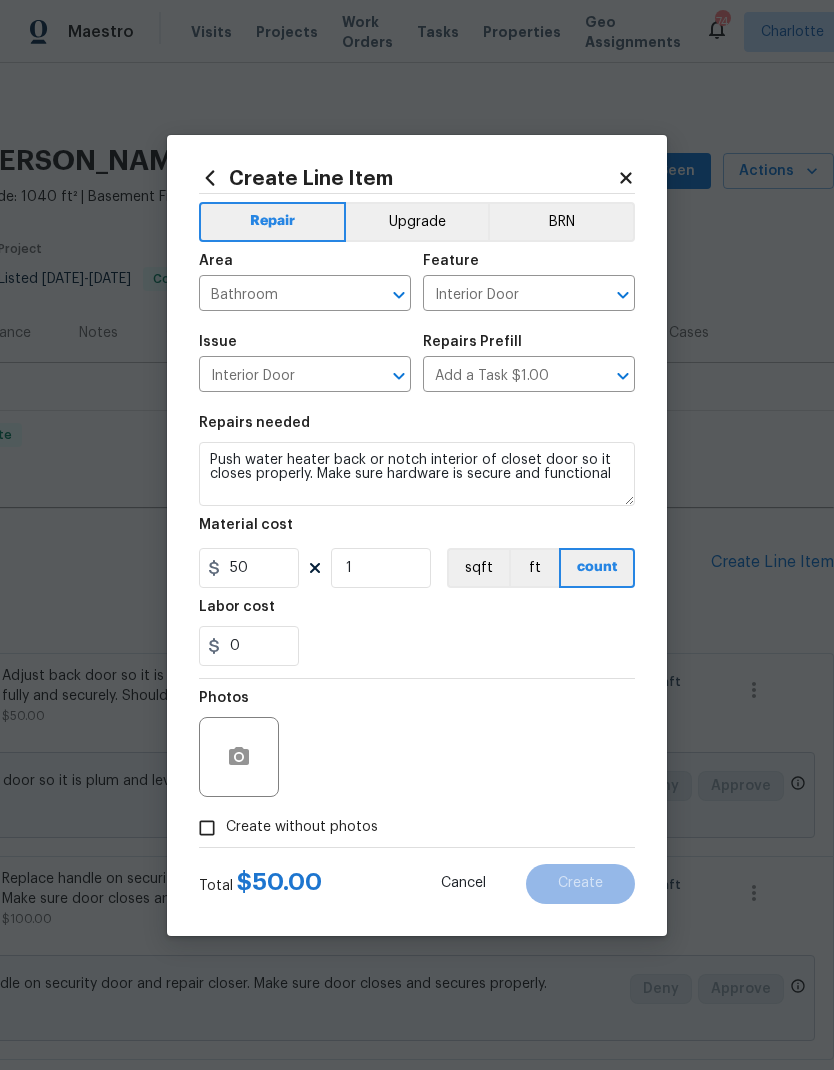 click on "Create without photos" at bounding box center (302, 827) 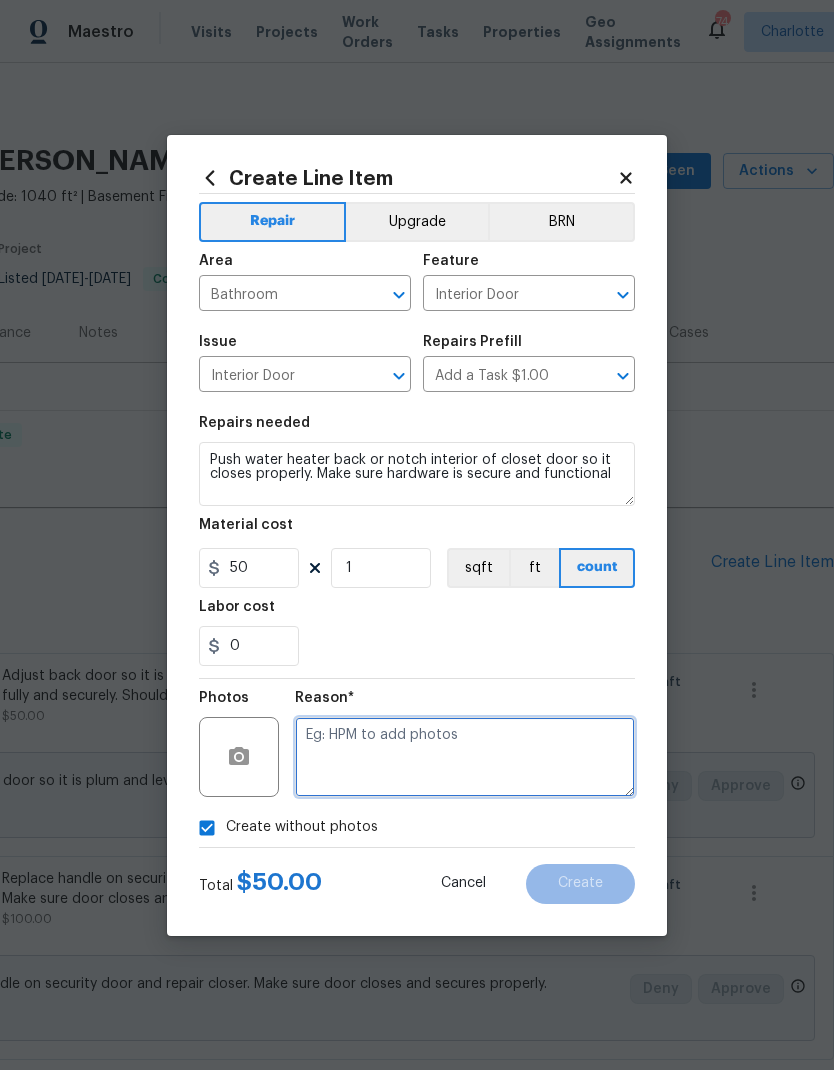 click at bounding box center (465, 757) 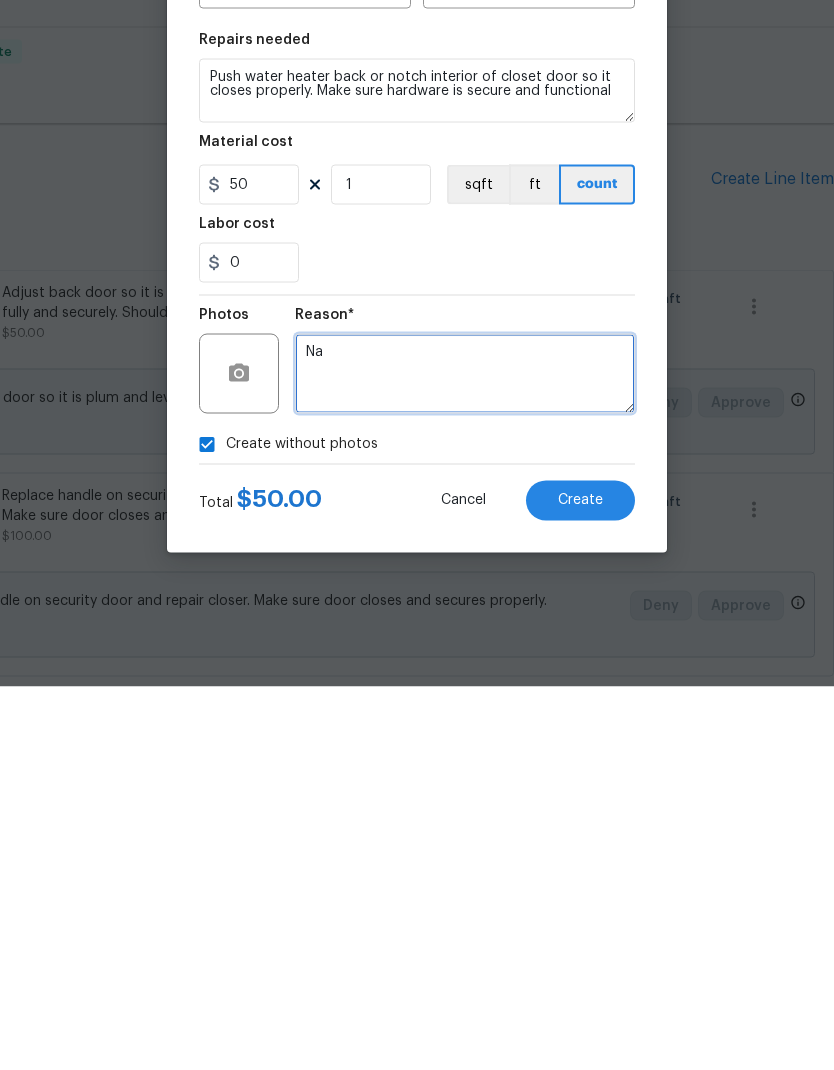type on "Na" 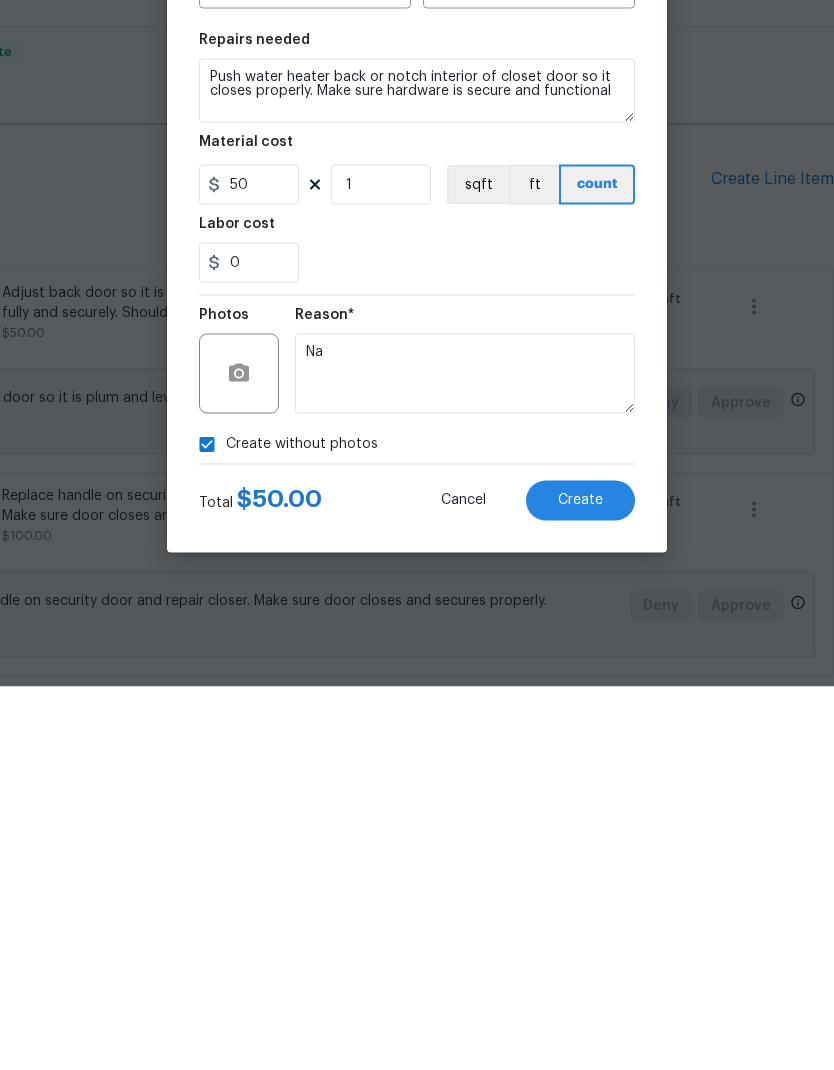 click on "Create" at bounding box center [580, 884] 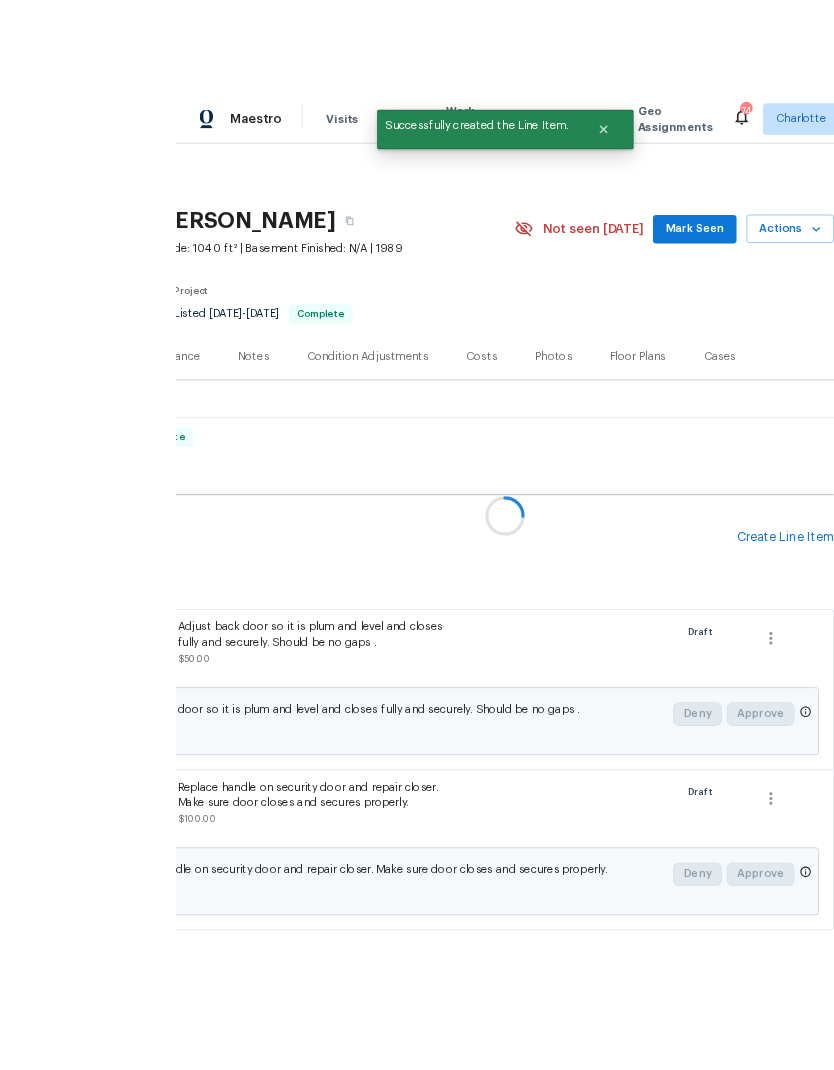 scroll, scrollTop: 80, scrollLeft: 0, axis: vertical 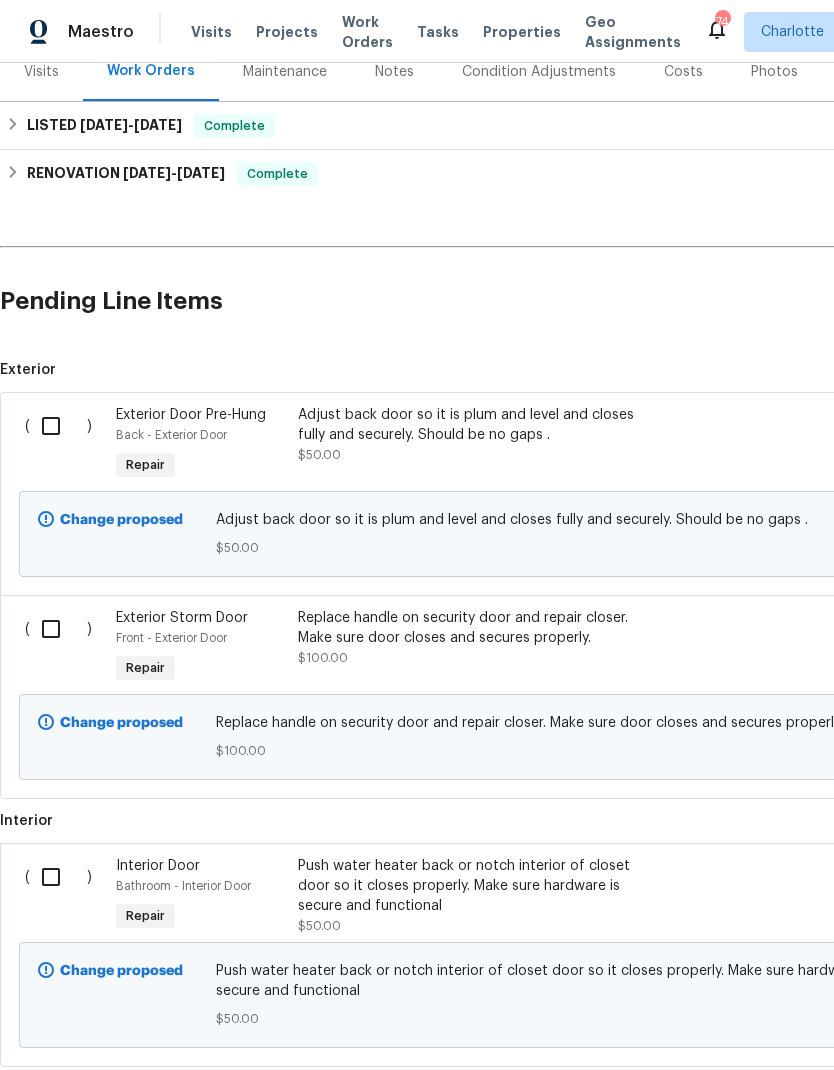click at bounding box center (58, 426) 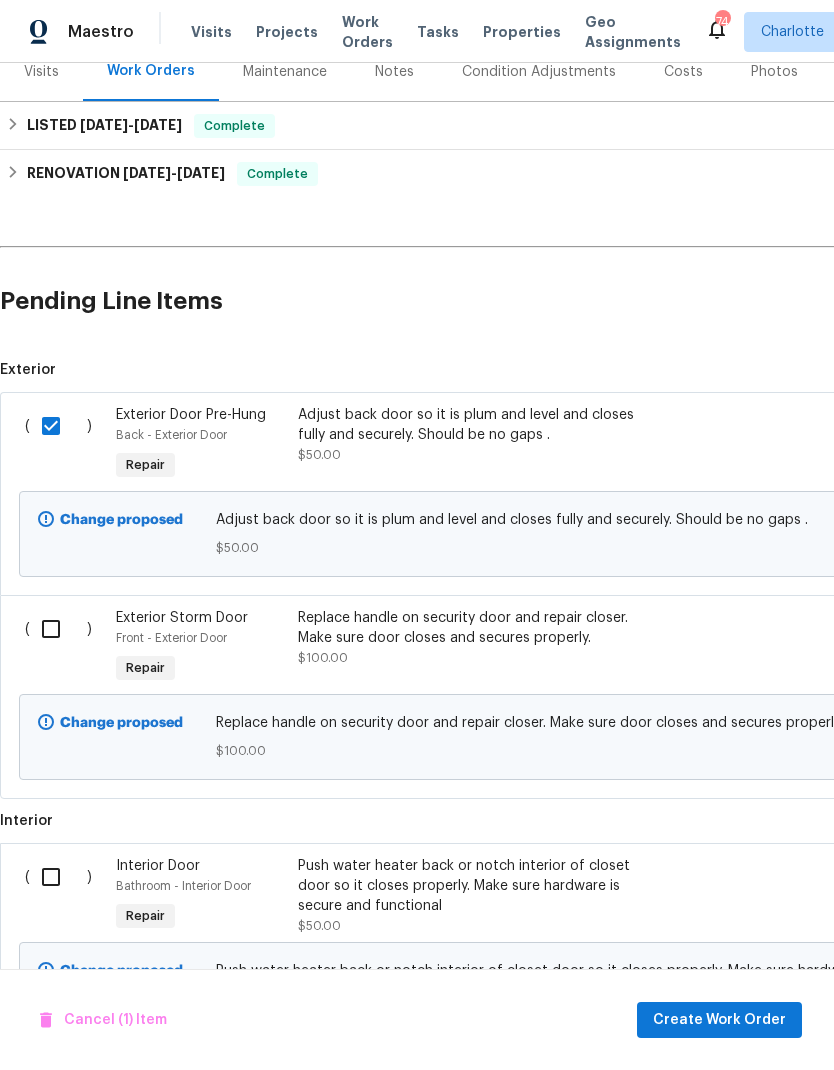 click at bounding box center [58, 629] 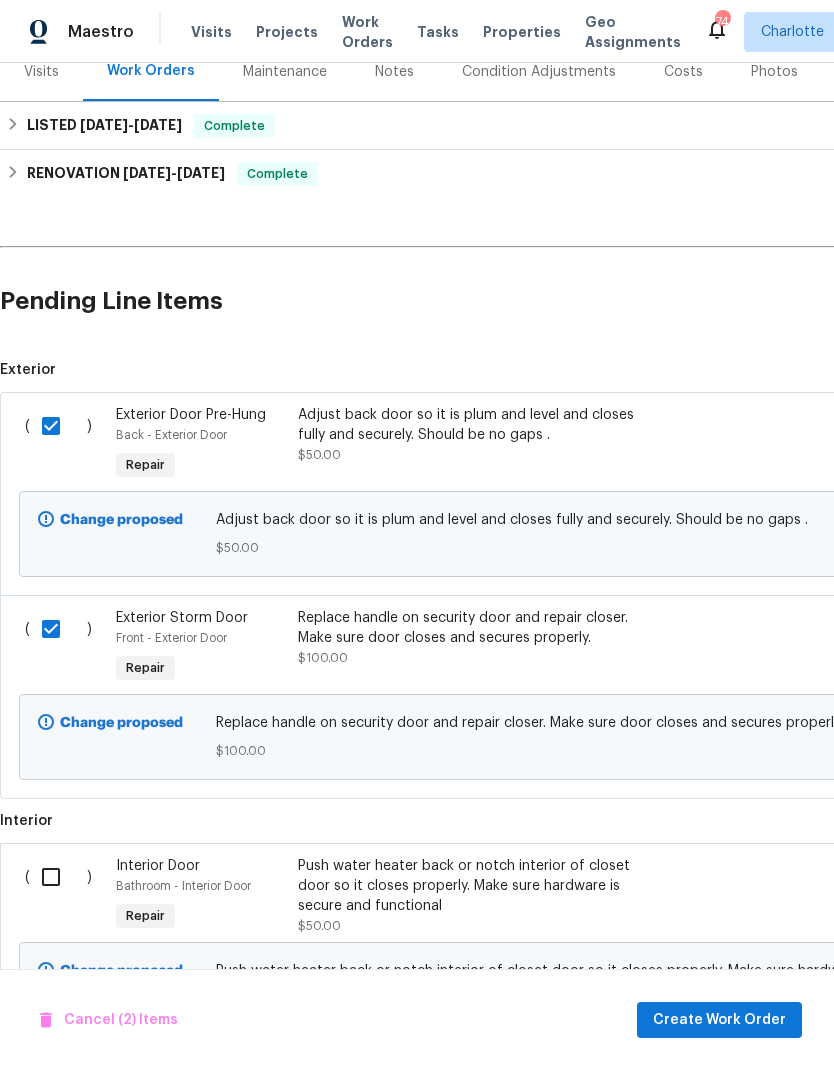 click at bounding box center (58, 877) 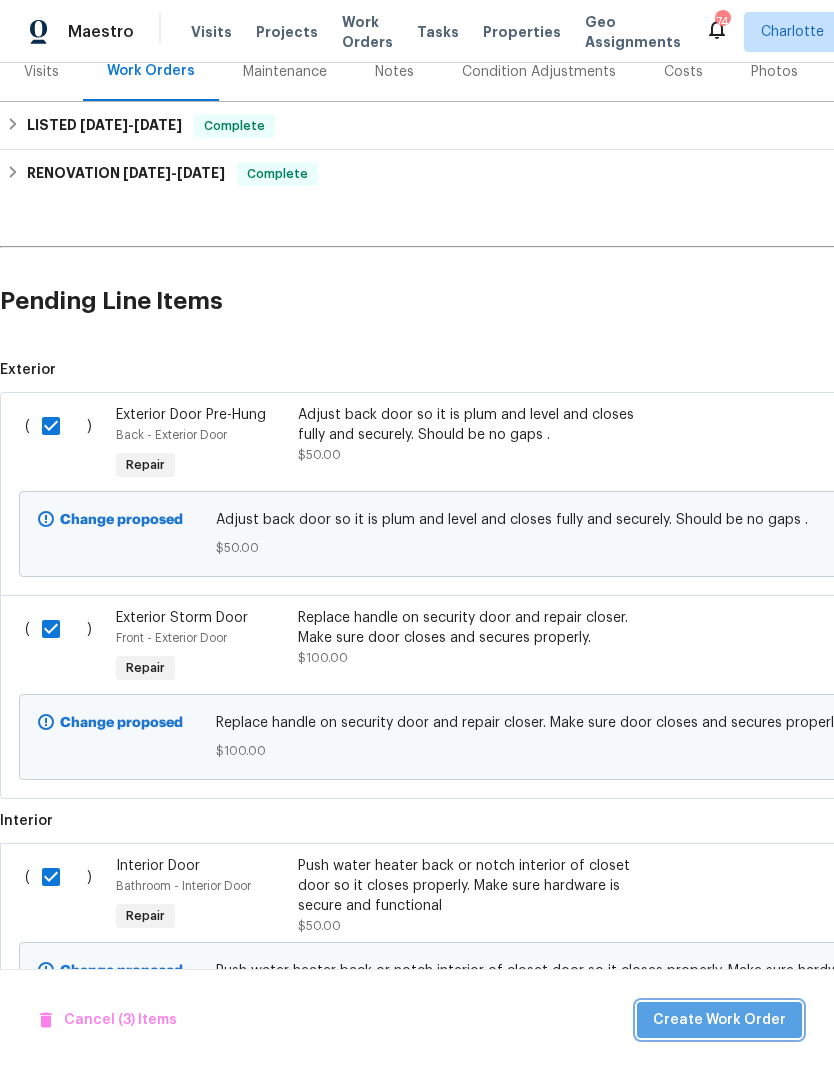 click on "Create Work Order" at bounding box center [719, 1020] 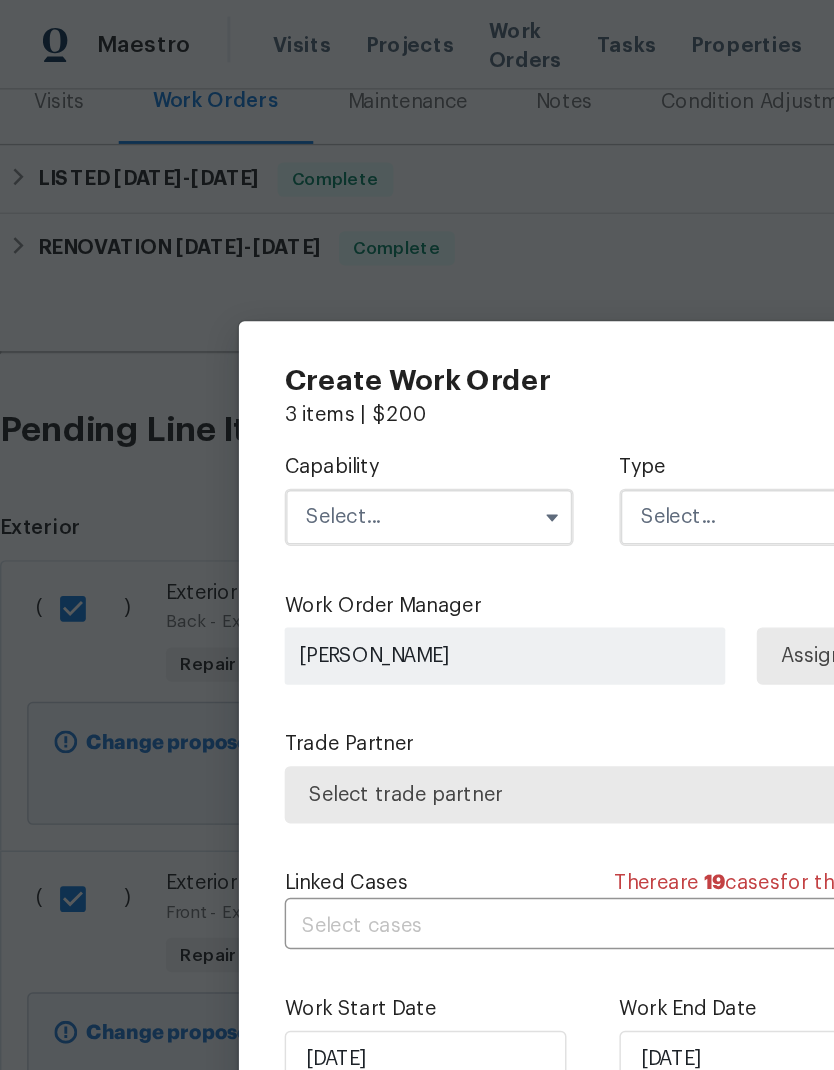 scroll, scrollTop: 0, scrollLeft: 0, axis: both 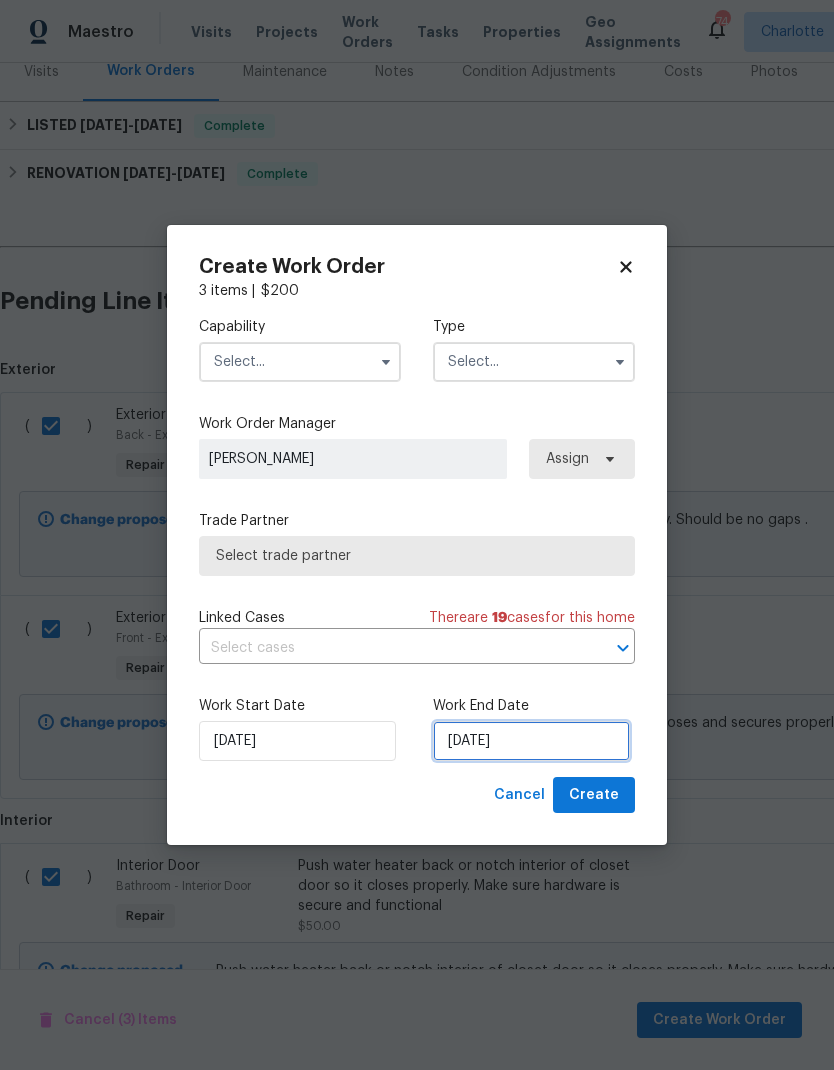 click on "[DATE]" at bounding box center [531, 741] 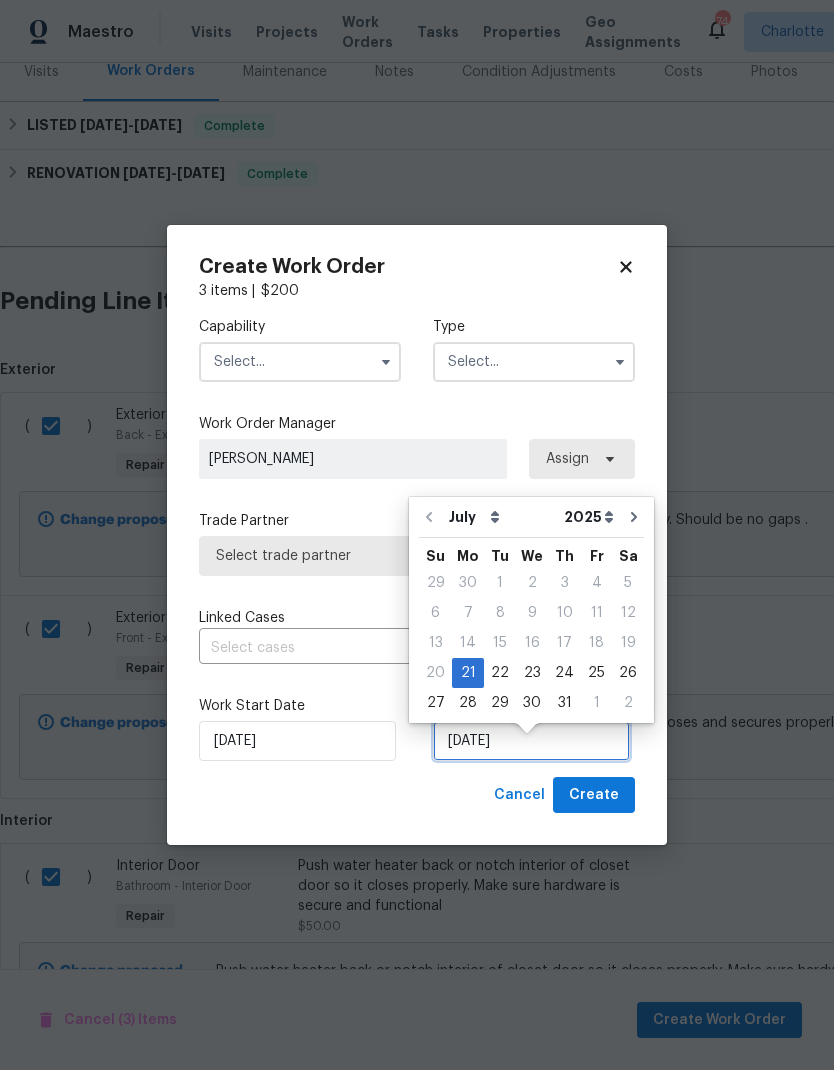 scroll, scrollTop: 15, scrollLeft: 0, axis: vertical 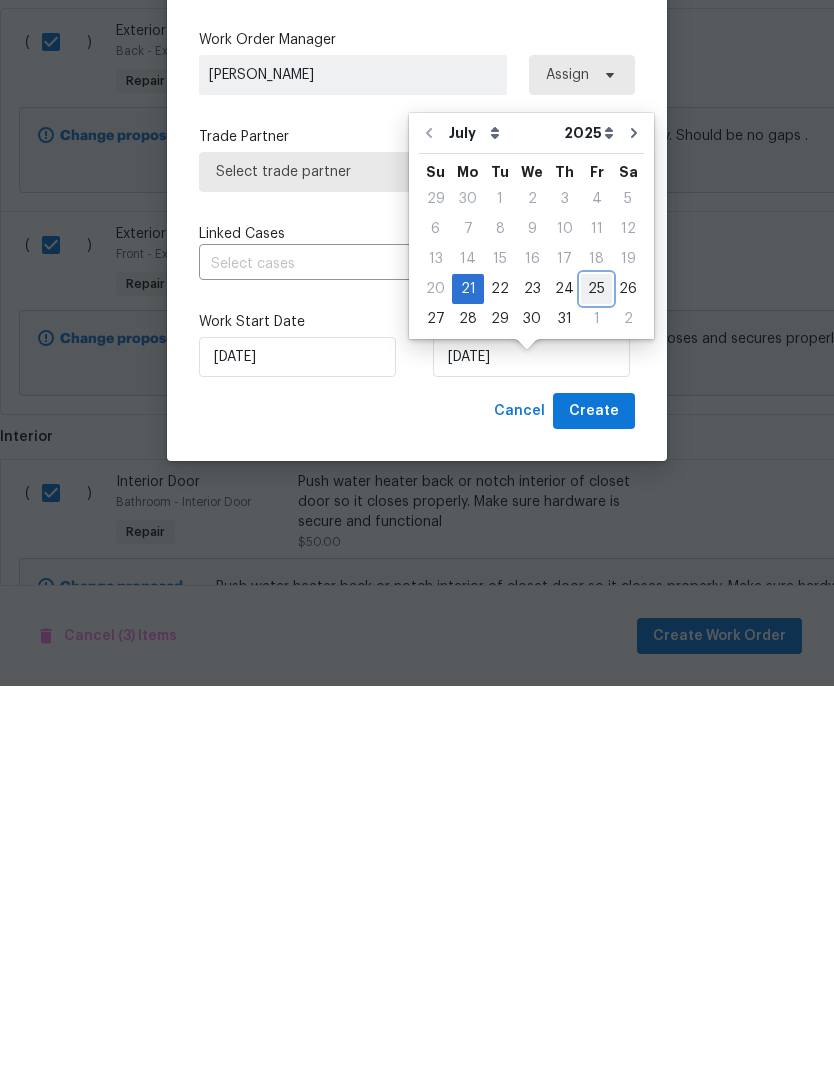 click on "25" at bounding box center [596, 673] 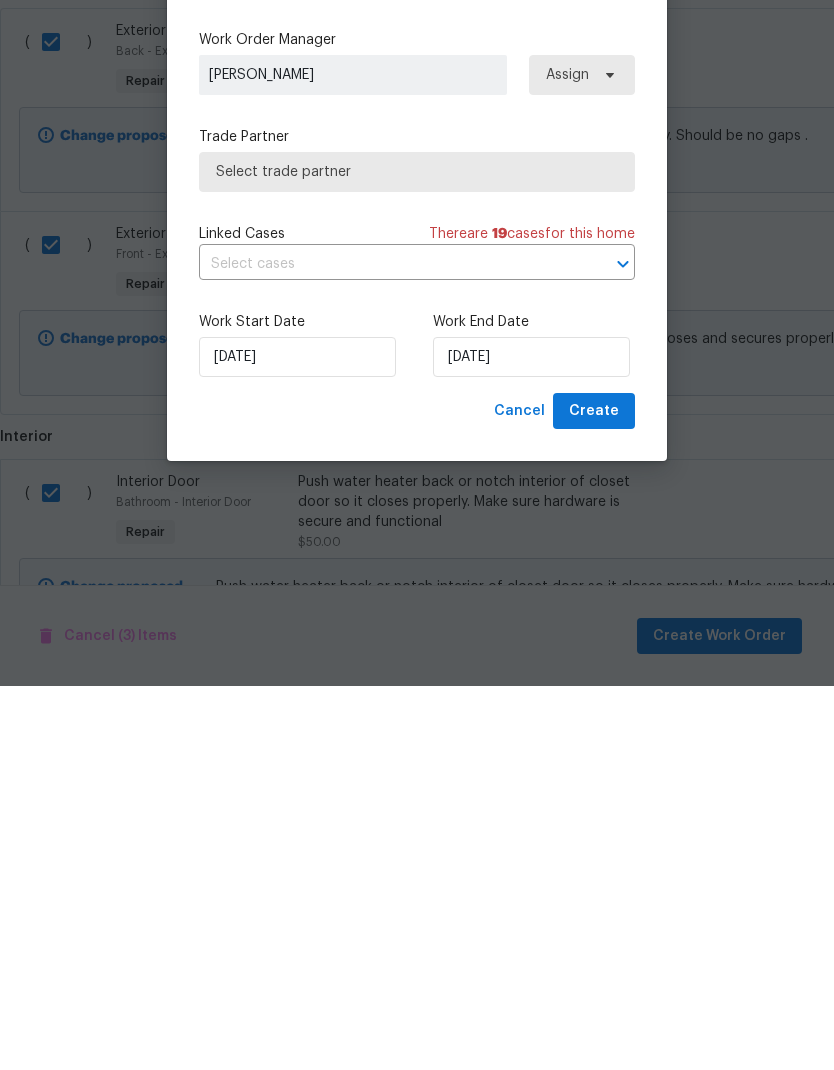 scroll, scrollTop: 80, scrollLeft: 0, axis: vertical 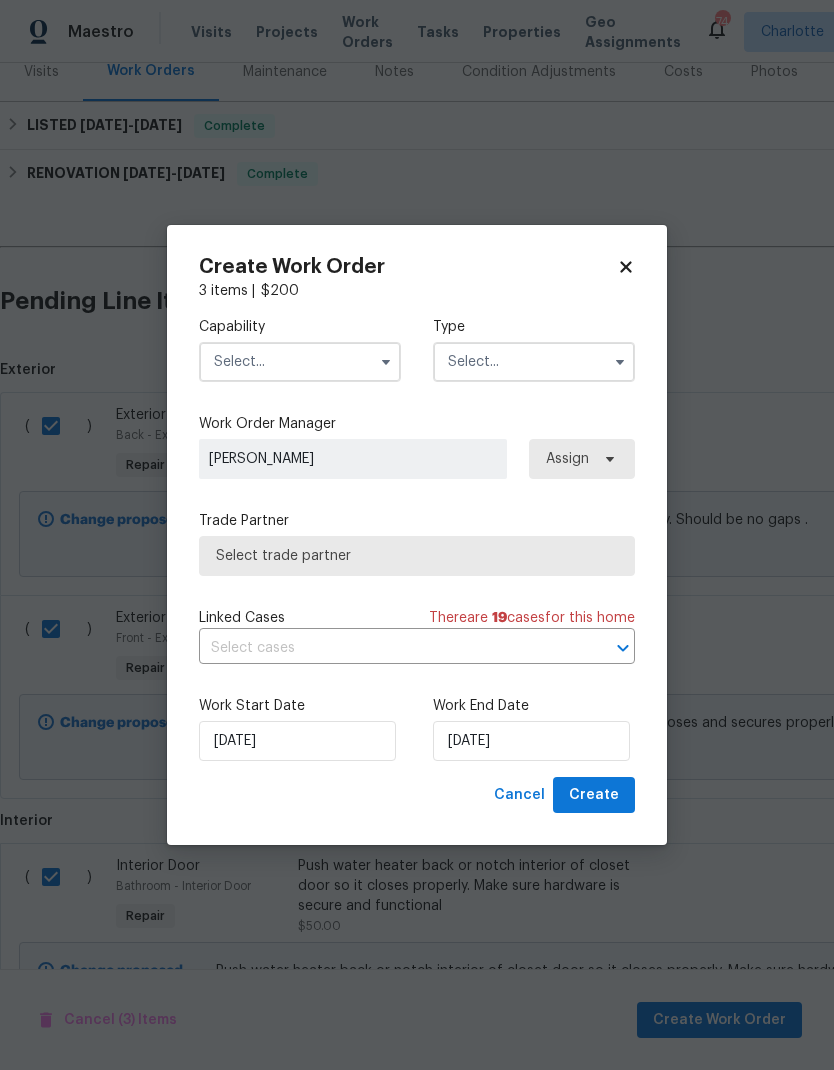 click at bounding box center [300, 362] 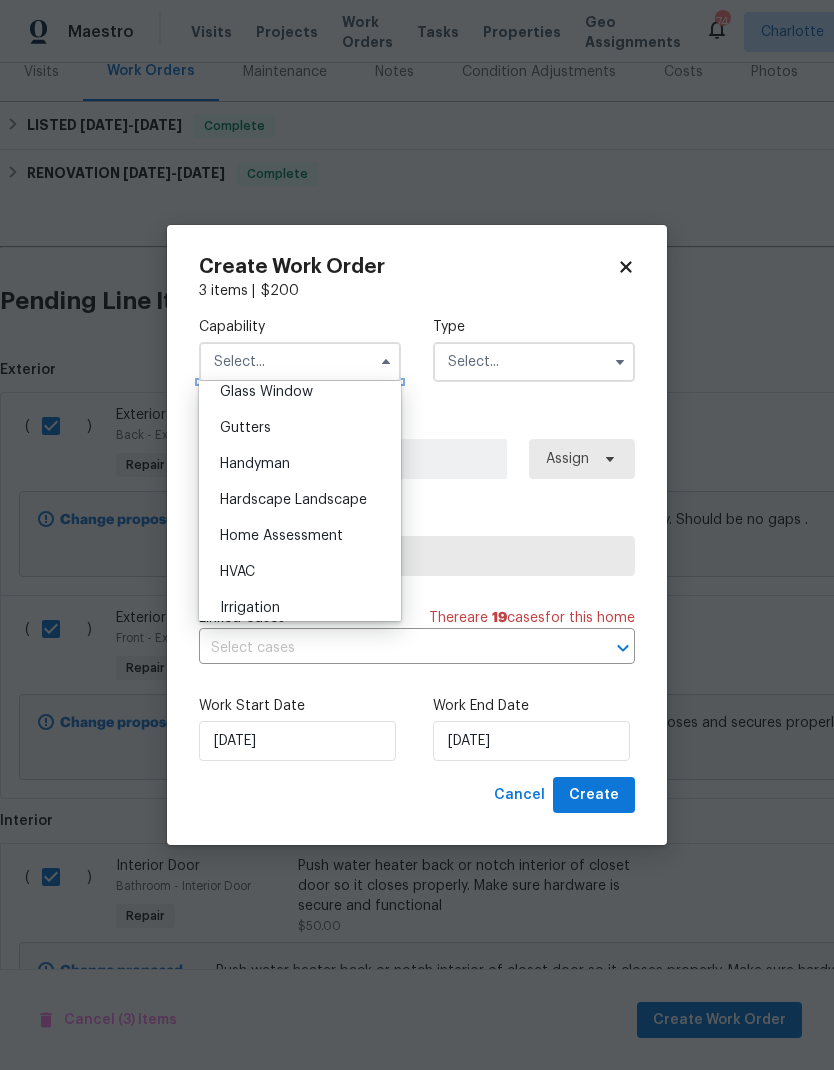 scroll, scrollTop: 1039, scrollLeft: 0, axis: vertical 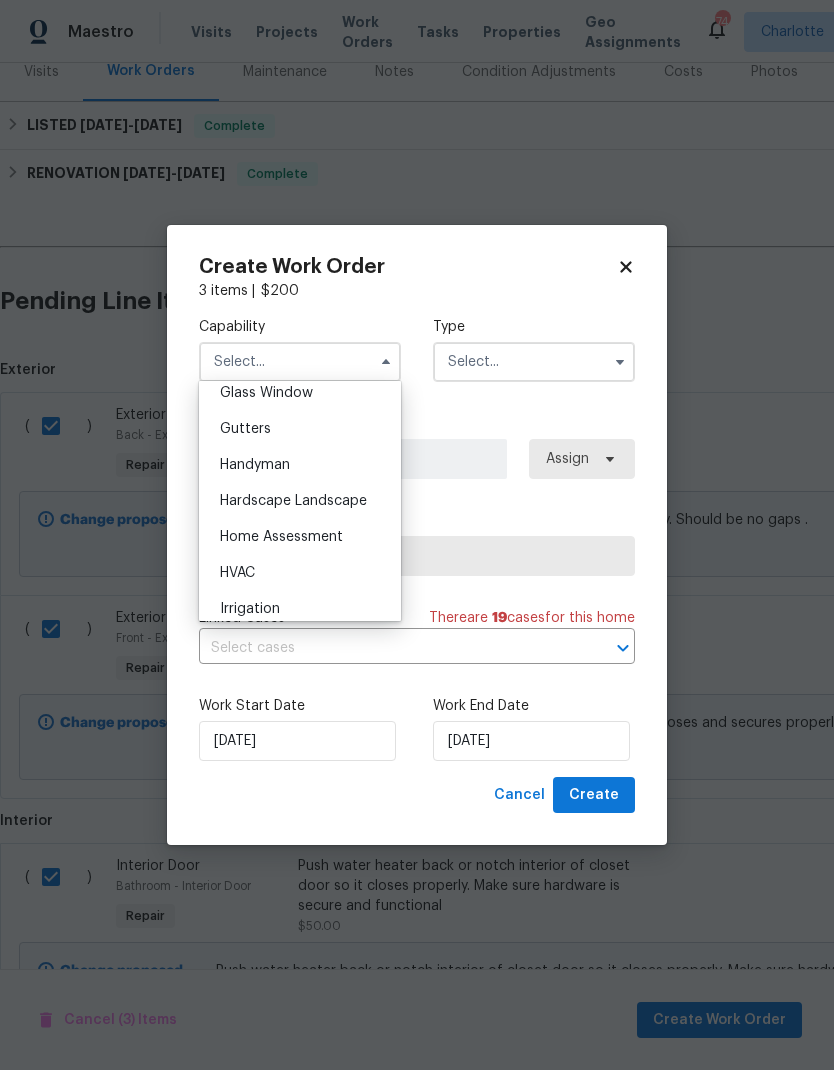 click on "Handyman" at bounding box center (300, 465) 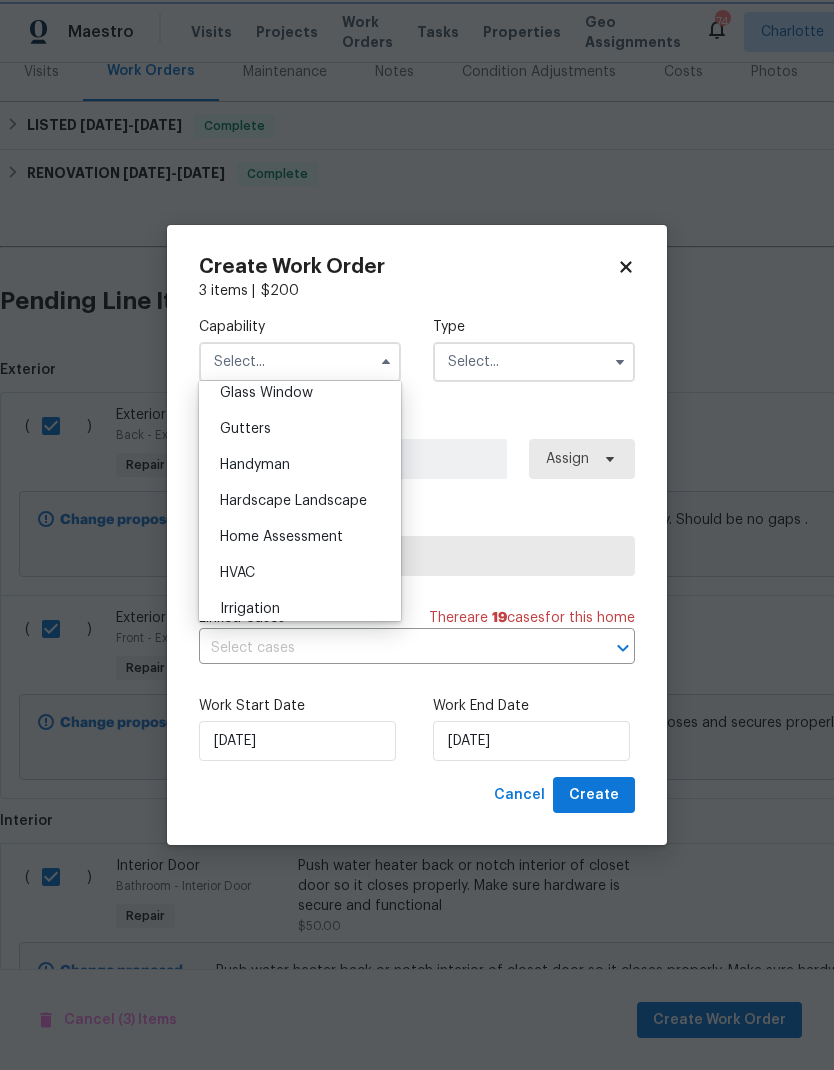 type on "Handyman" 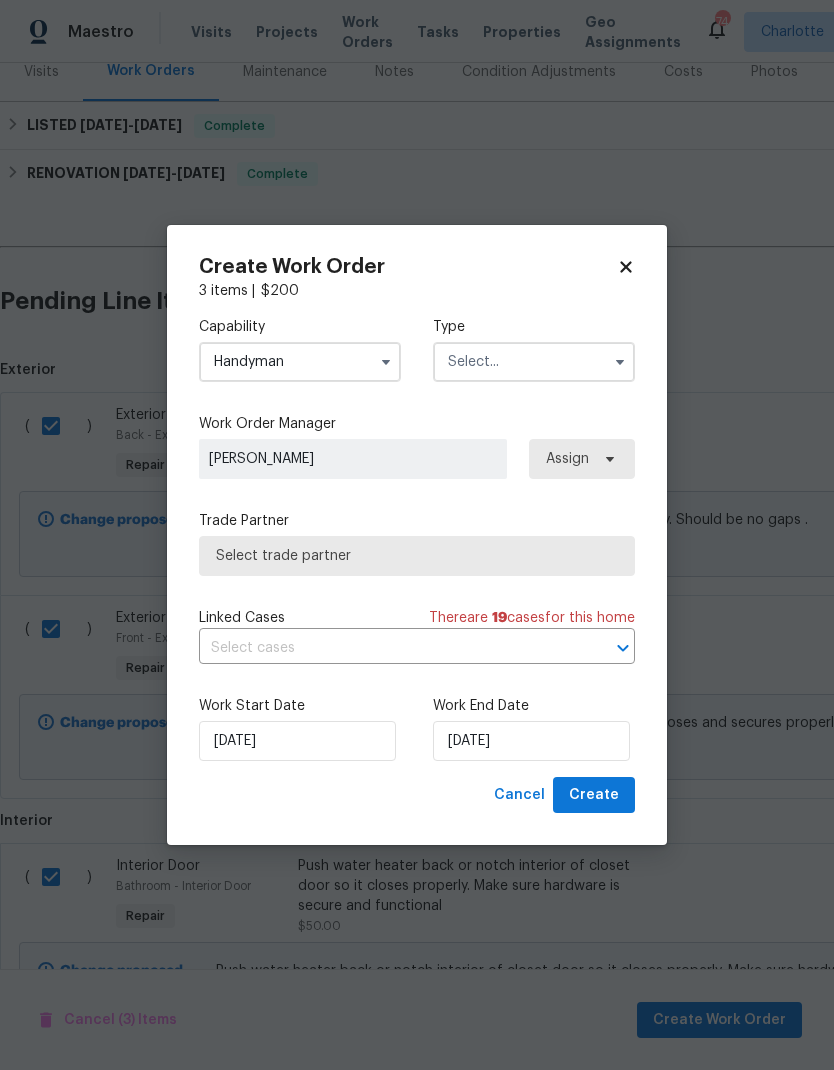 click at bounding box center (534, 362) 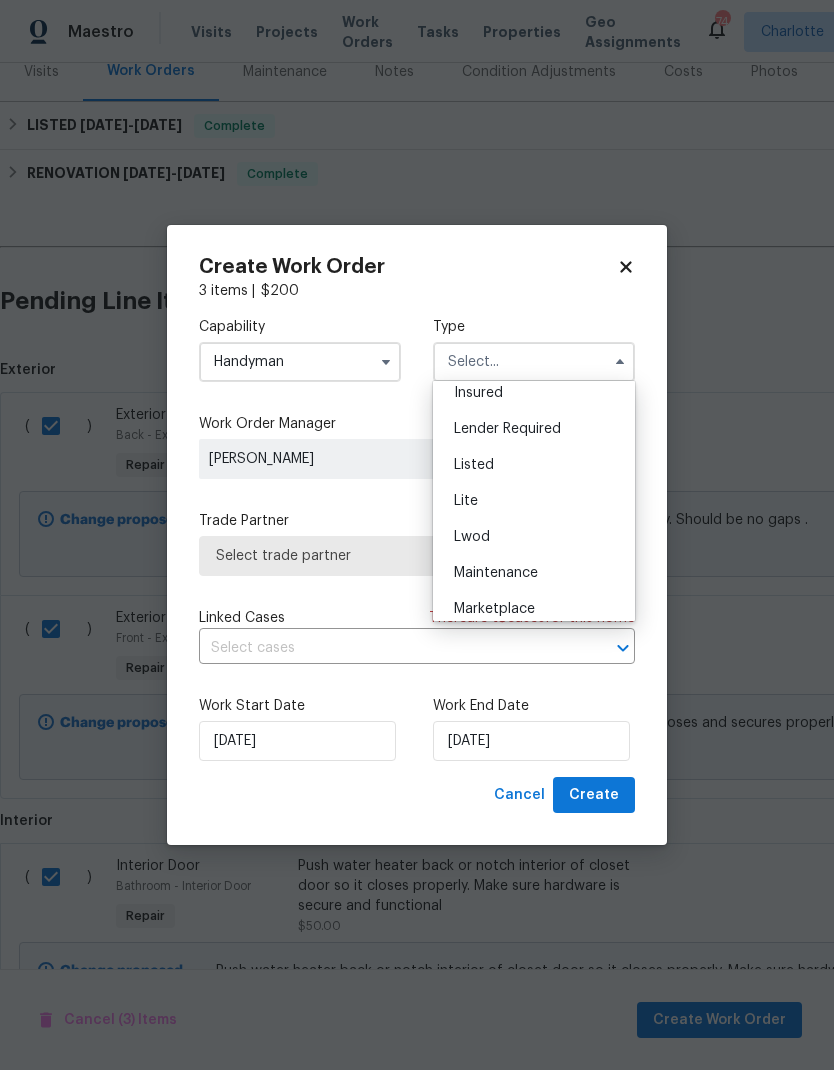 scroll, scrollTop: 156, scrollLeft: 0, axis: vertical 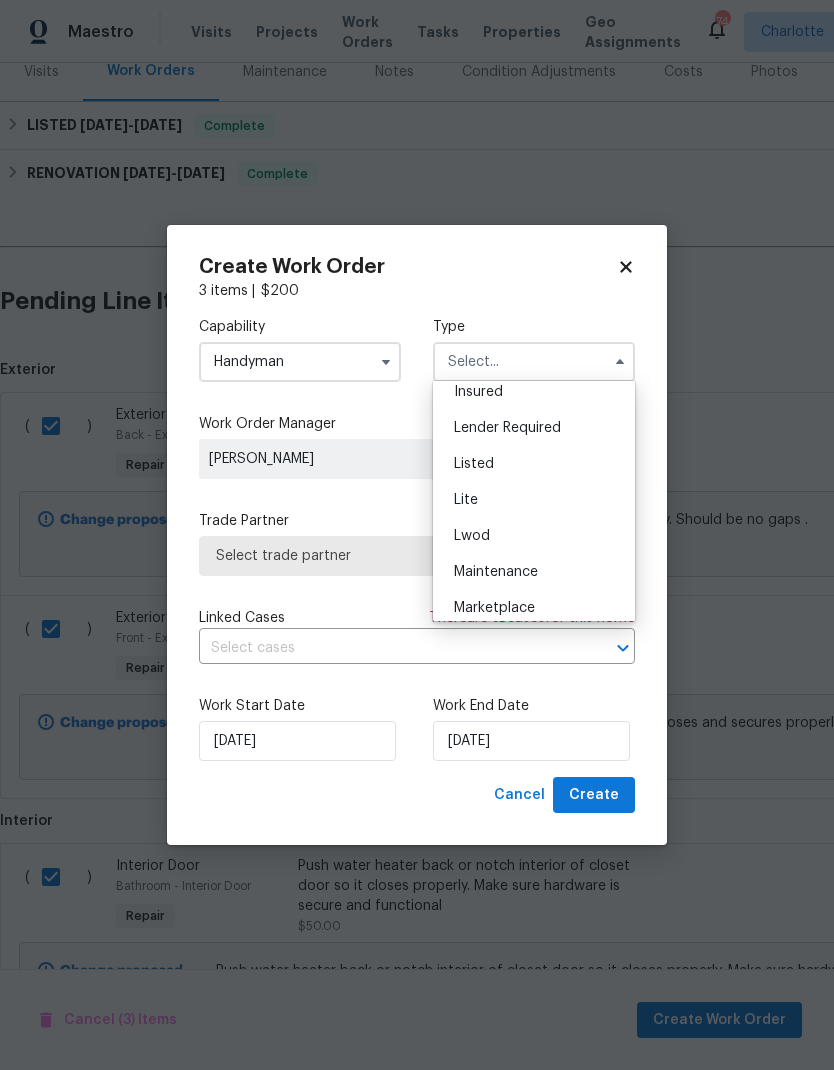 click on "Listed" at bounding box center [534, 464] 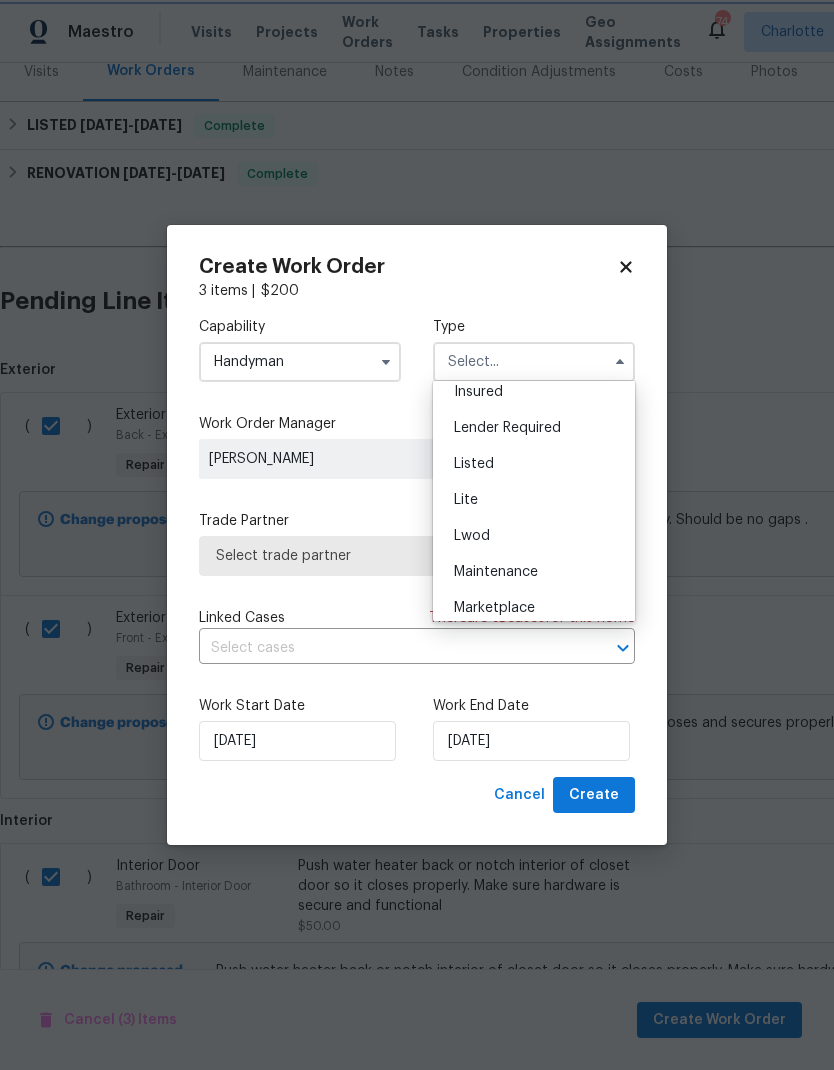 type on "Listed" 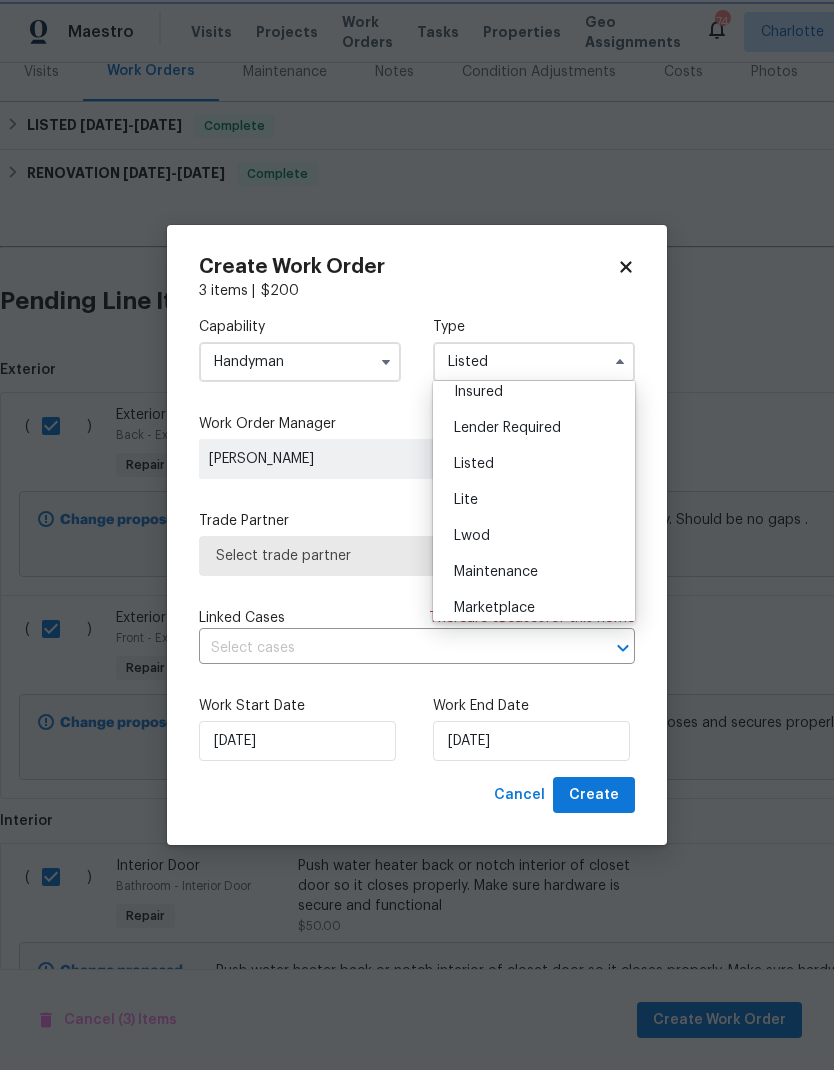 scroll, scrollTop: 0, scrollLeft: 0, axis: both 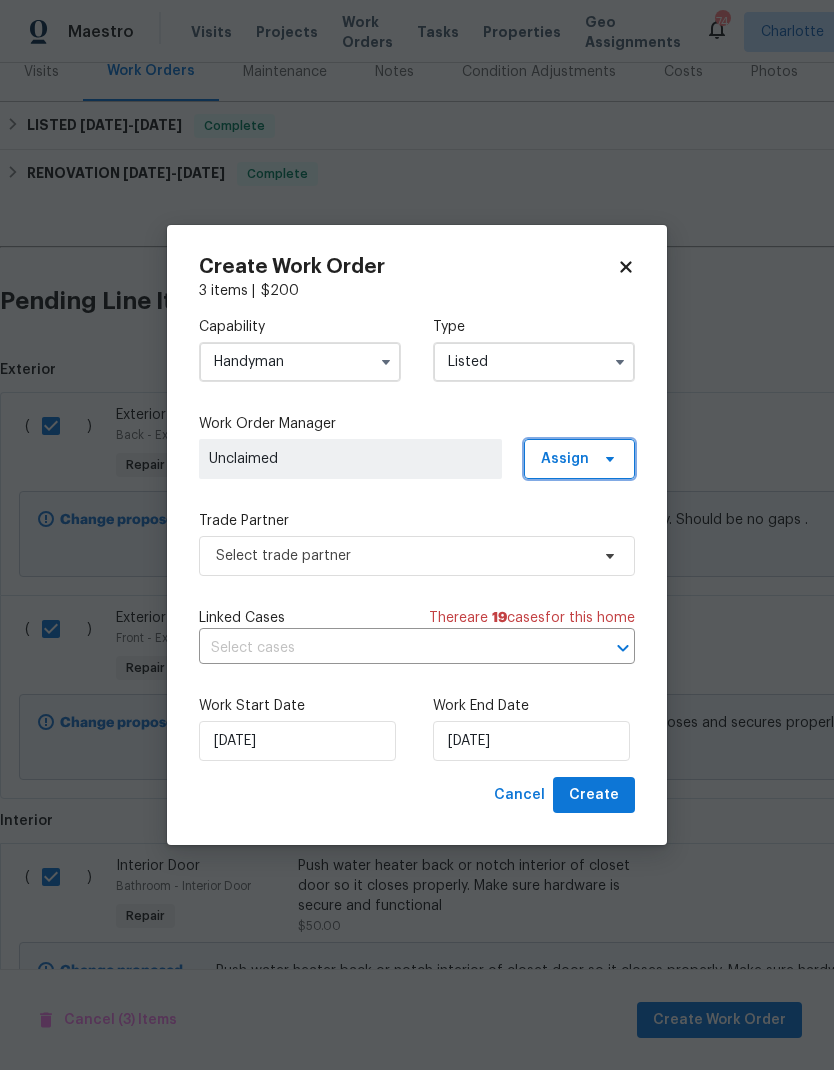 click on "Assign" at bounding box center (579, 459) 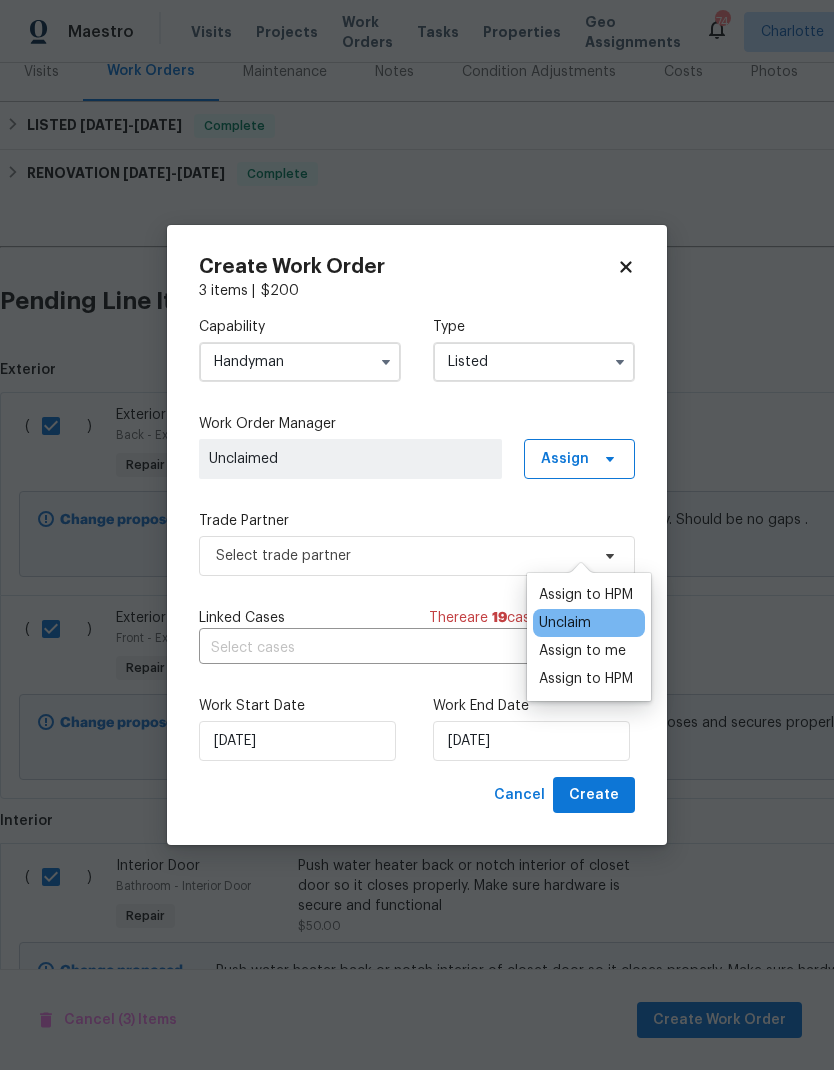 click on "Assign to HPM" at bounding box center (586, 595) 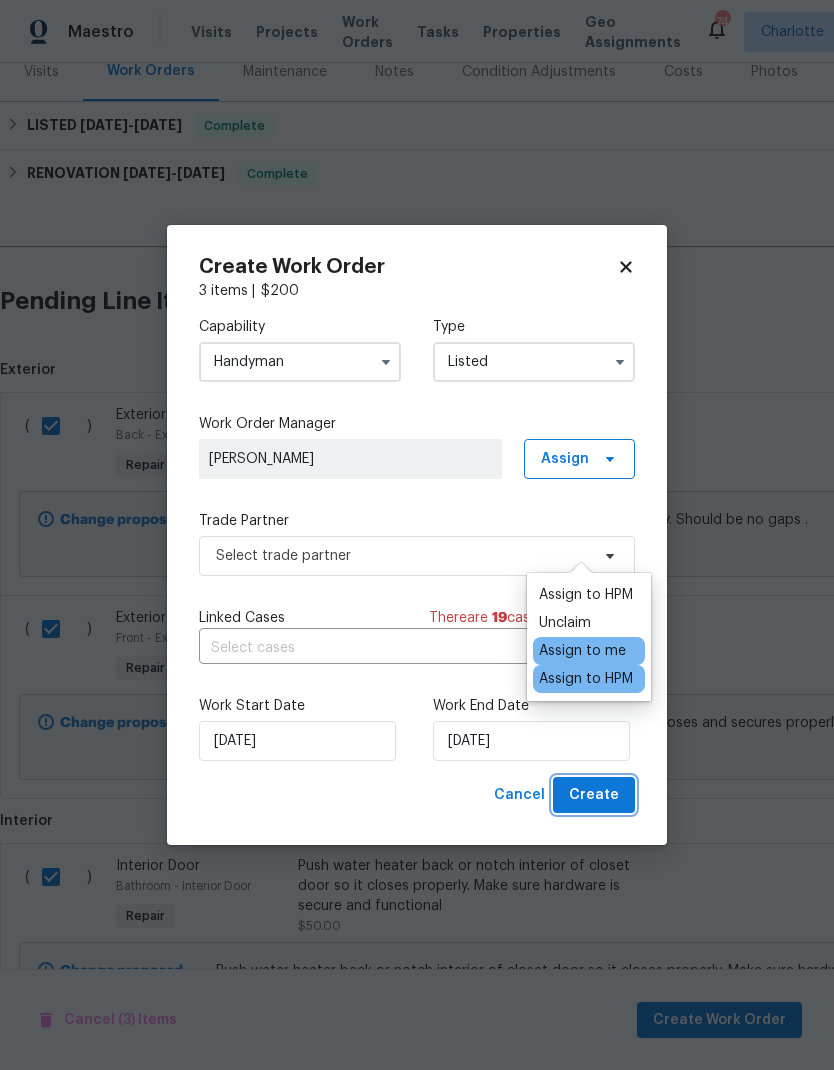 click on "Create" at bounding box center (594, 795) 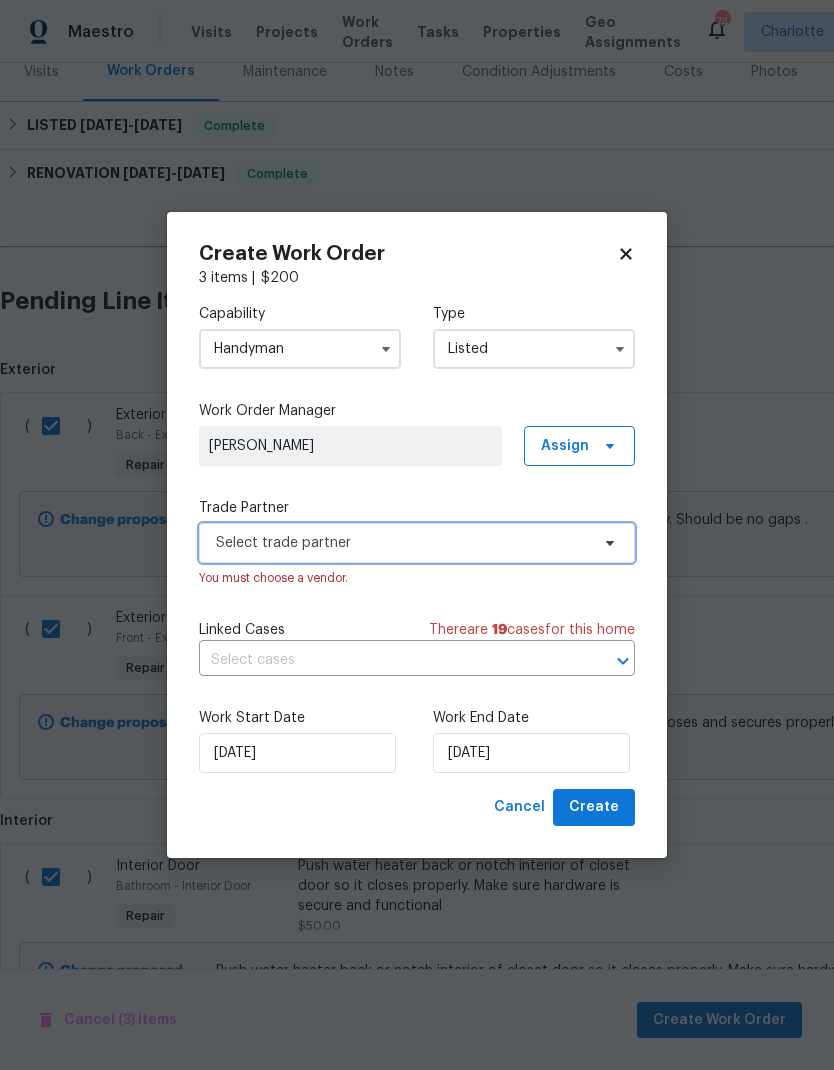 click on "Select trade partner" at bounding box center (417, 543) 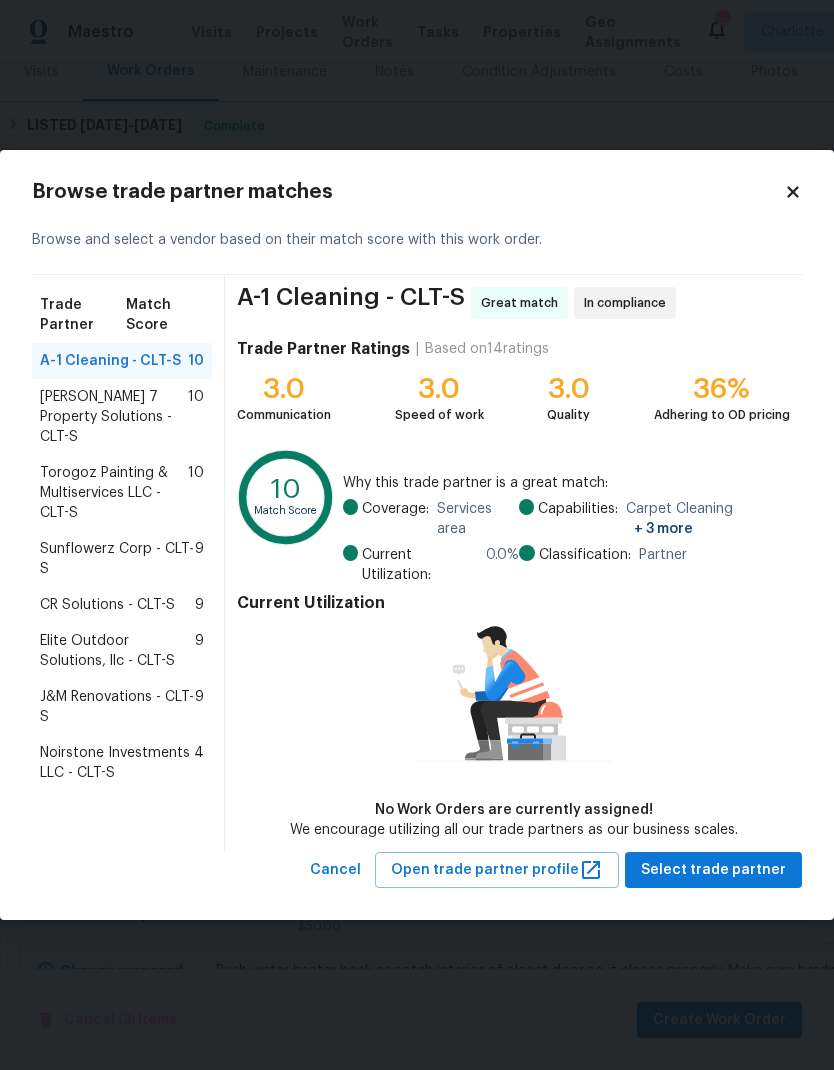 click on "J&M Renovations - CLT-S" at bounding box center [117, 707] 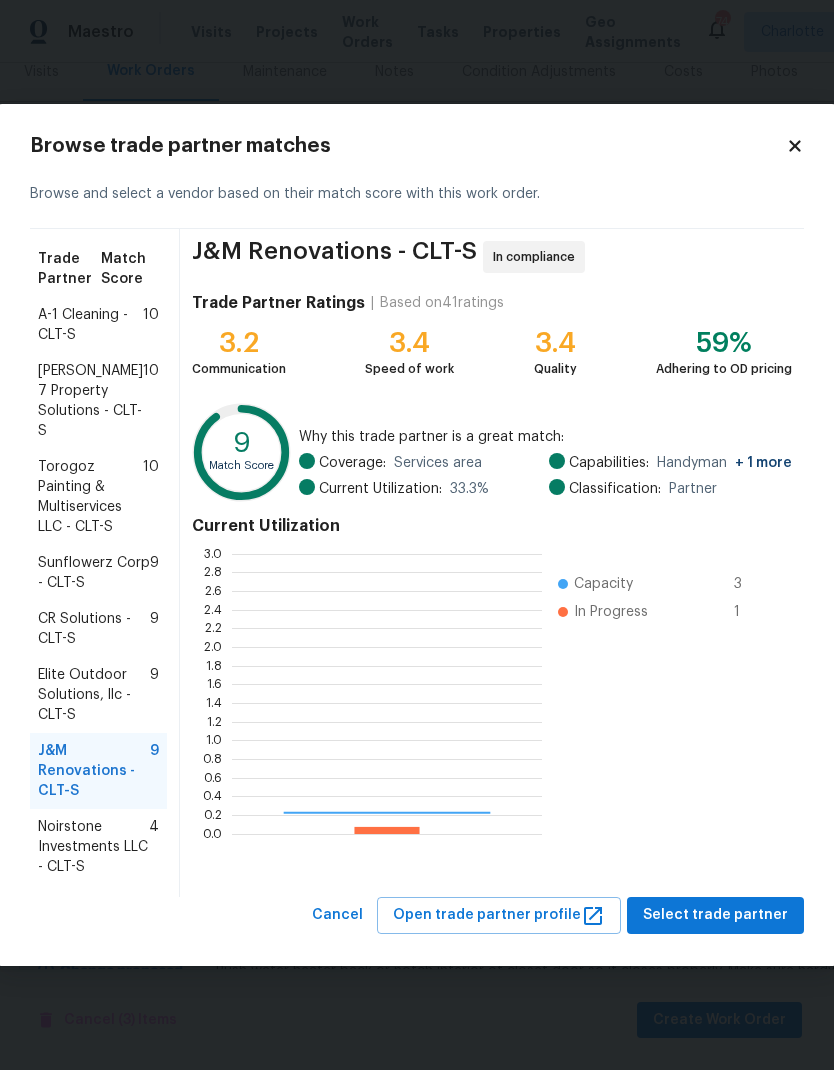 scroll, scrollTop: 2, scrollLeft: 2, axis: both 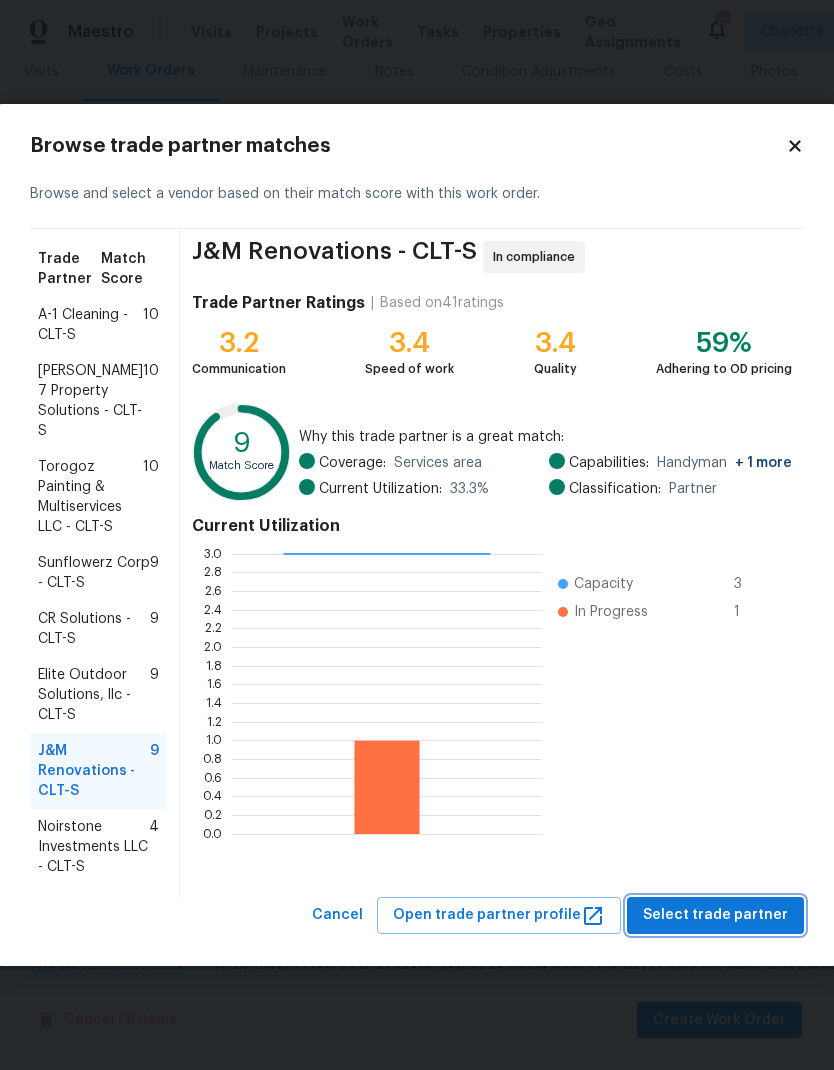 click on "Select trade partner" at bounding box center [715, 915] 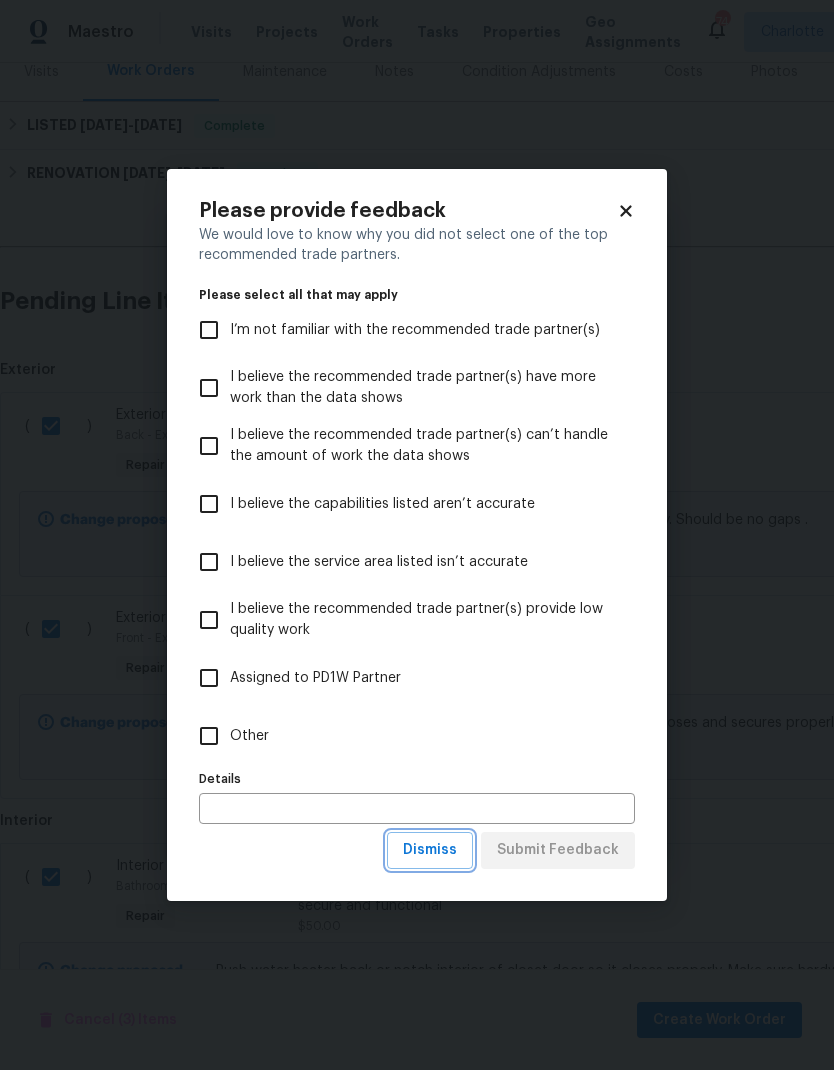 click on "Dismiss" at bounding box center (430, 850) 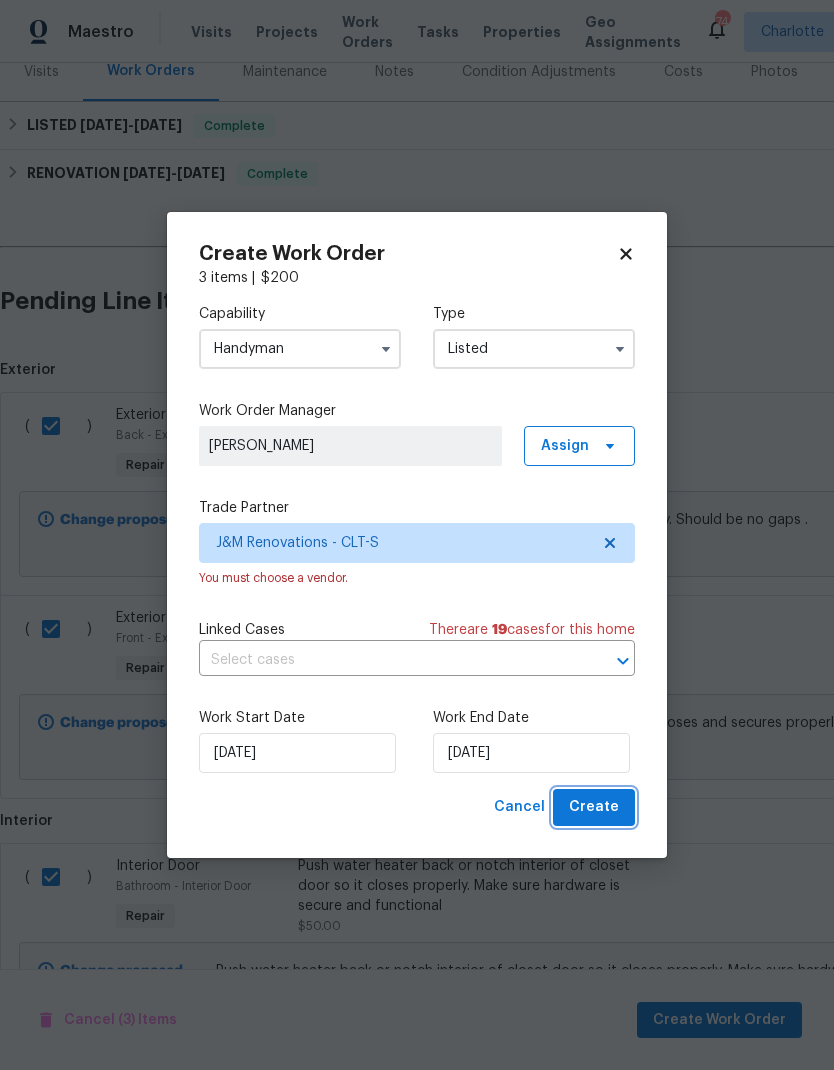 click on "Create" at bounding box center [594, 807] 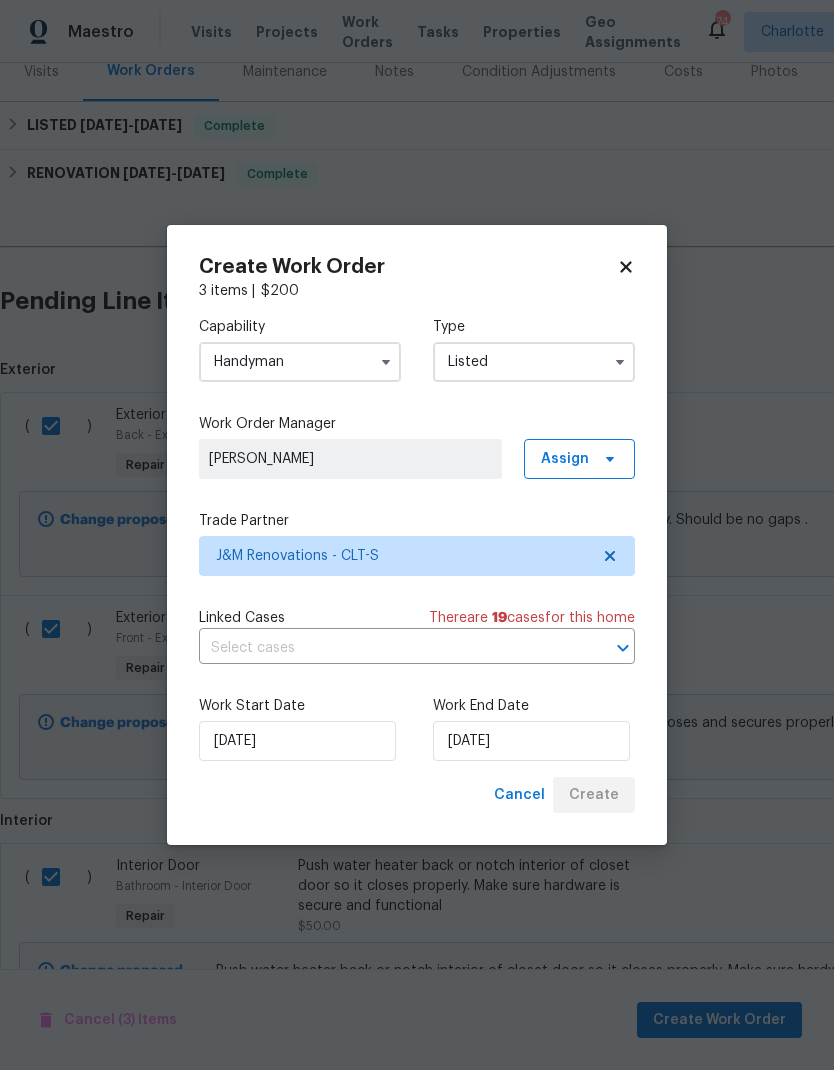 checkbox on "false" 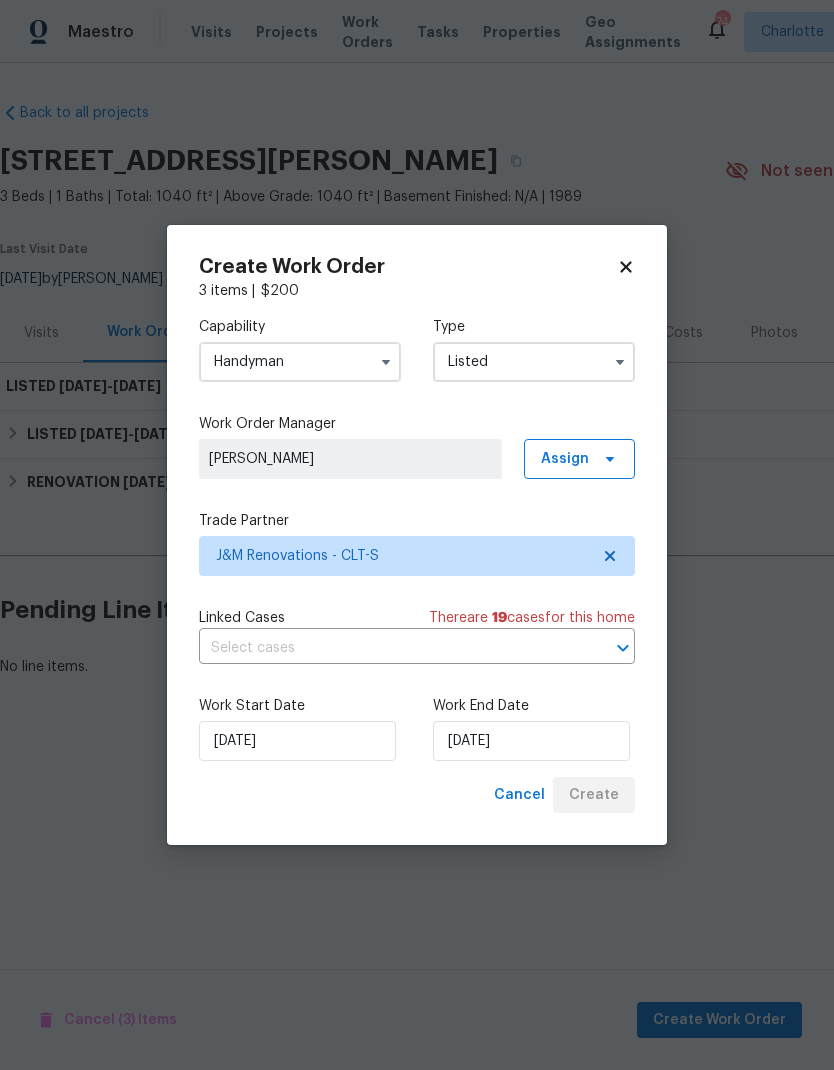 scroll, scrollTop: 0, scrollLeft: 0, axis: both 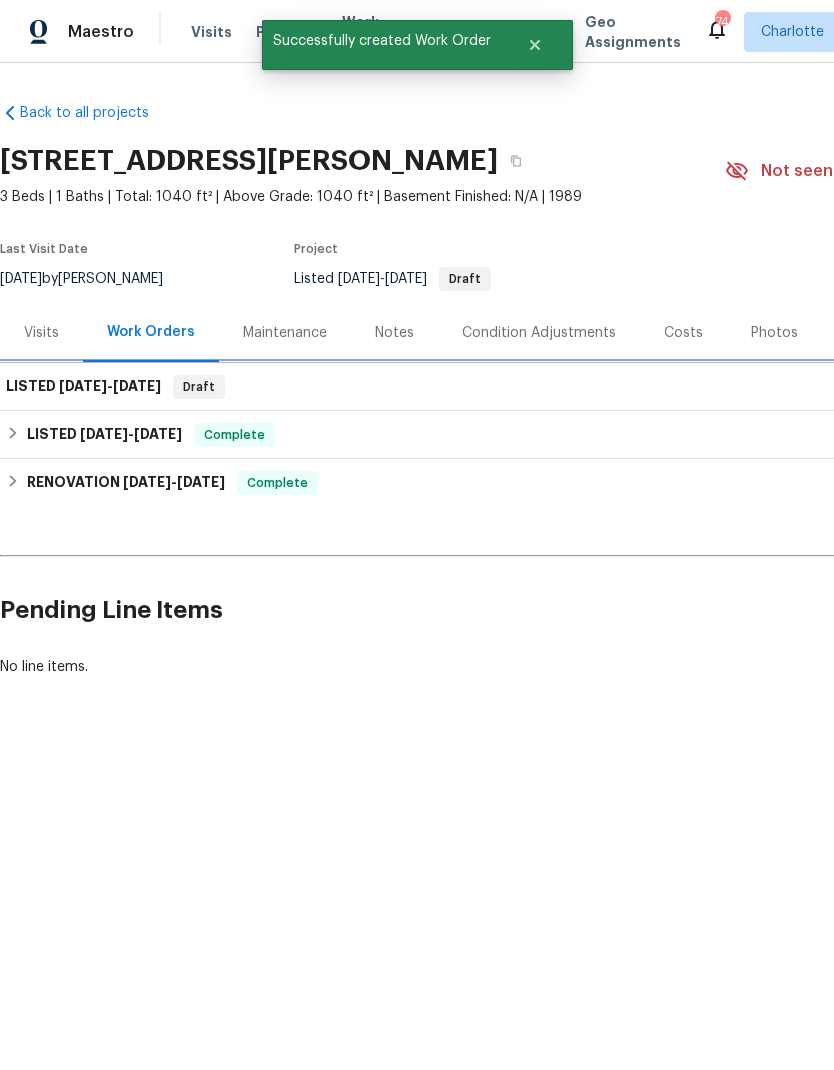 click on "LISTED   7/21/25  -  7/25/25 Draft" at bounding box center [565, 387] 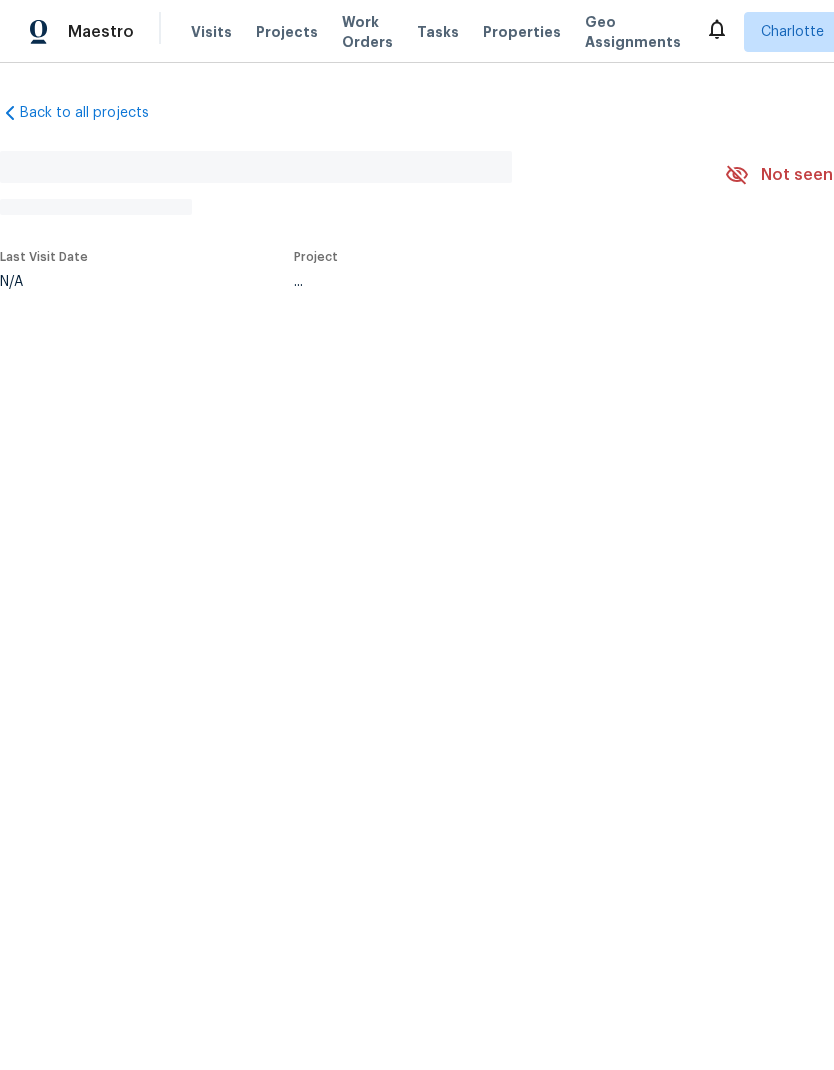 scroll, scrollTop: 0, scrollLeft: 0, axis: both 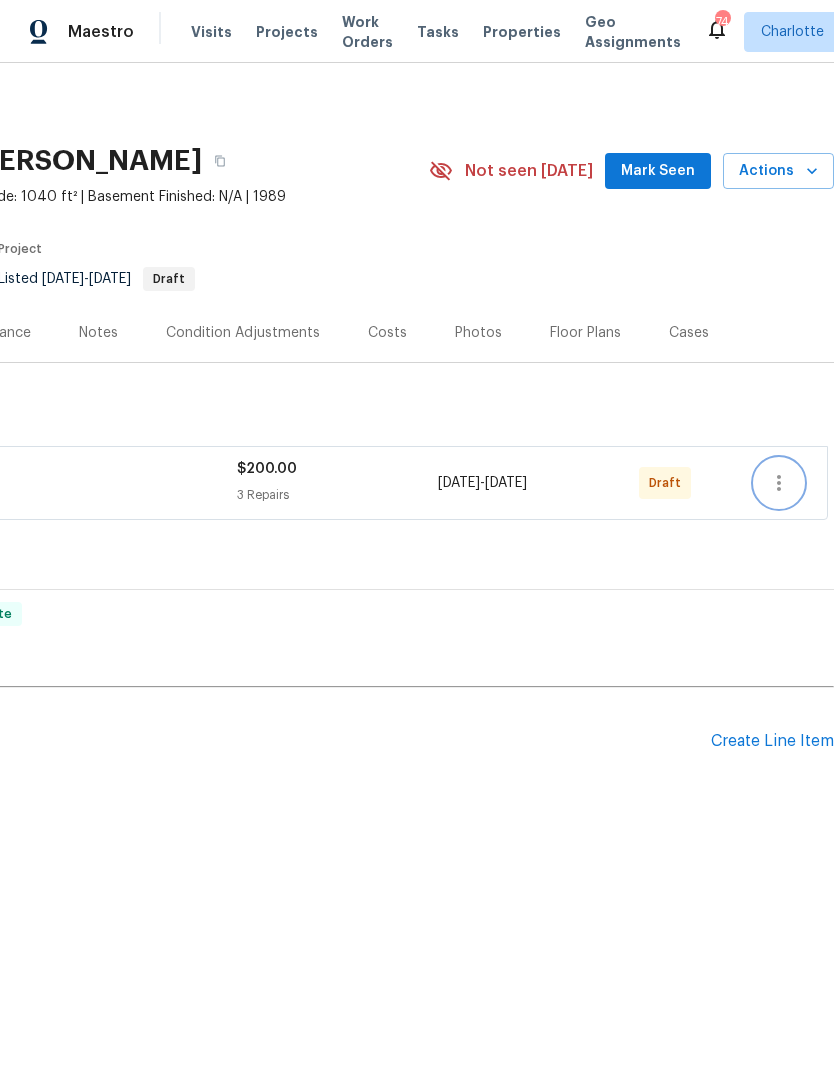 click 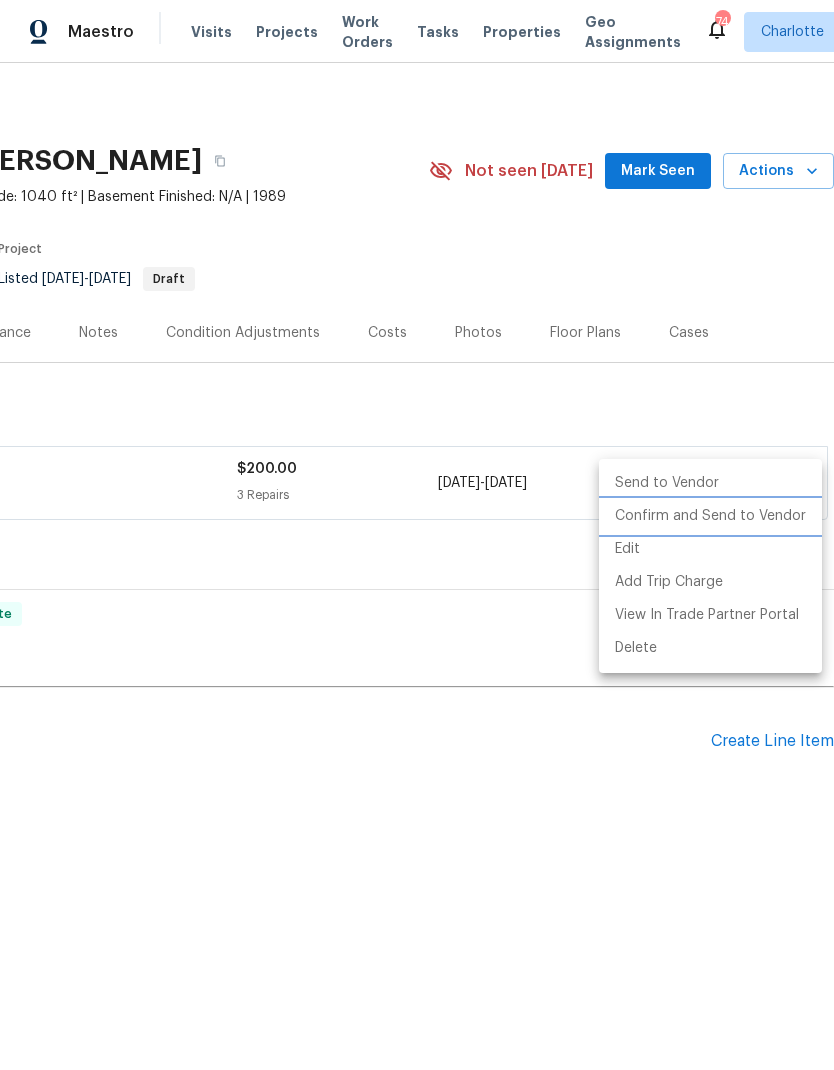 click on "Confirm and Send to Vendor" at bounding box center [710, 516] 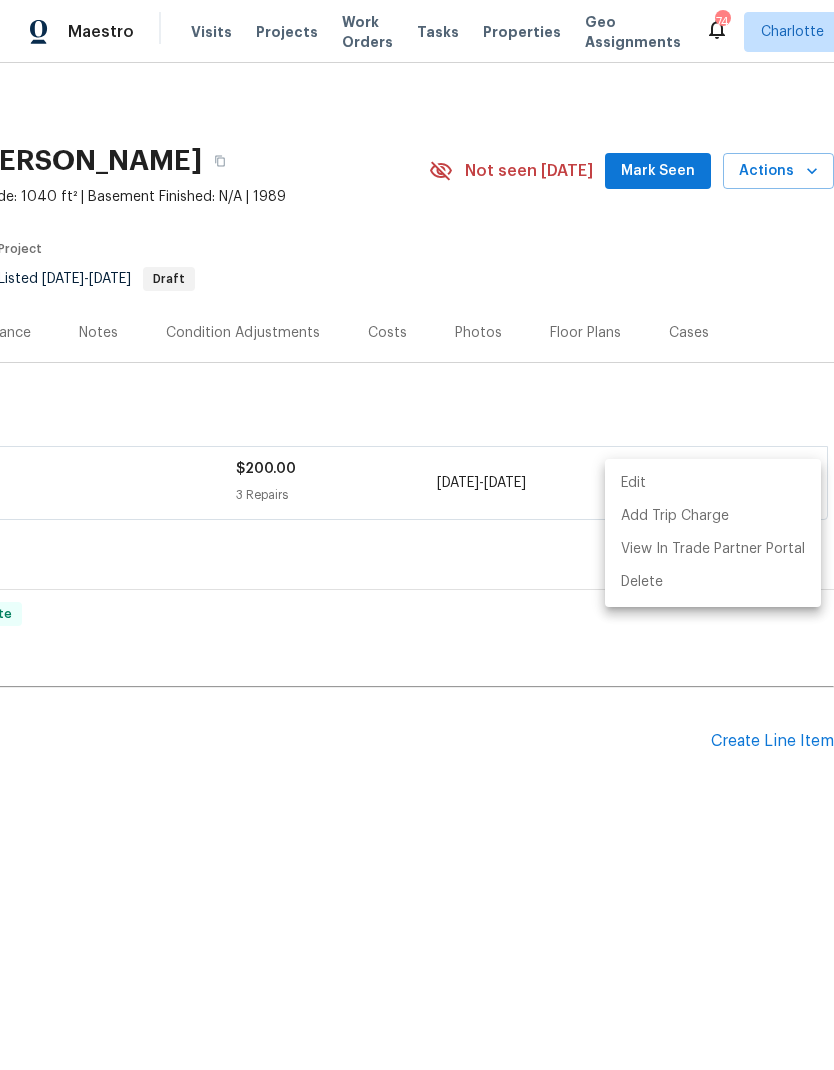 click at bounding box center [417, 535] 